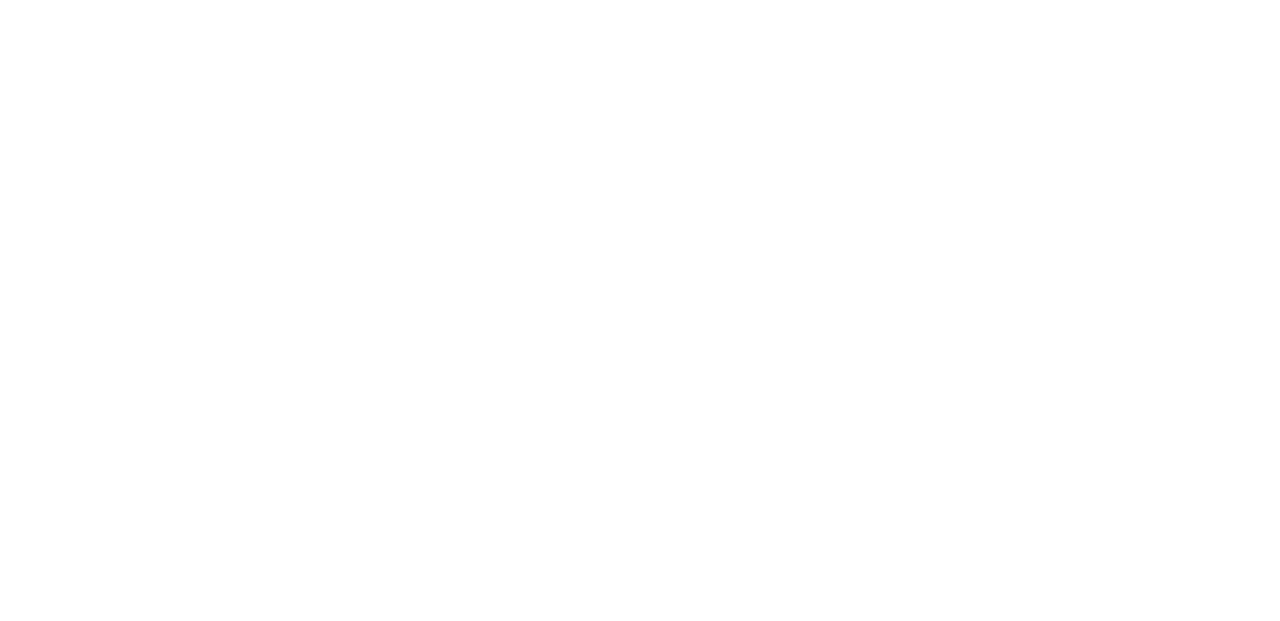 scroll, scrollTop: 0, scrollLeft: 0, axis: both 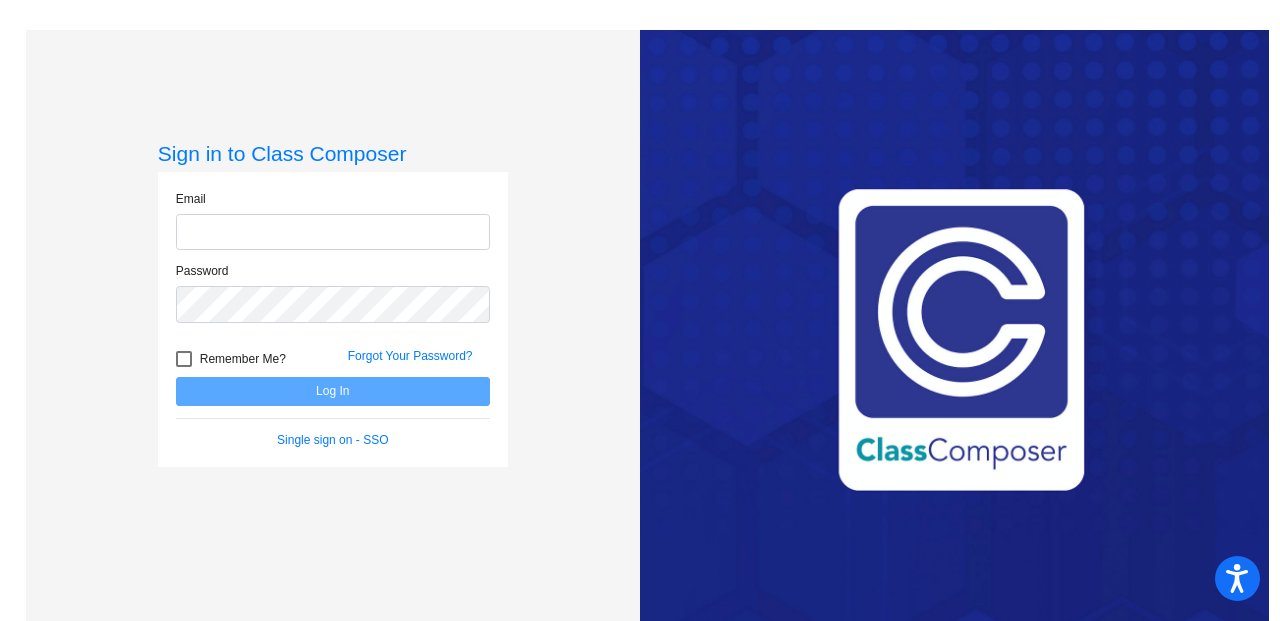 type on "[EMAIL_ADDRESS][DOMAIN_NAME]" 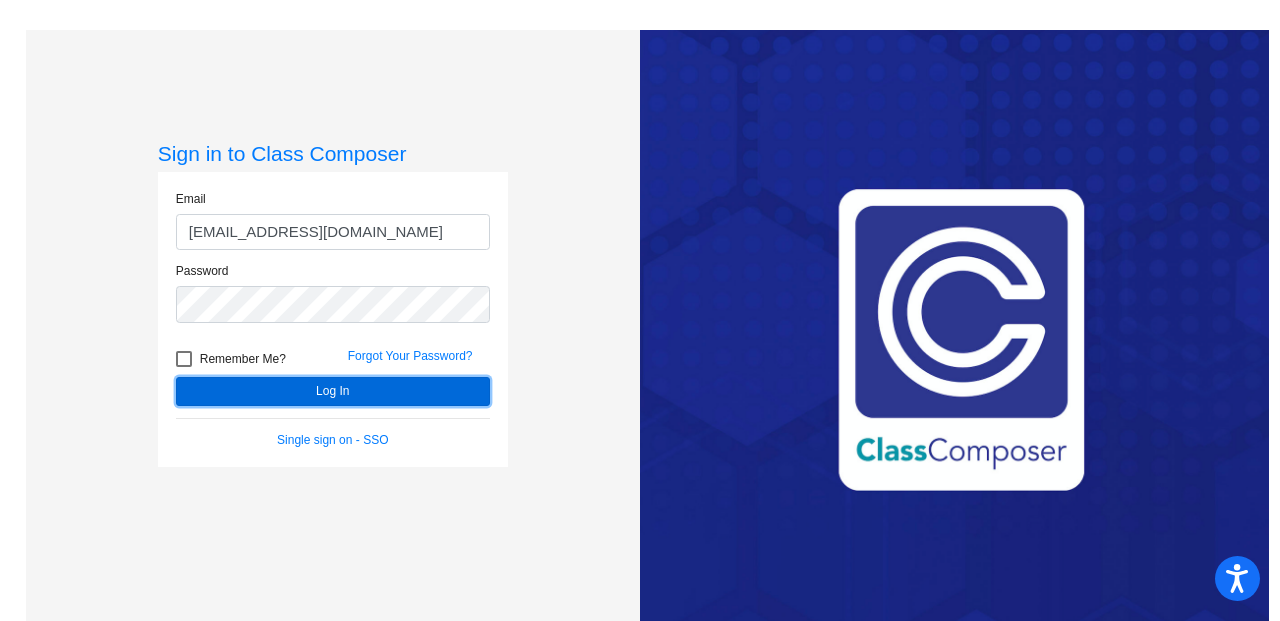 click on "Log In" 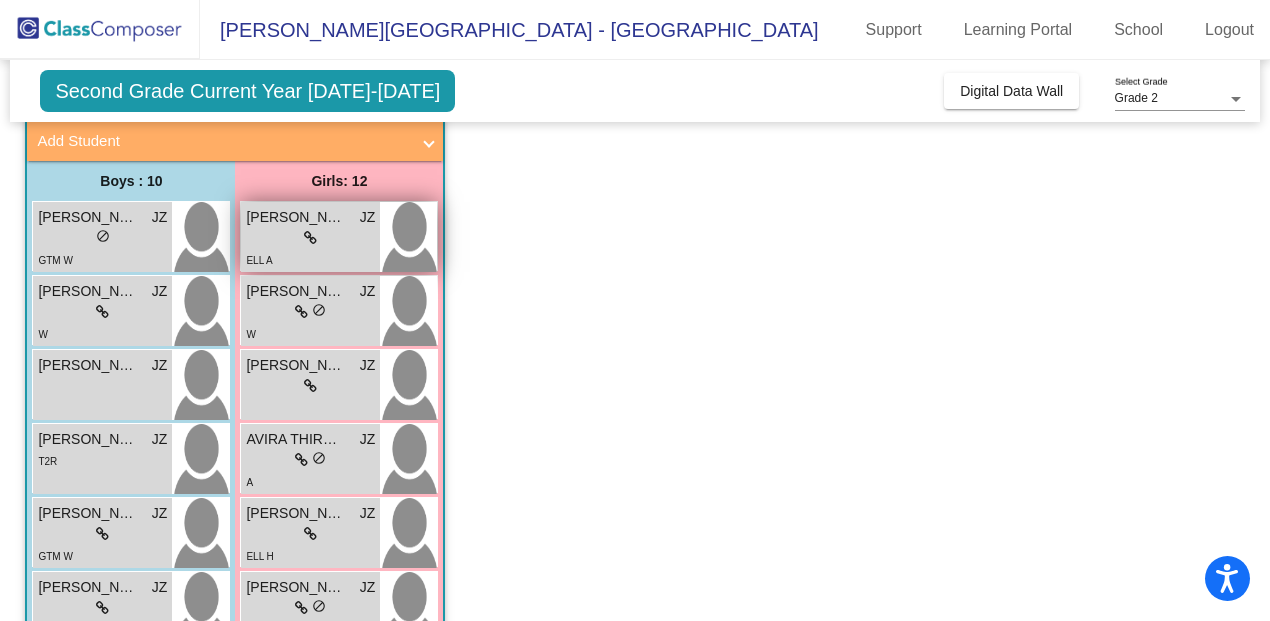 scroll, scrollTop: 0, scrollLeft: 0, axis: both 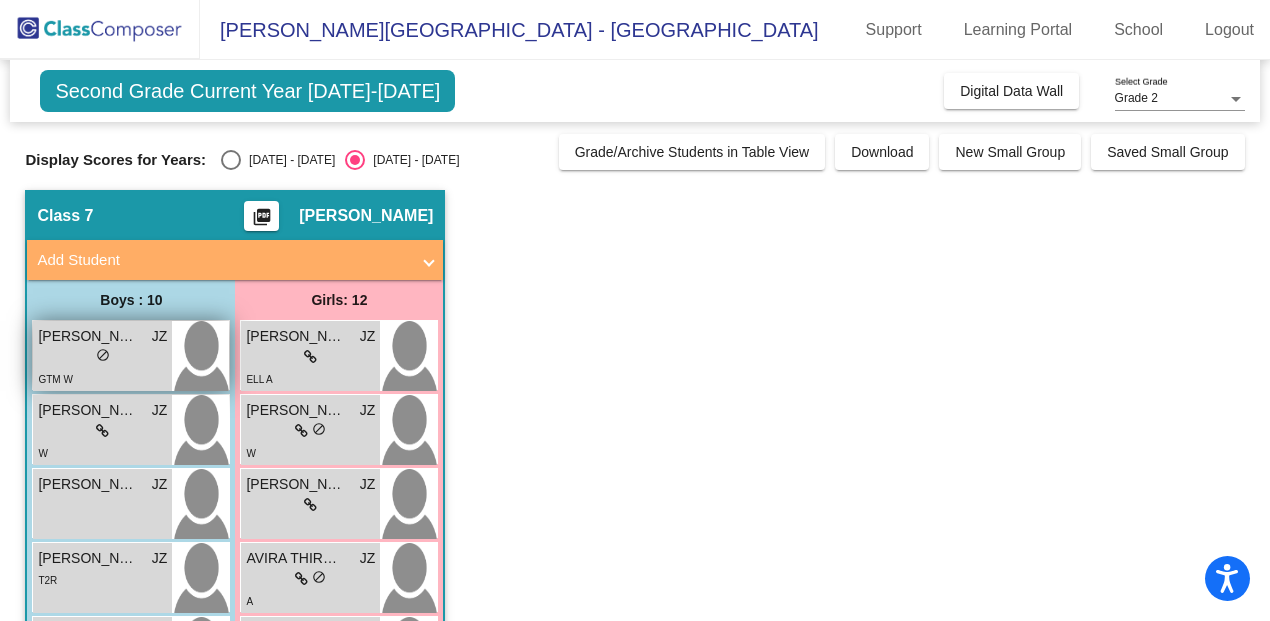 click on "[PERSON_NAME]" at bounding box center (88, 336) 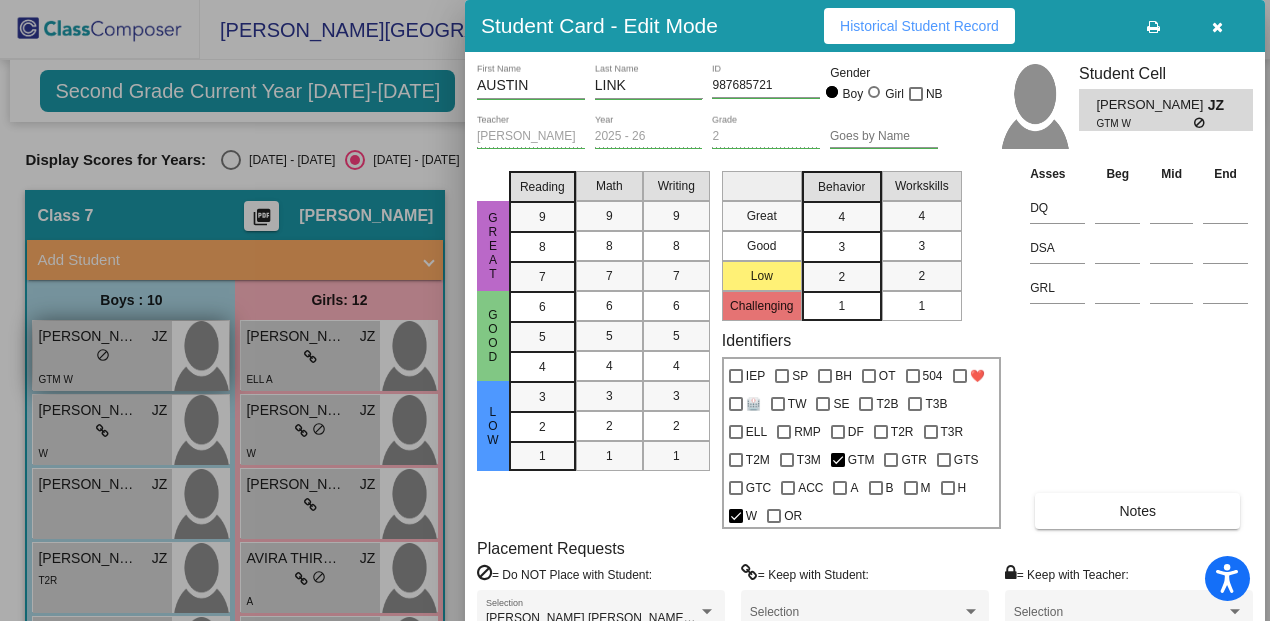 scroll, scrollTop: 0, scrollLeft: 0, axis: both 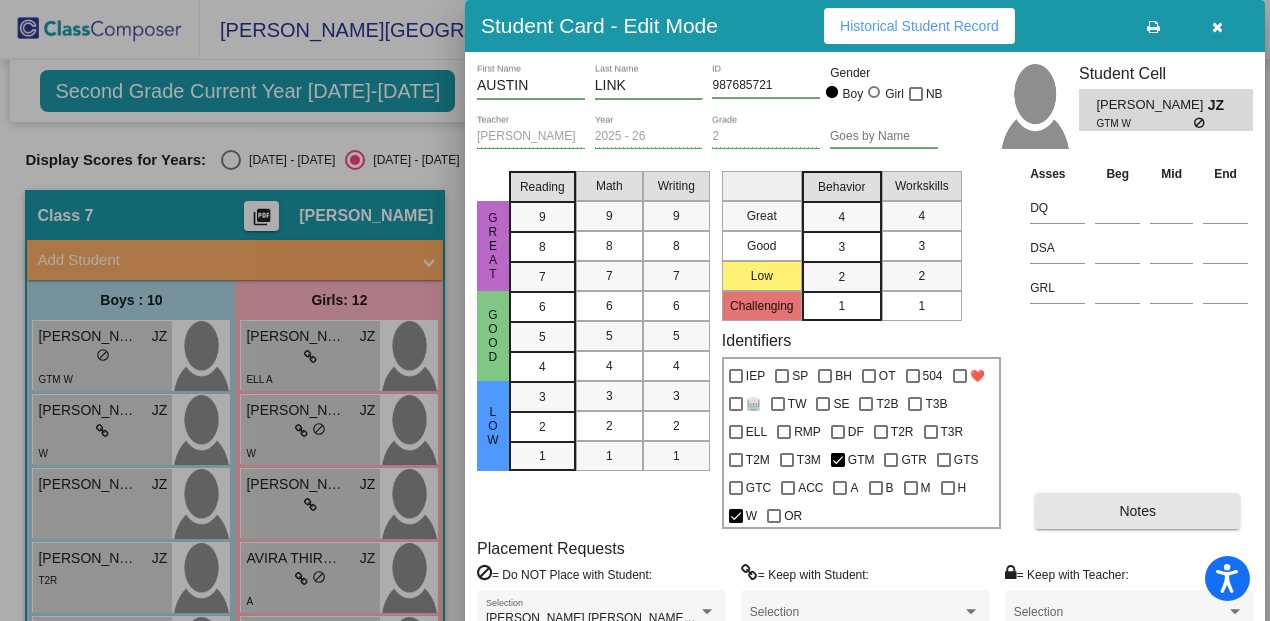click on "Notes" at bounding box center [1137, 511] 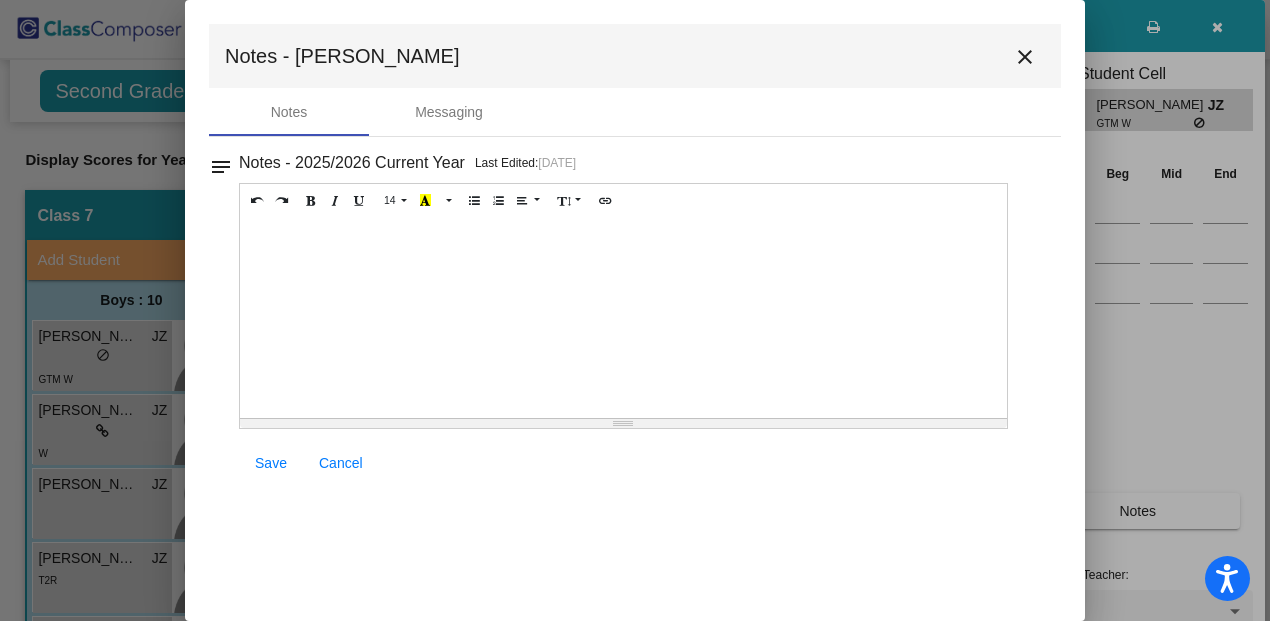click on "close" at bounding box center (1025, 57) 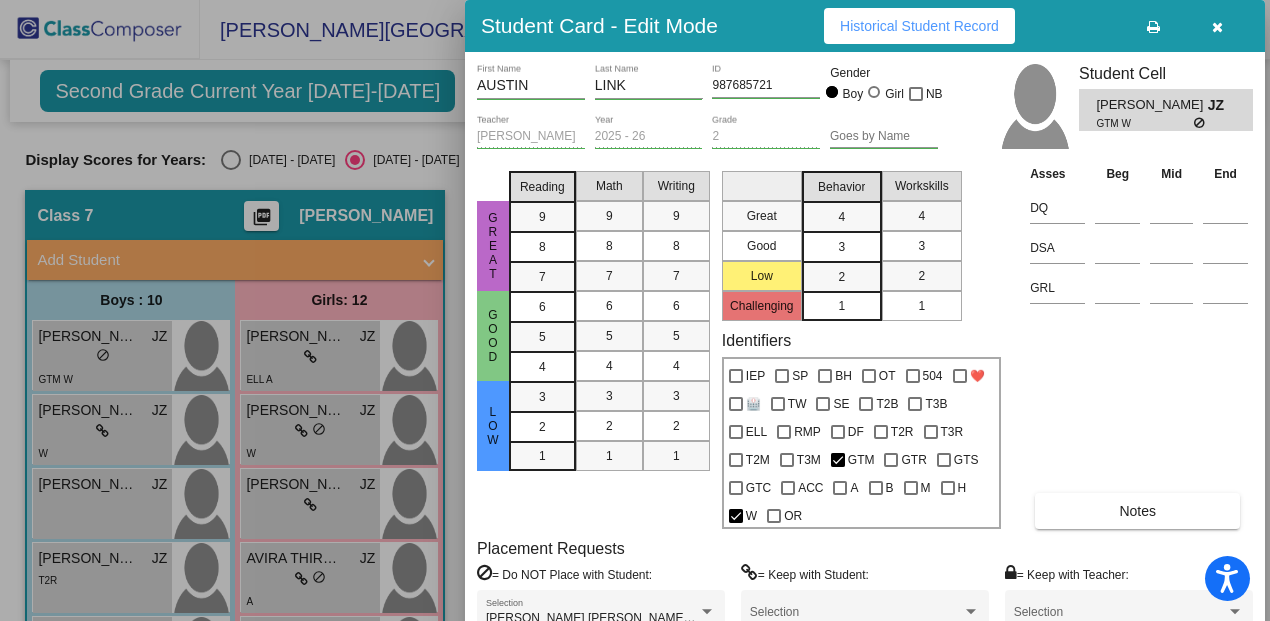 click at bounding box center [635, 310] 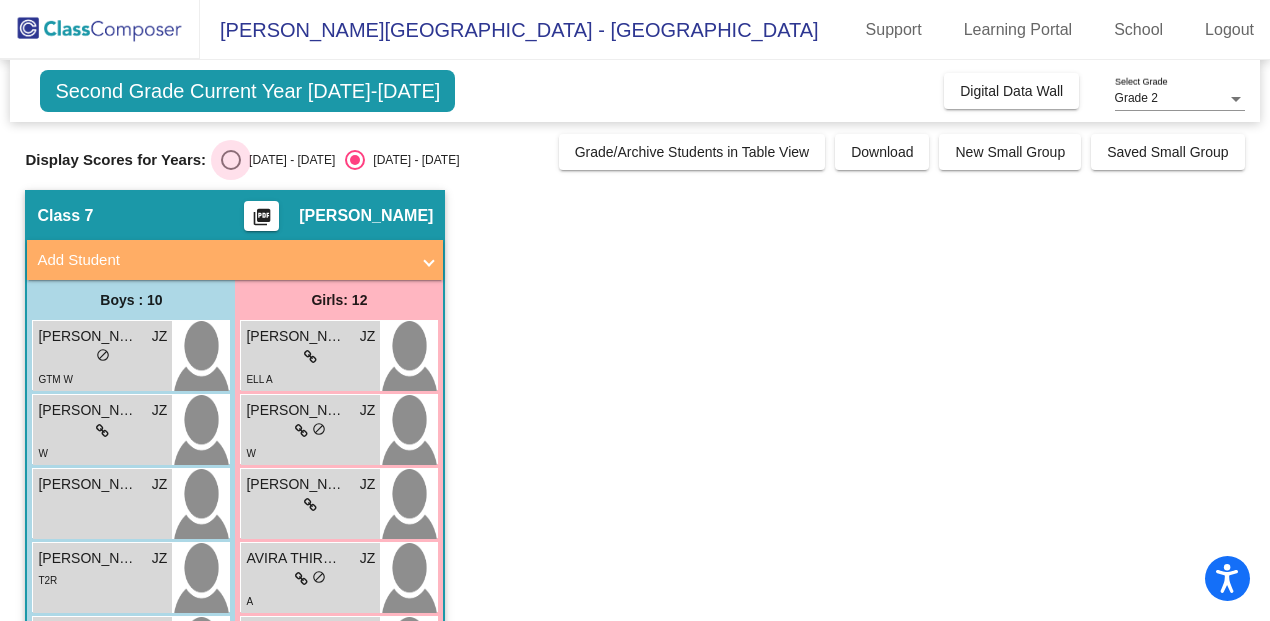 click at bounding box center (231, 160) 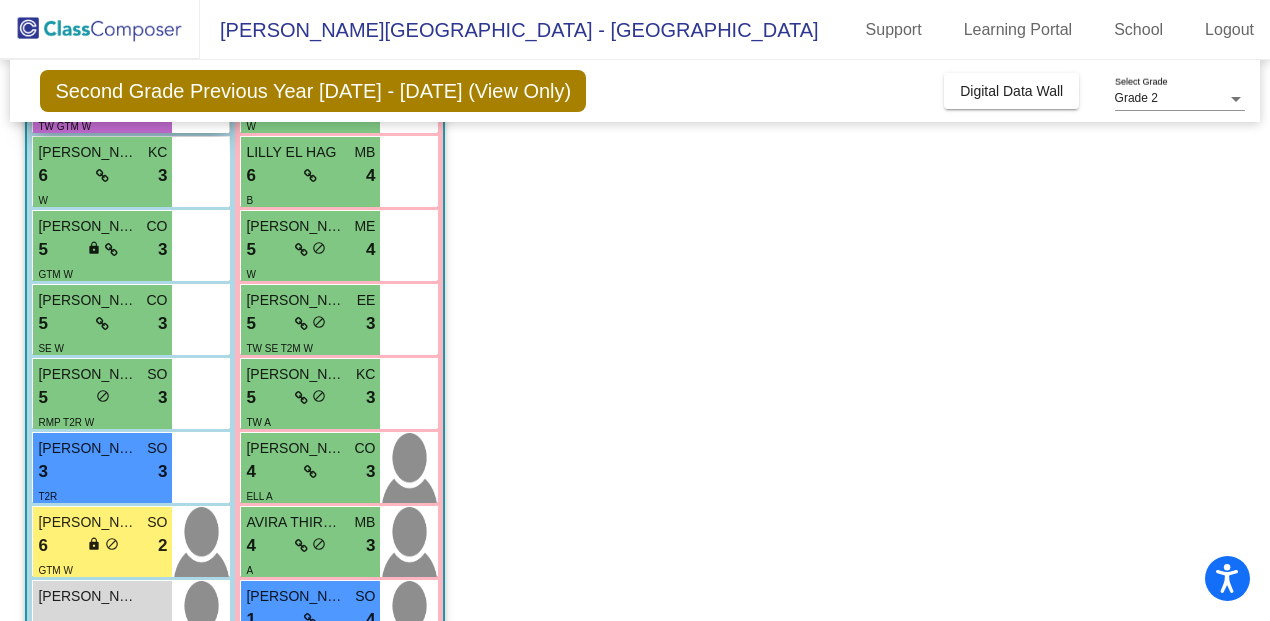 scroll, scrollTop: 455, scrollLeft: 0, axis: vertical 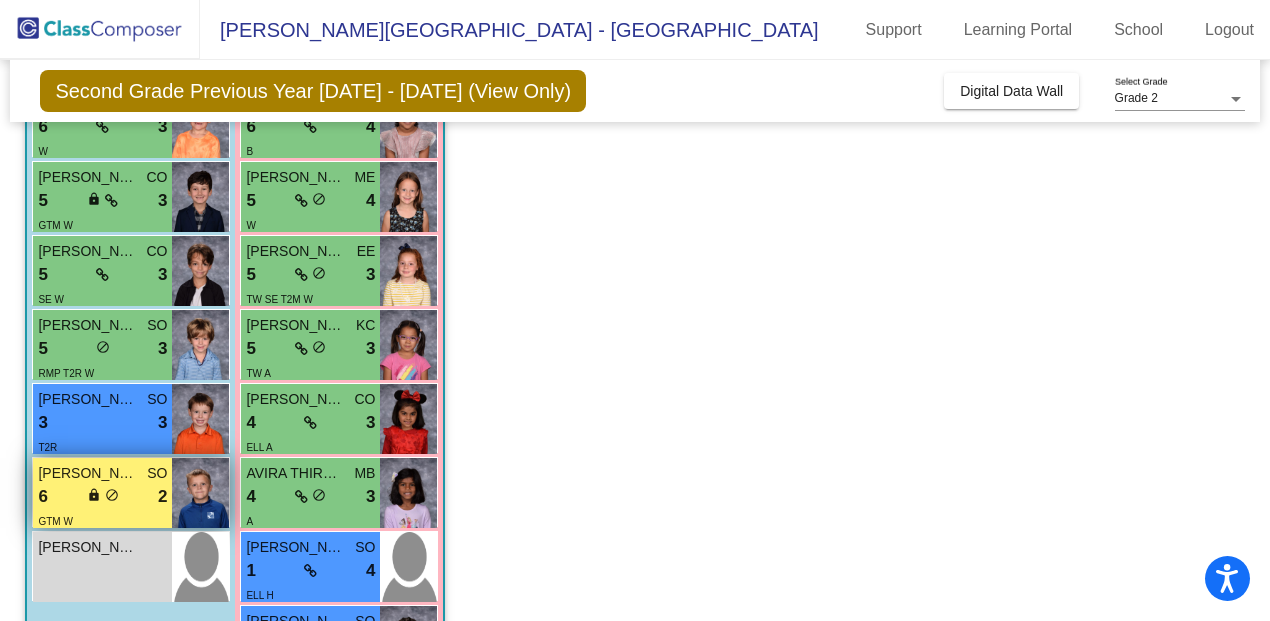 click on "[PERSON_NAME]" at bounding box center (88, 473) 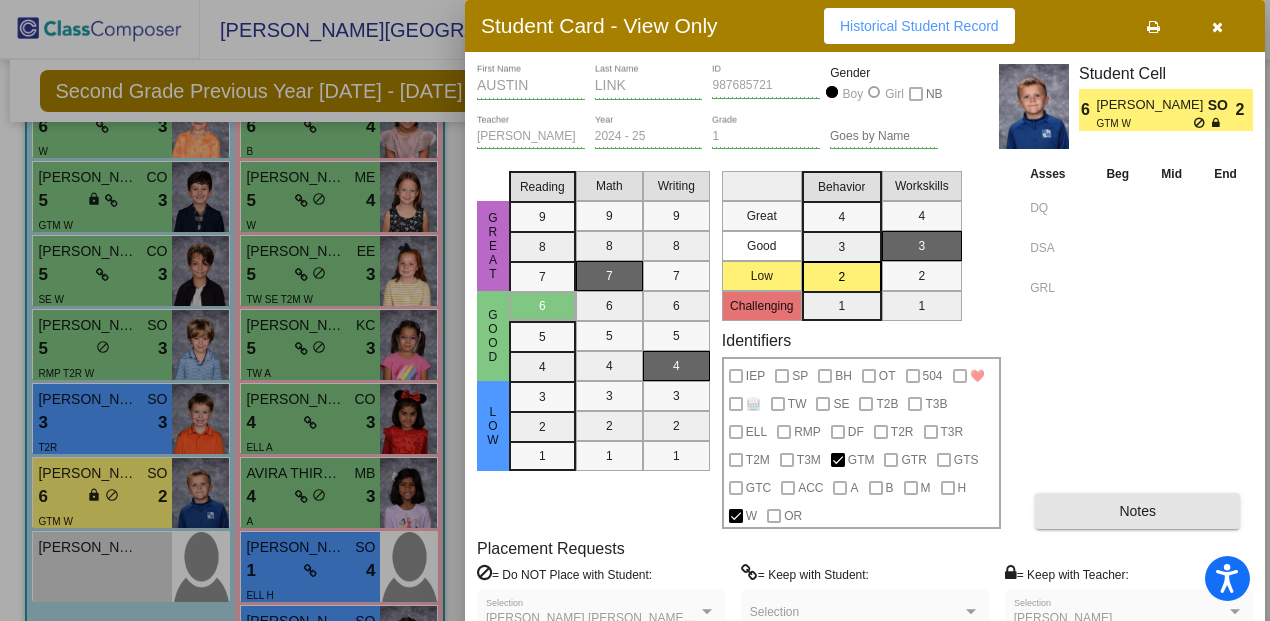 click on "Notes" at bounding box center (1137, 511) 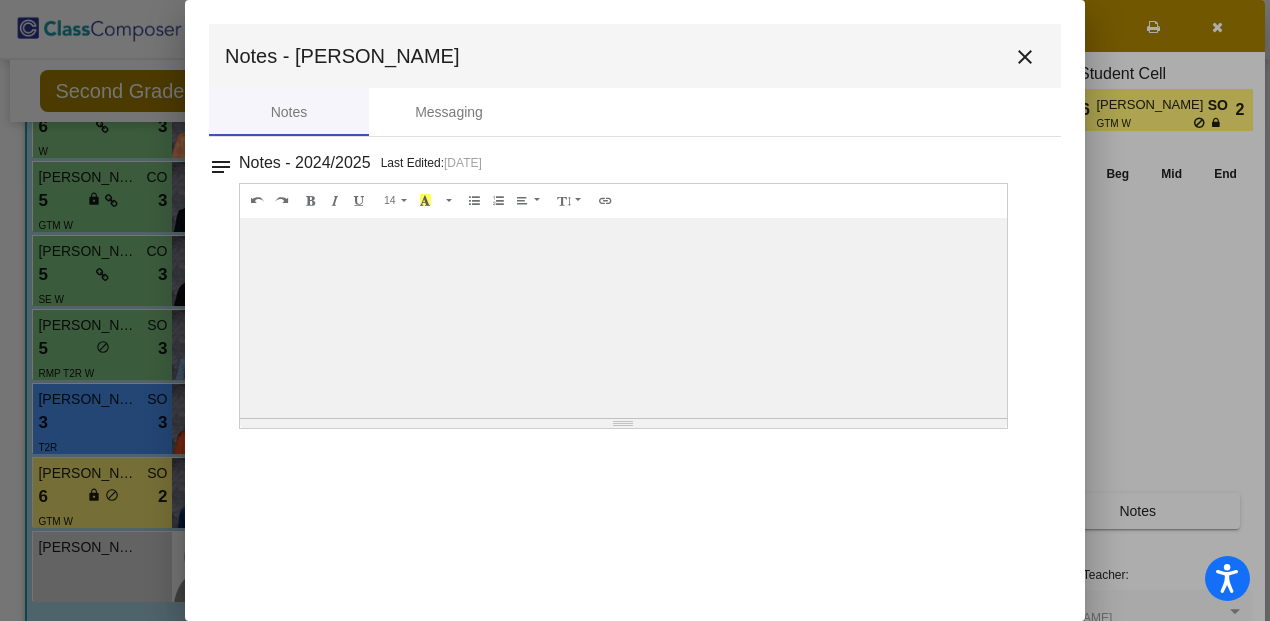 click at bounding box center [623, 318] 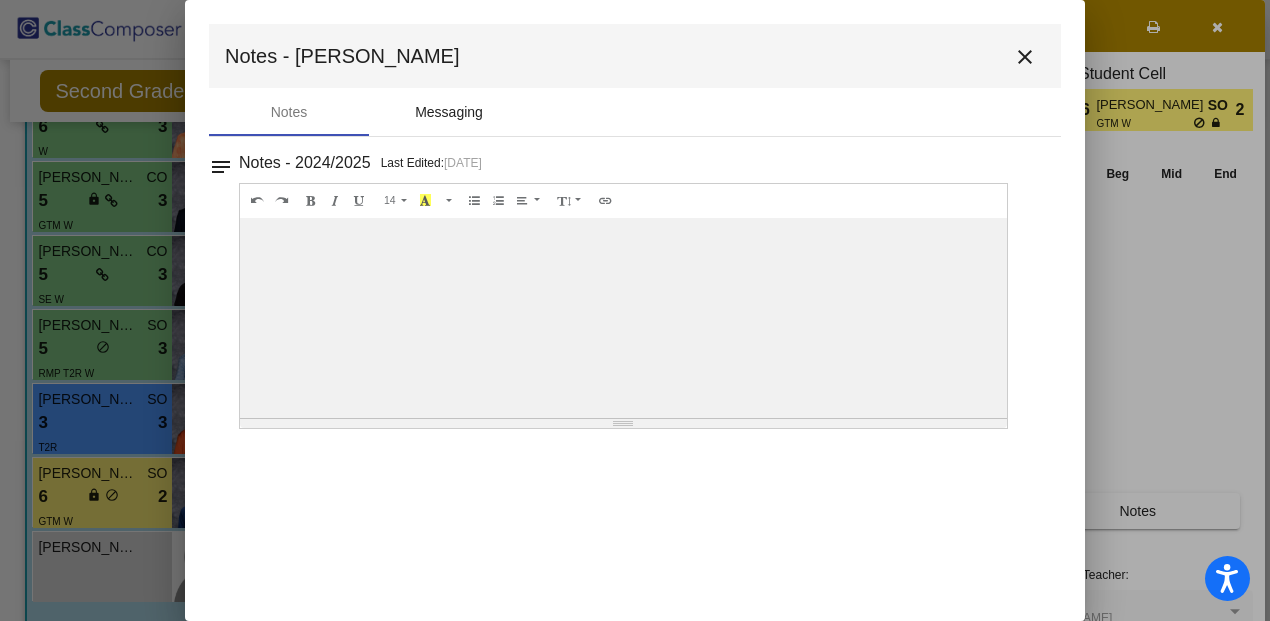 click on "Messaging" at bounding box center [449, 112] 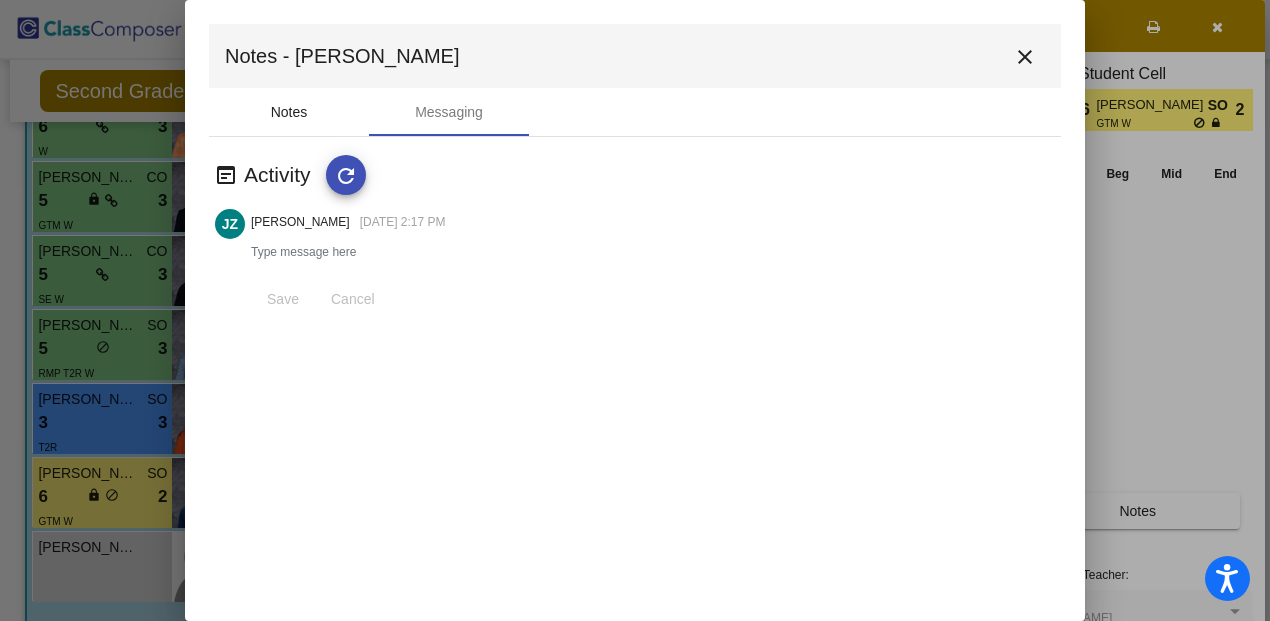 click on "Notes" at bounding box center (289, 112) 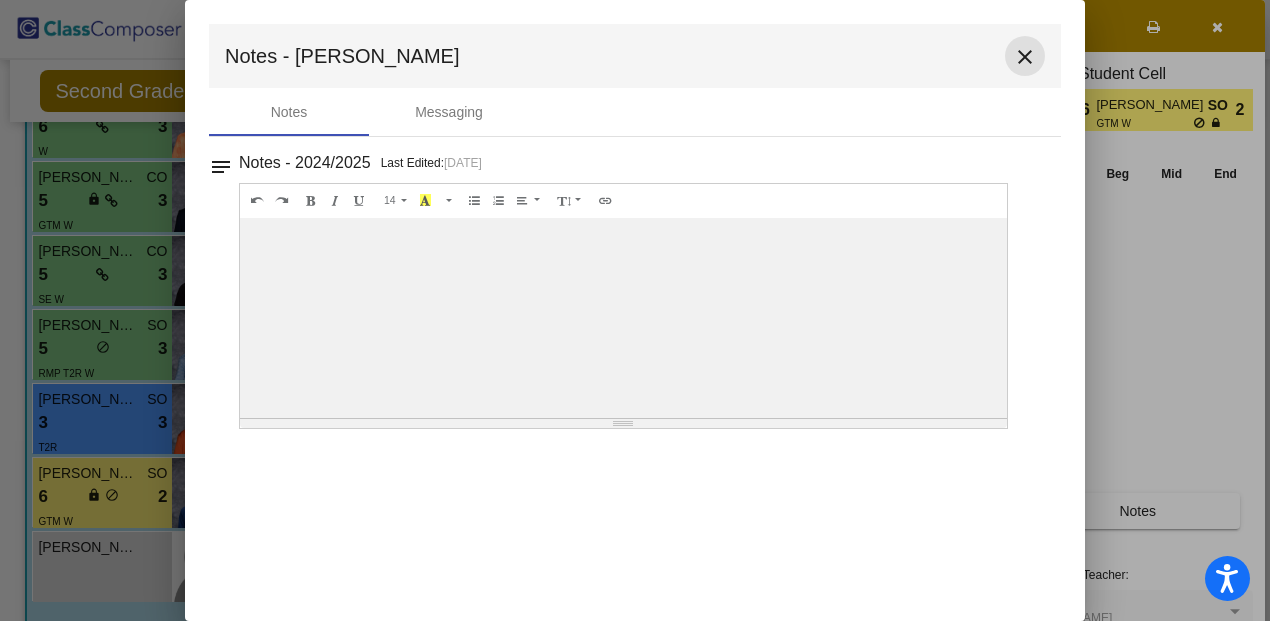 click on "close" at bounding box center [1025, 57] 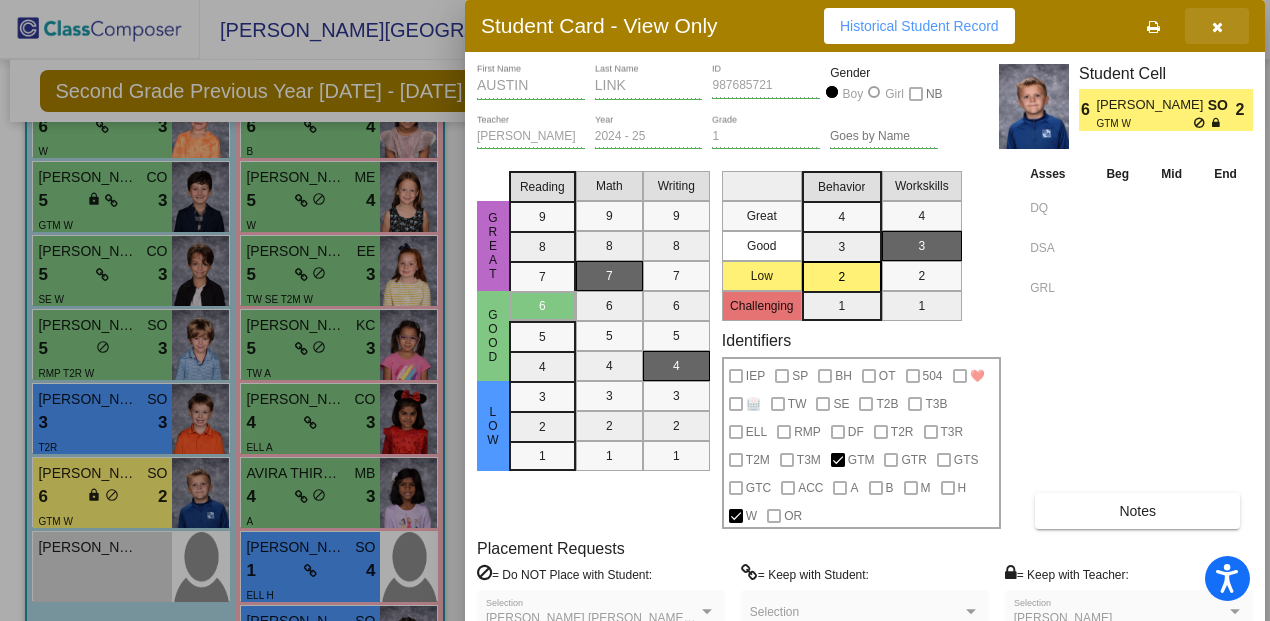 click at bounding box center (1217, 27) 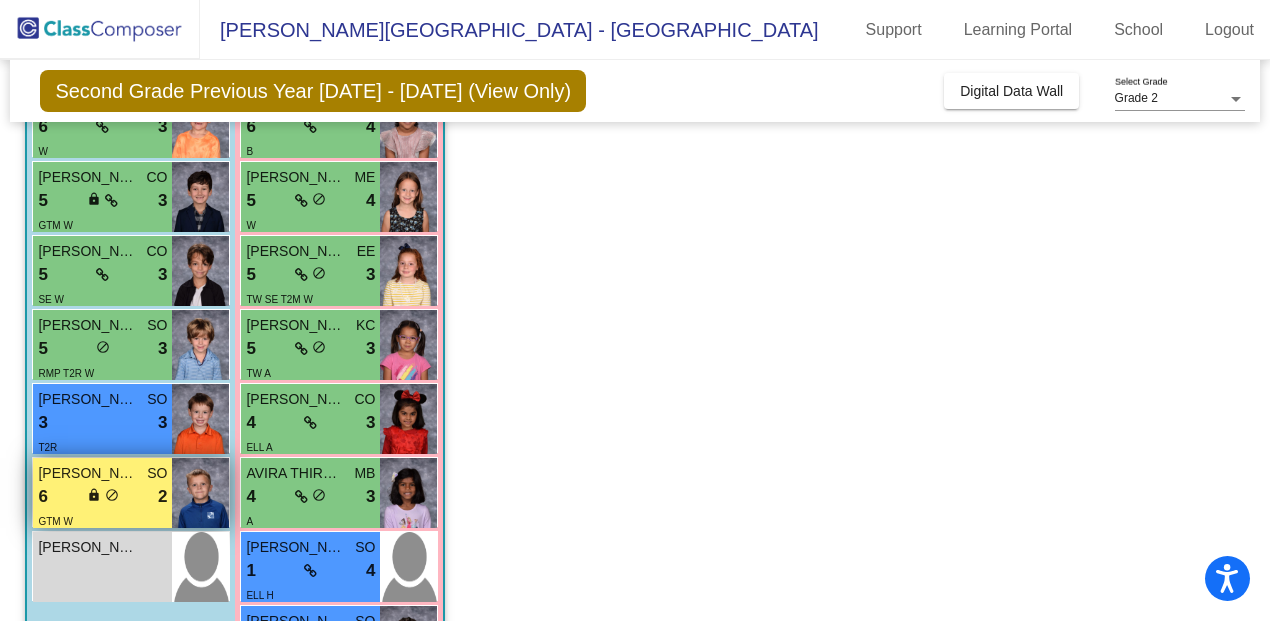 click on "[PERSON_NAME]" at bounding box center (88, 473) 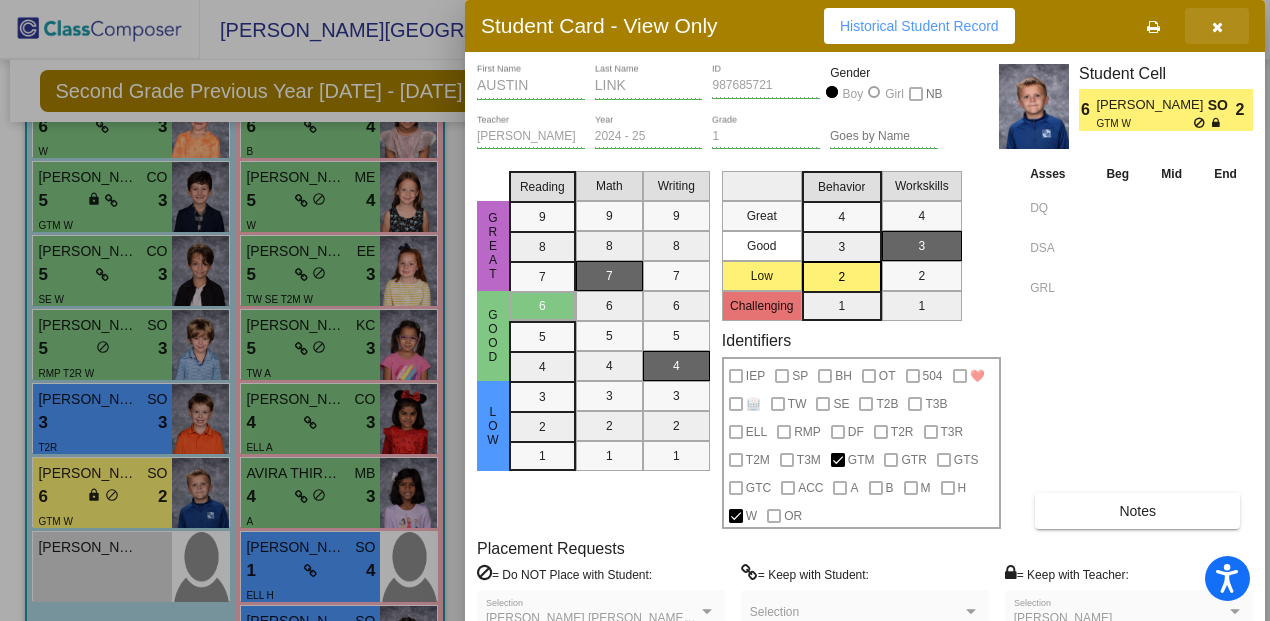 click at bounding box center (1217, 27) 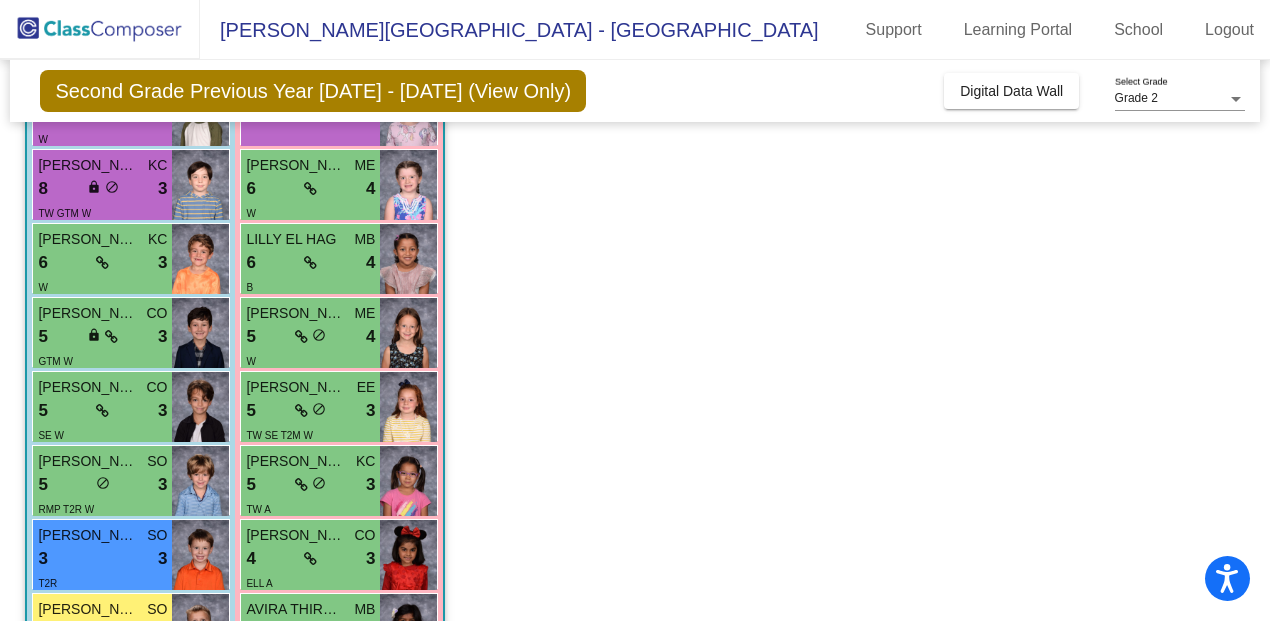 scroll, scrollTop: 317, scrollLeft: 0, axis: vertical 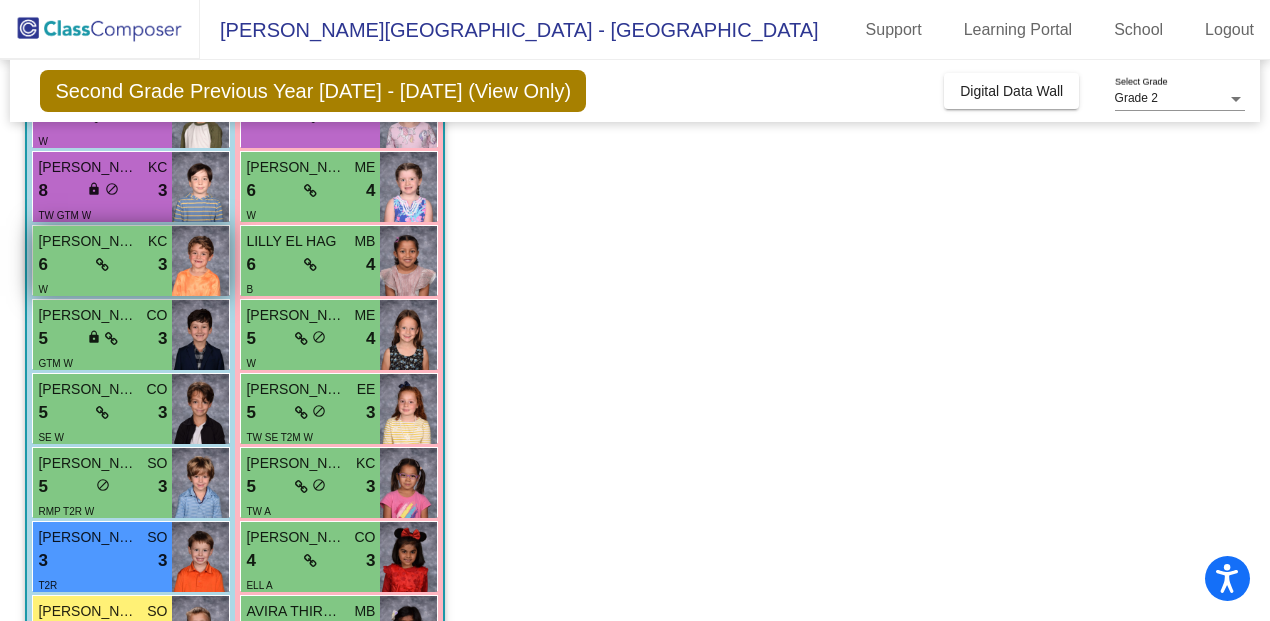 click at bounding box center [200, 261] 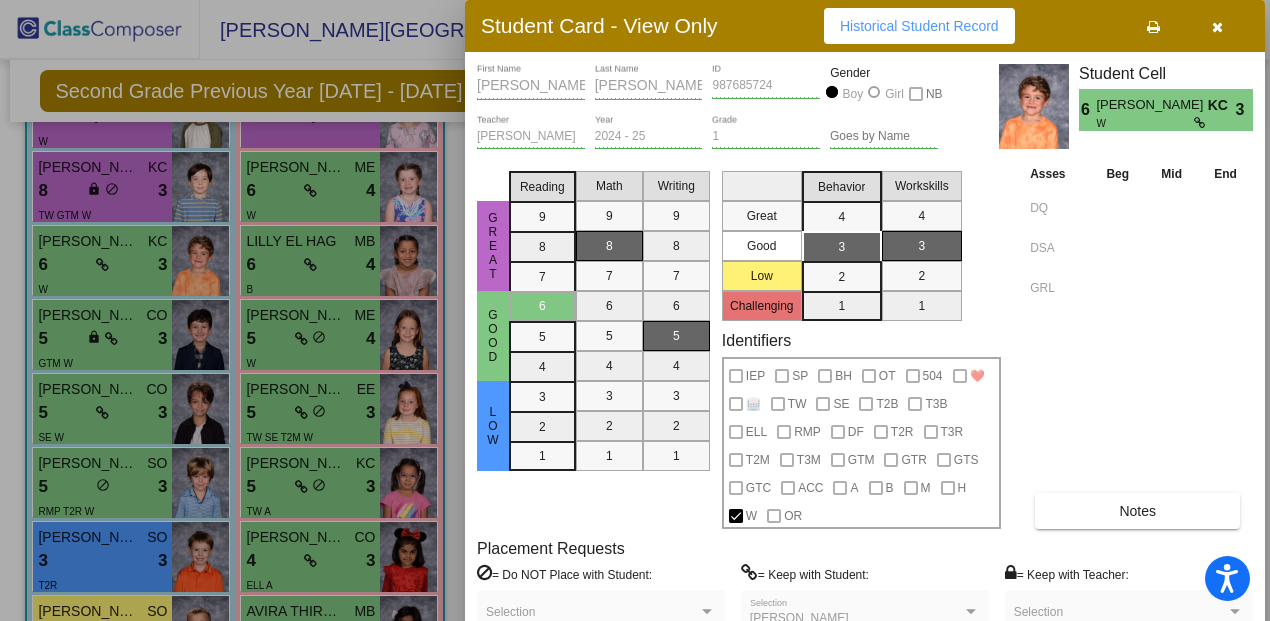 click on "Notes" at bounding box center [1137, 511] 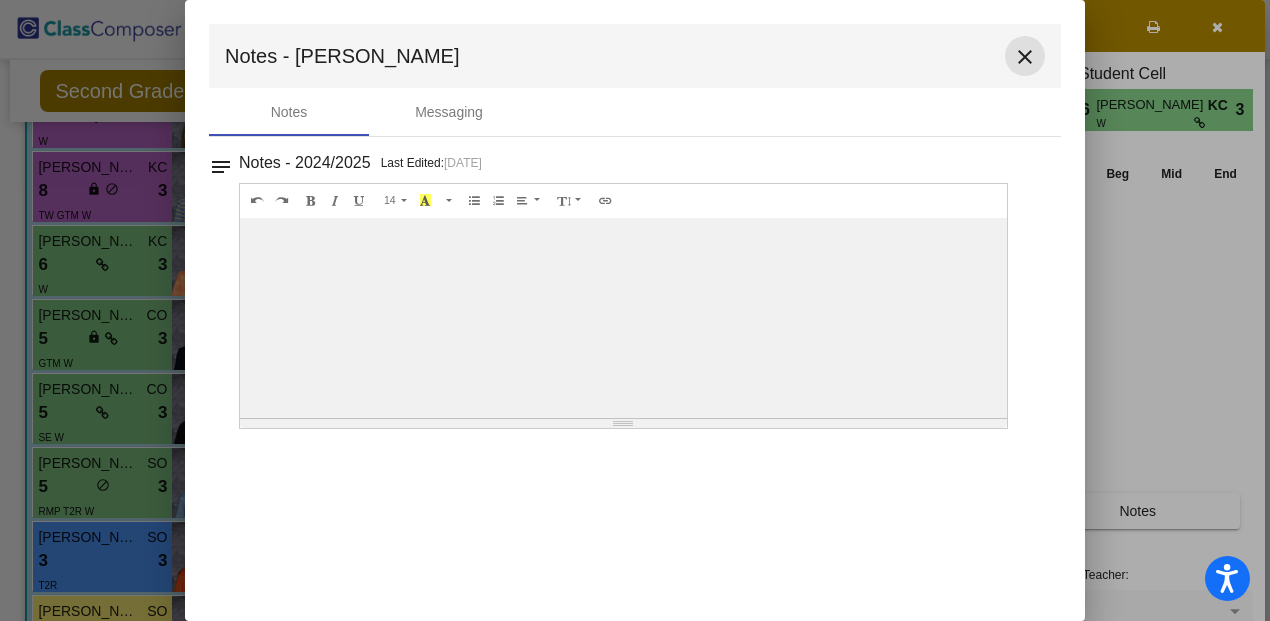 click on "close" at bounding box center [1025, 57] 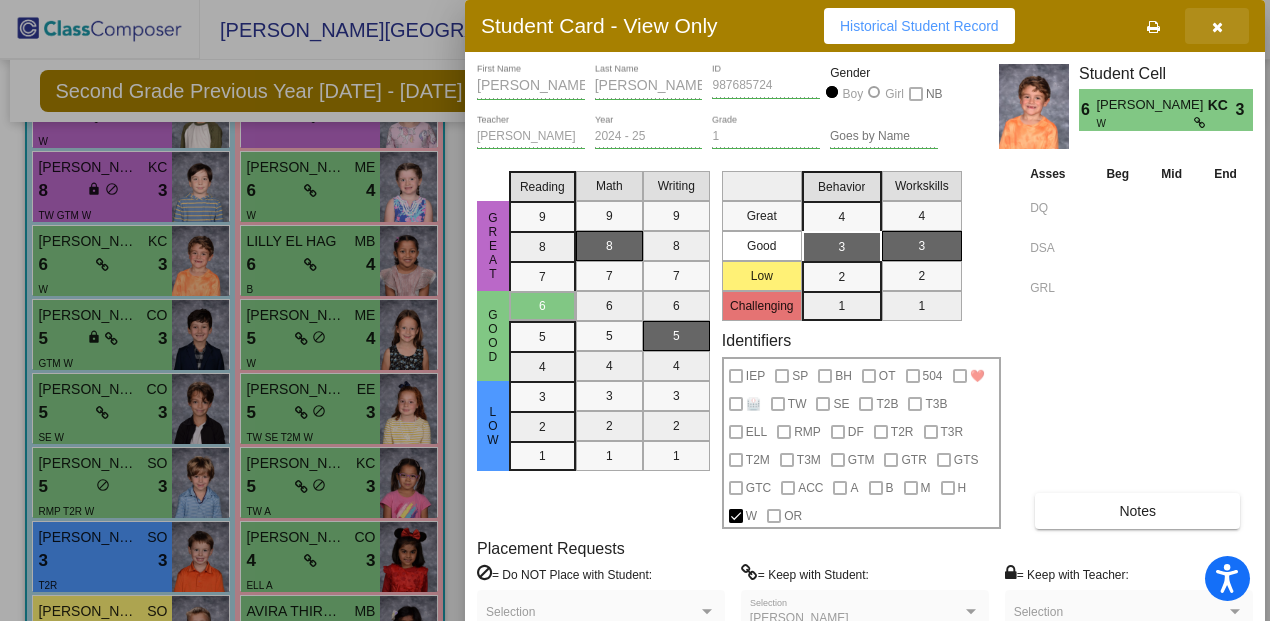 click at bounding box center (1217, 27) 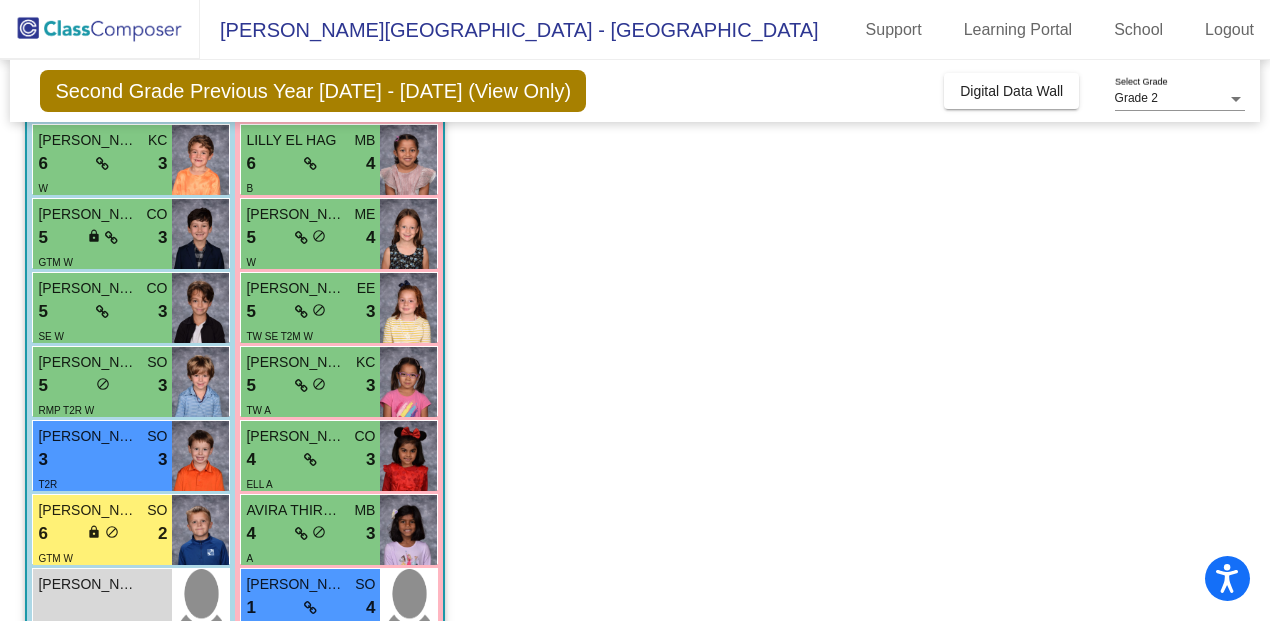 scroll, scrollTop: 423, scrollLeft: 0, axis: vertical 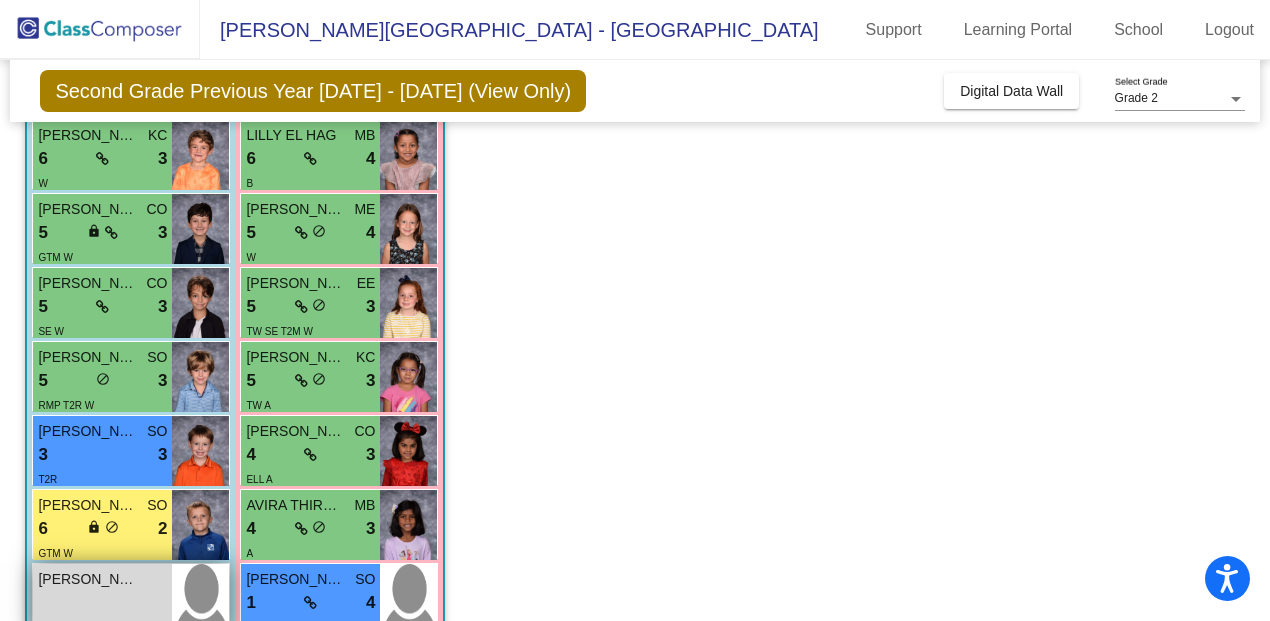 click on "[PERSON_NAME]" at bounding box center [88, 579] 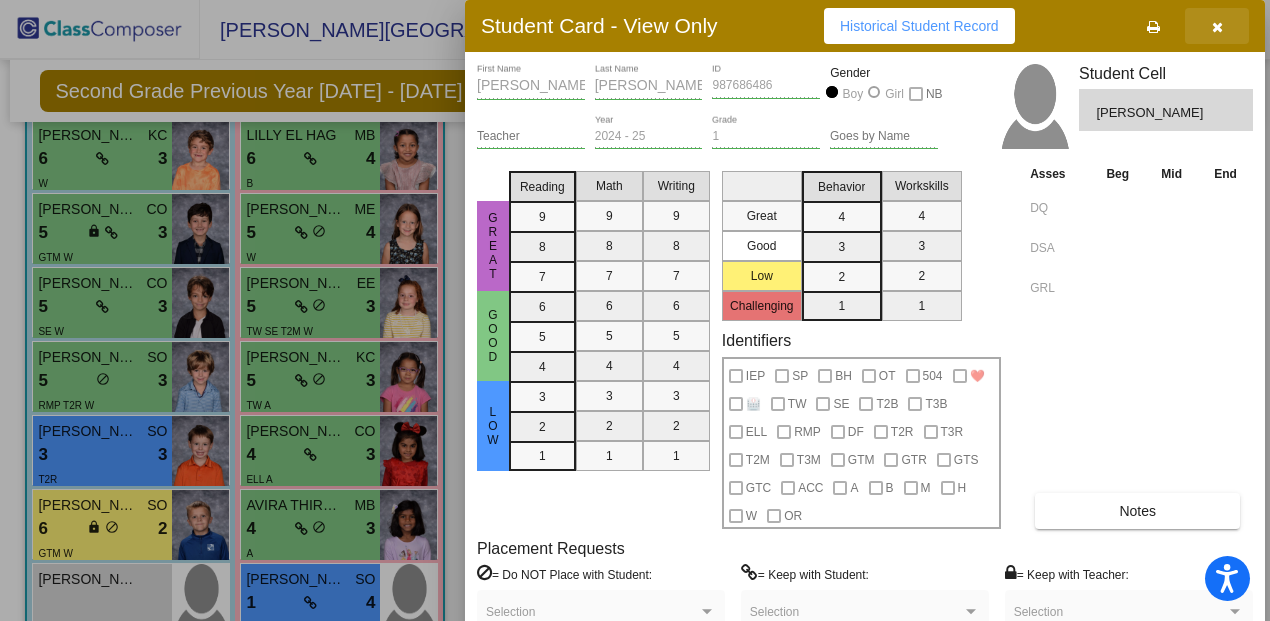 click at bounding box center [1217, 27] 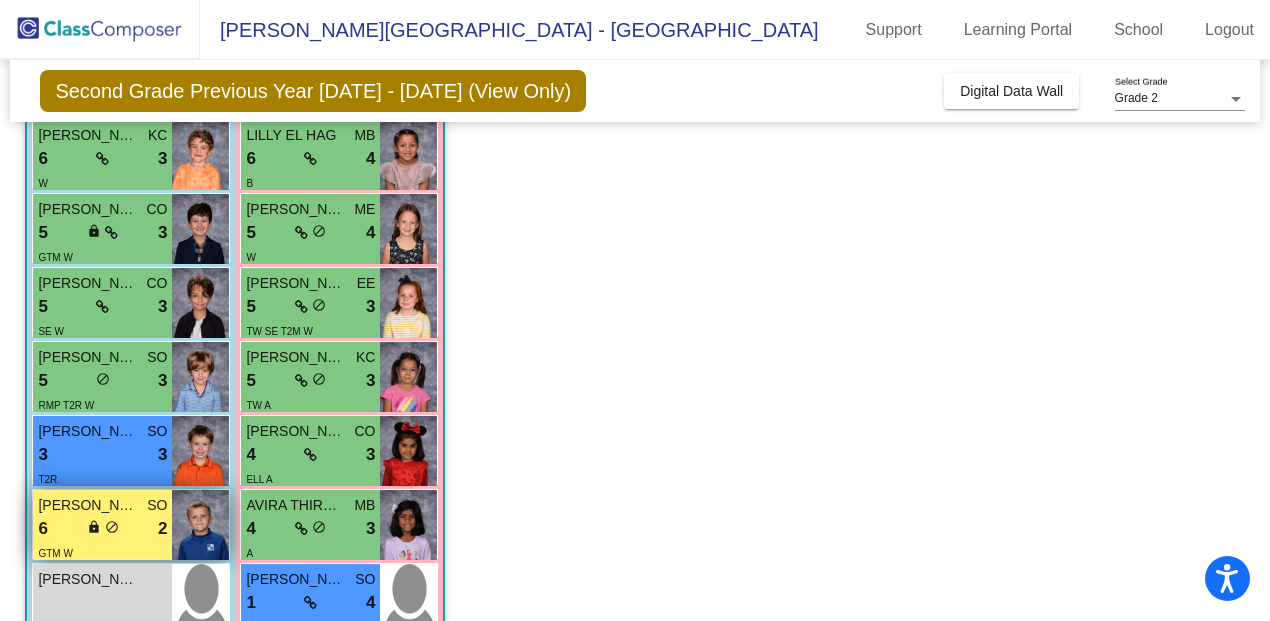 click on "[PERSON_NAME]" at bounding box center [88, 505] 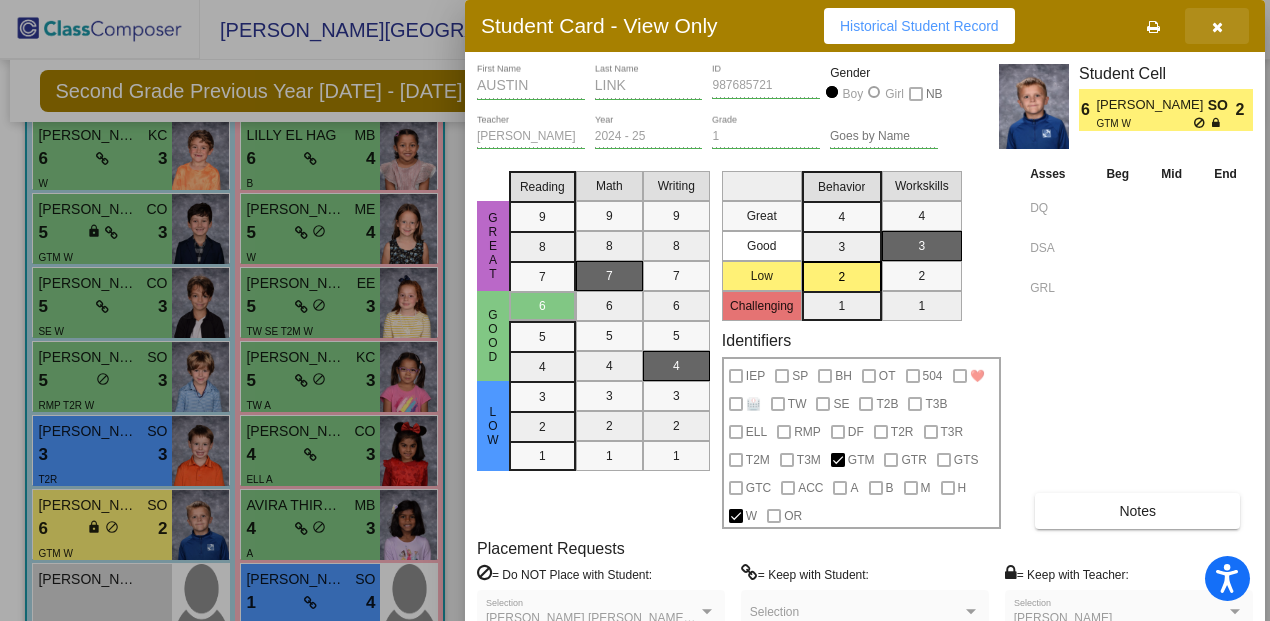 click at bounding box center [1217, 27] 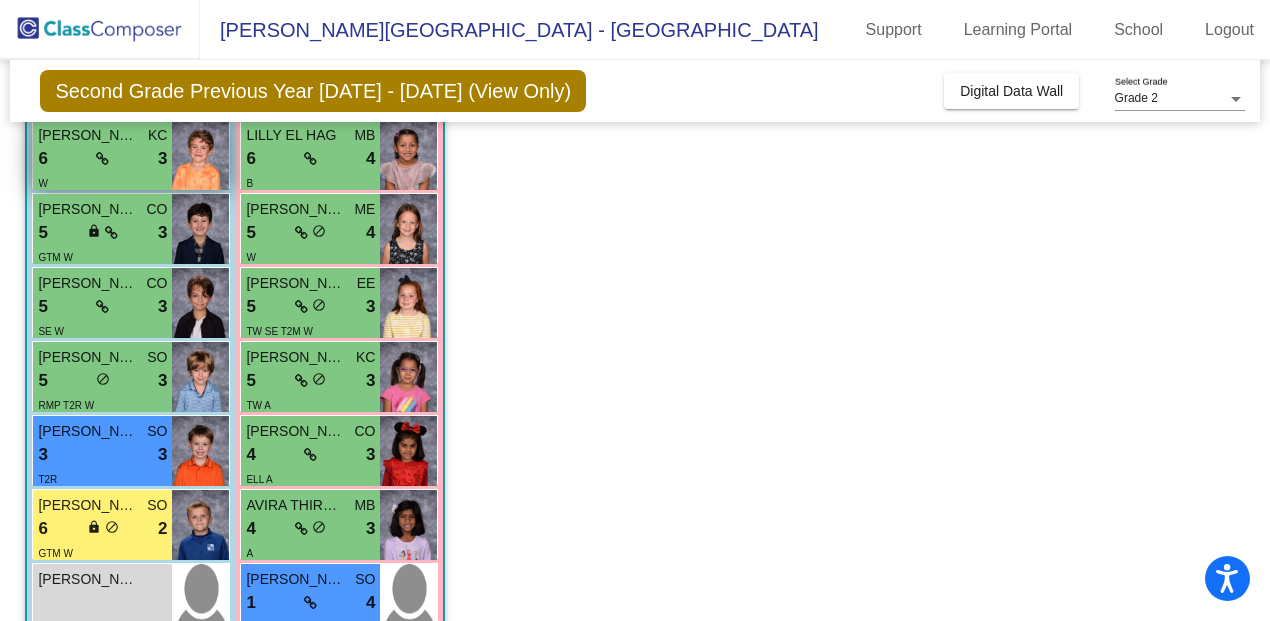 click on "[PERSON_NAME]" at bounding box center (88, 135) 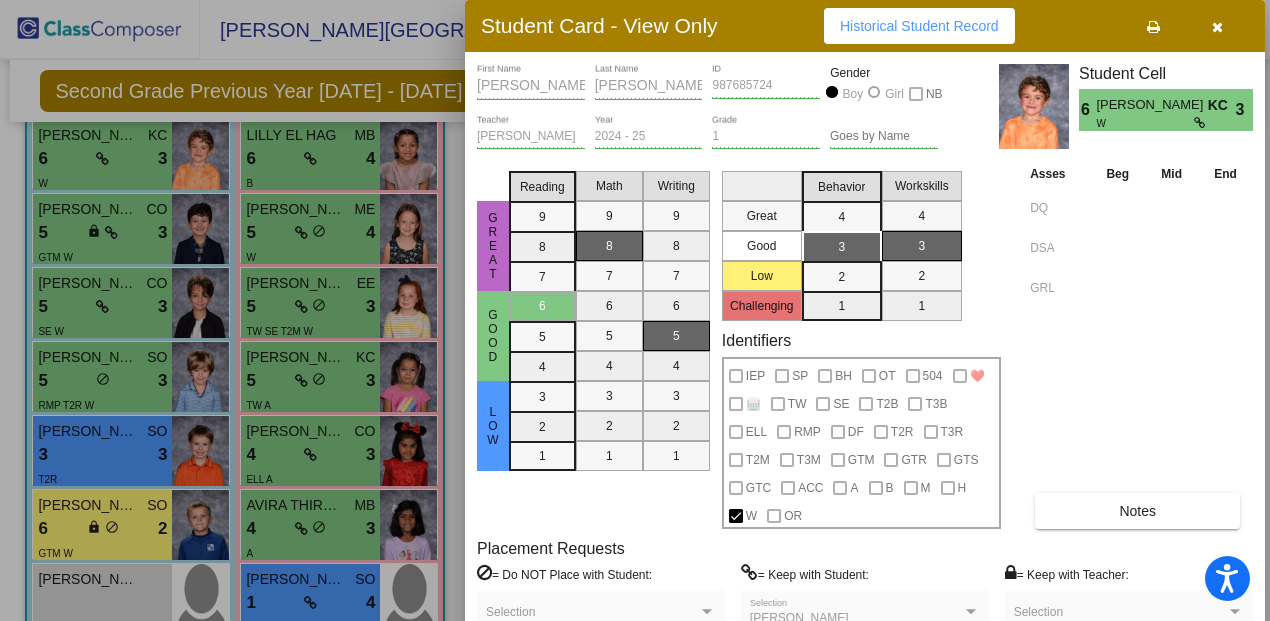 click at bounding box center [635, 310] 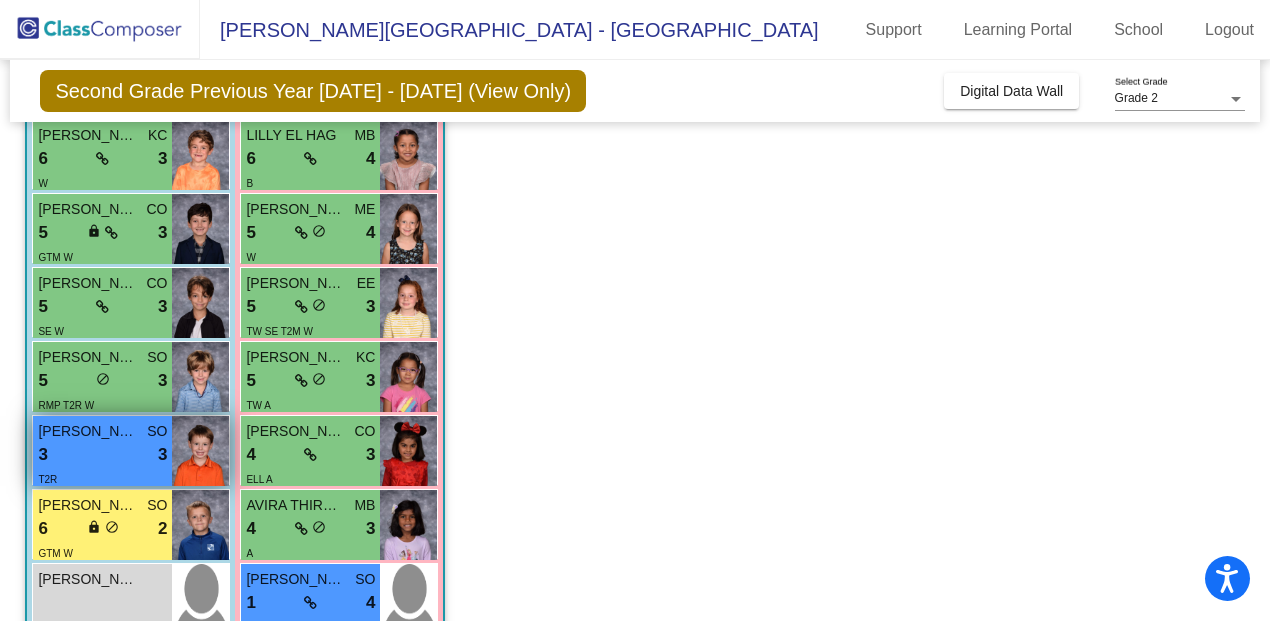click at bounding box center (200, 451) 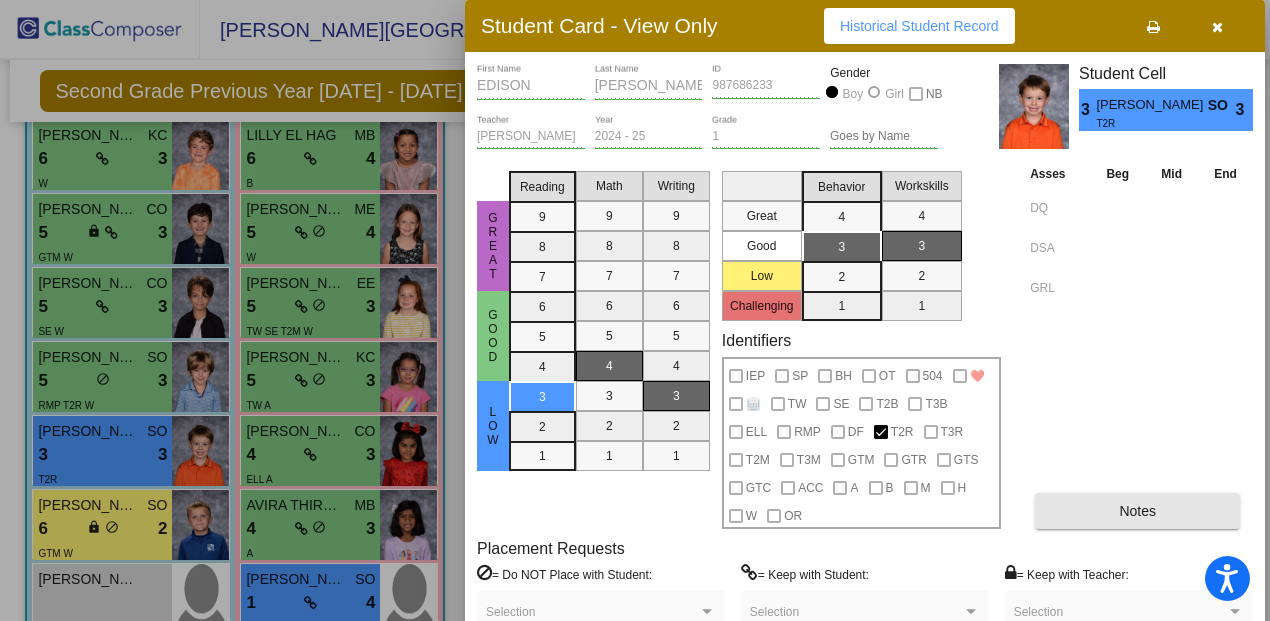 click on "Notes" at bounding box center (1137, 511) 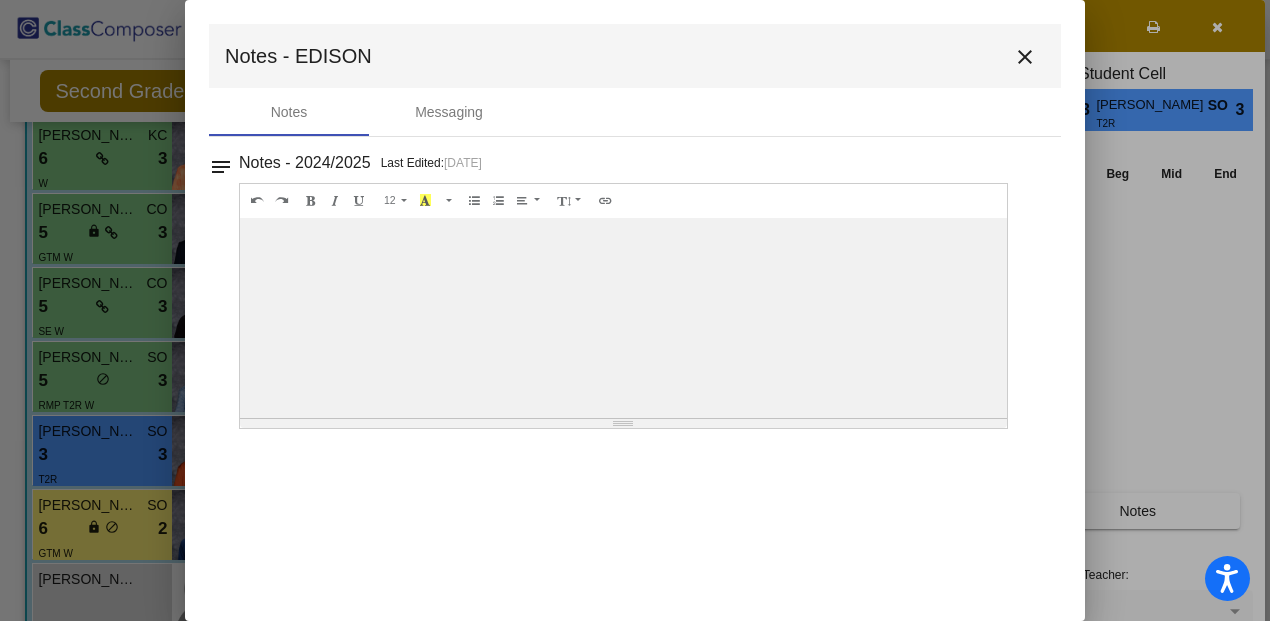 click on "close" at bounding box center [1025, 57] 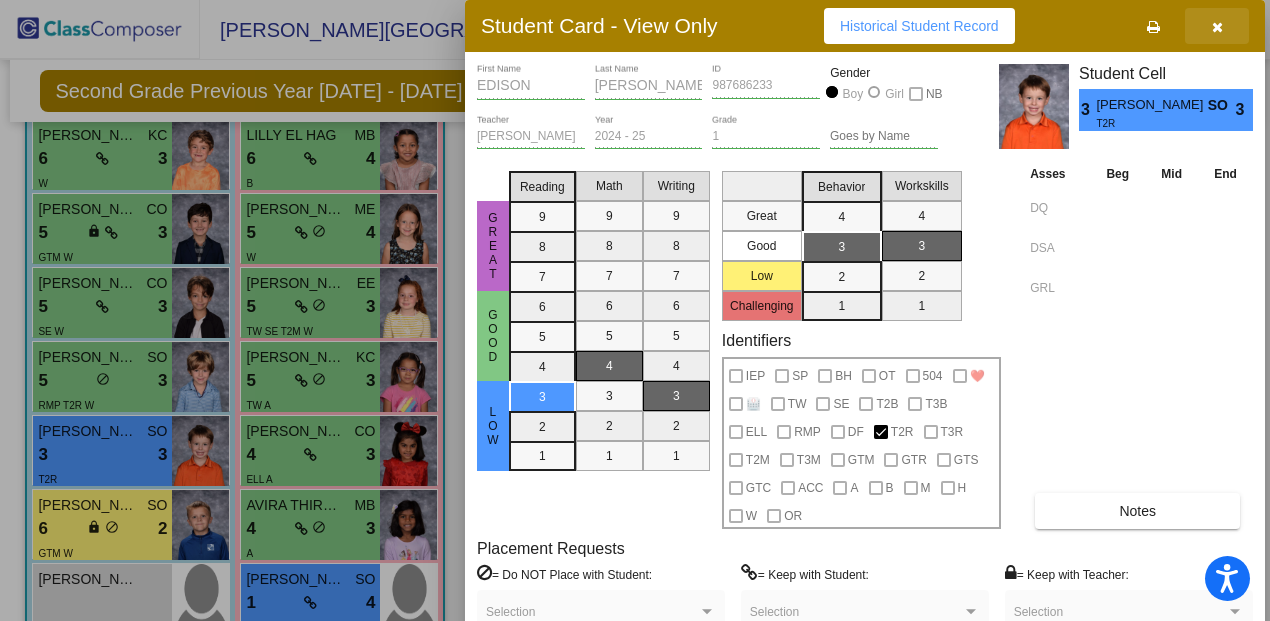 click at bounding box center (1217, 27) 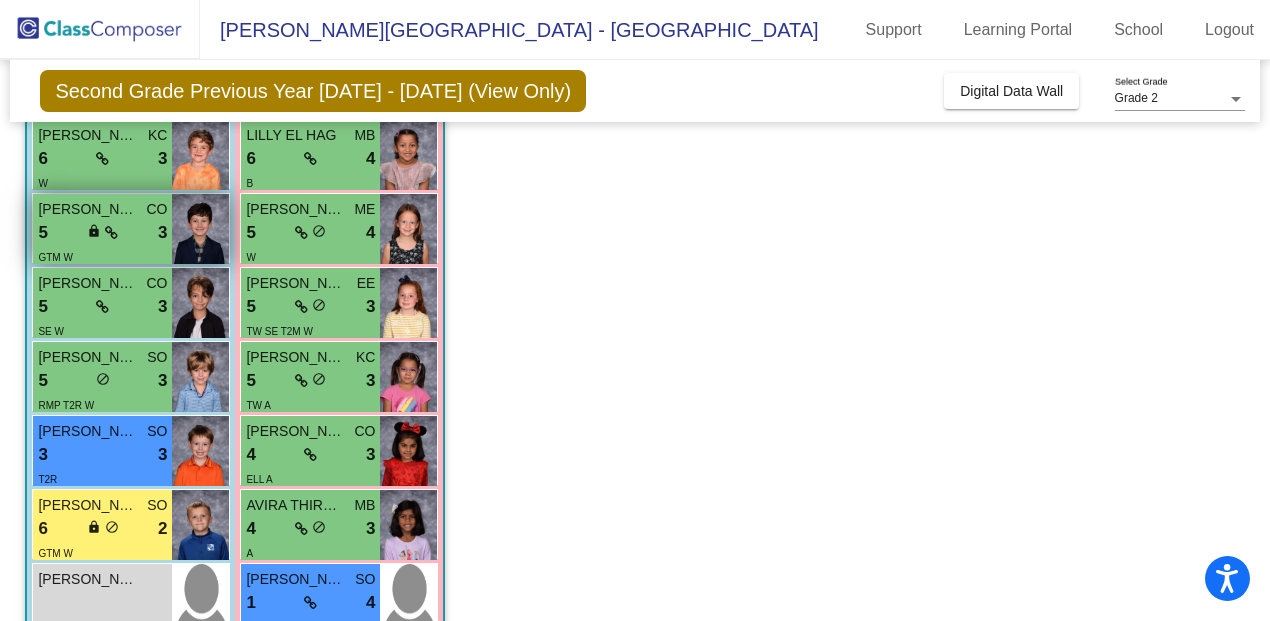 click on "[PERSON_NAME]" at bounding box center [88, 209] 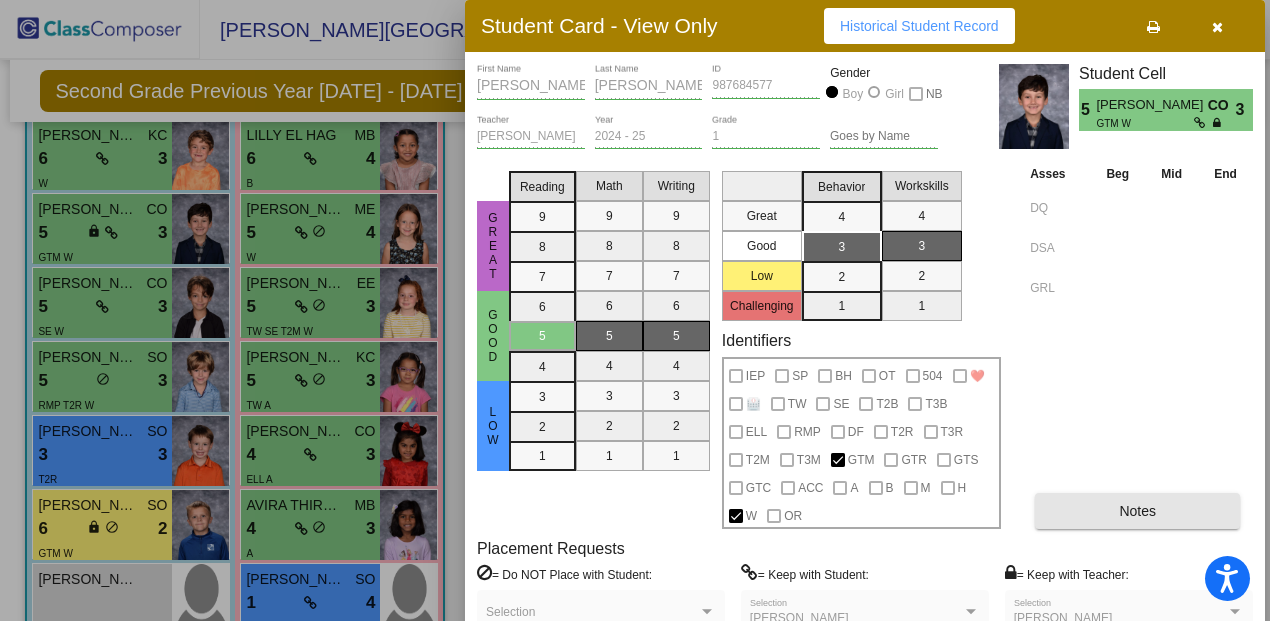 click on "Notes" at bounding box center [1137, 511] 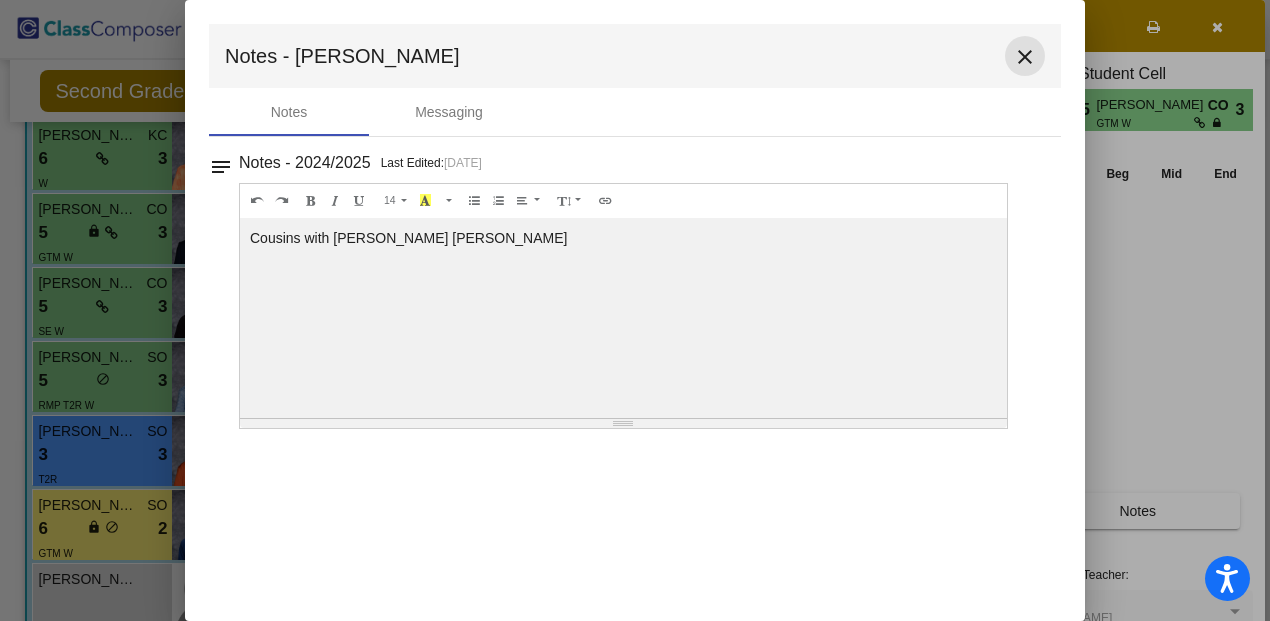 click on "close" at bounding box center [1025, 57] 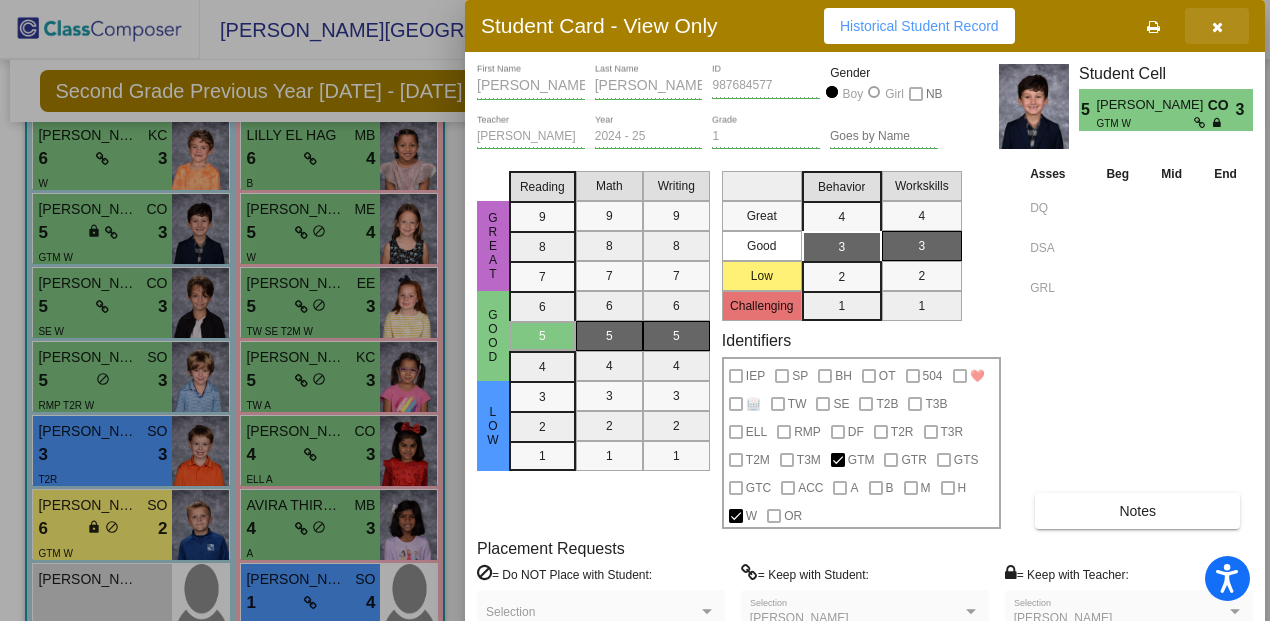 click at bounding box center [1217, 27] 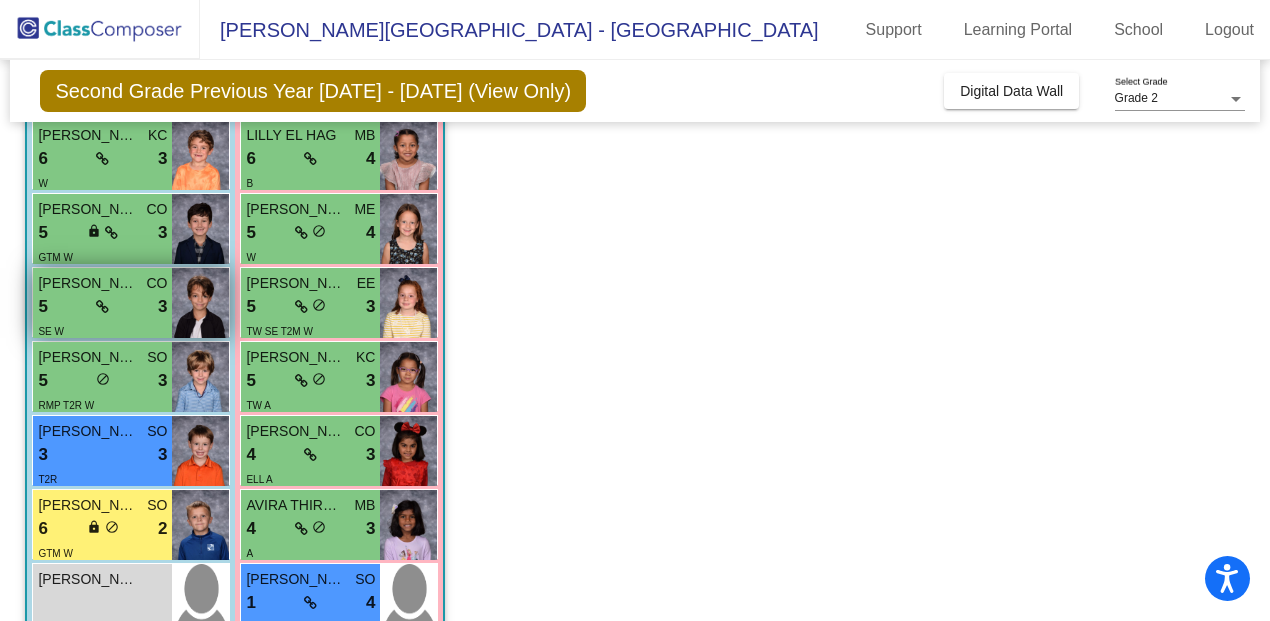 click on "[PERSON_NAME]" at bounding box center (88, 283) 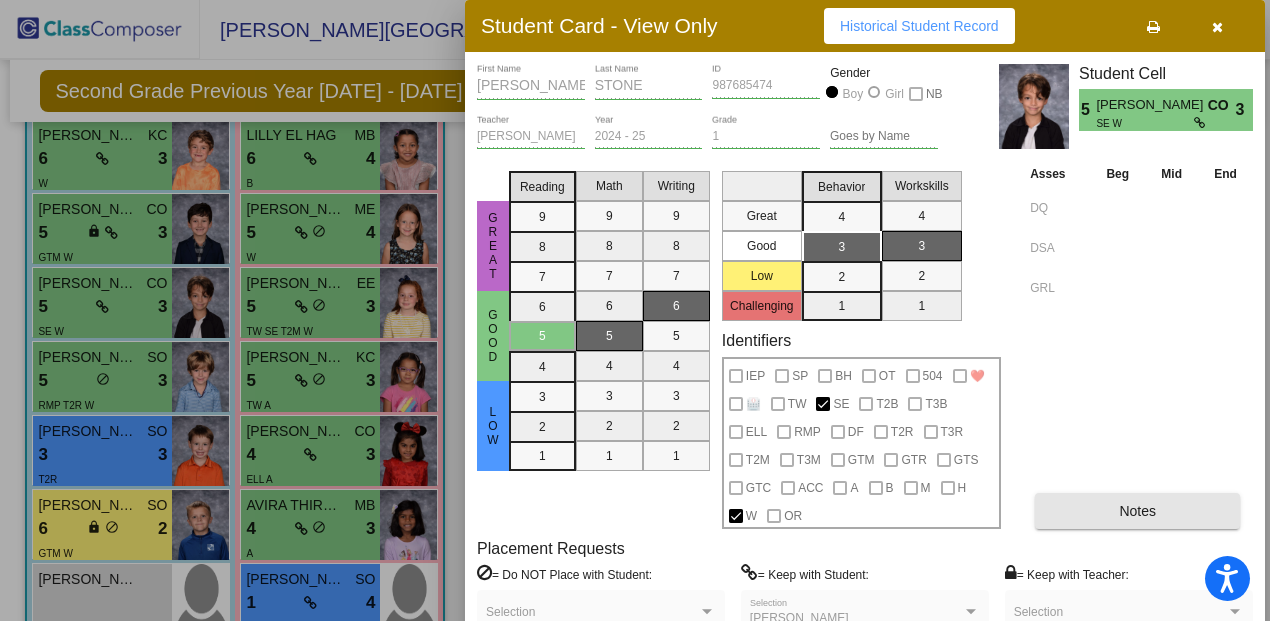 click on "Notes" at bounding box center [1137, 511] 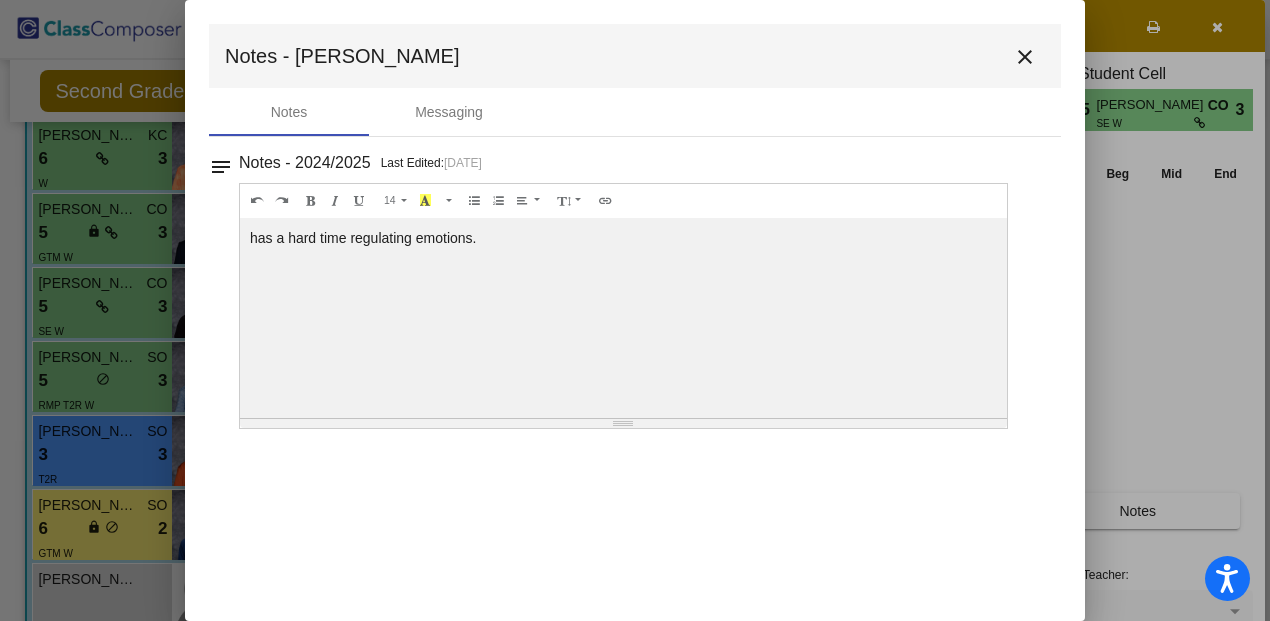 click on "close" at bounding box center (1025, 57) 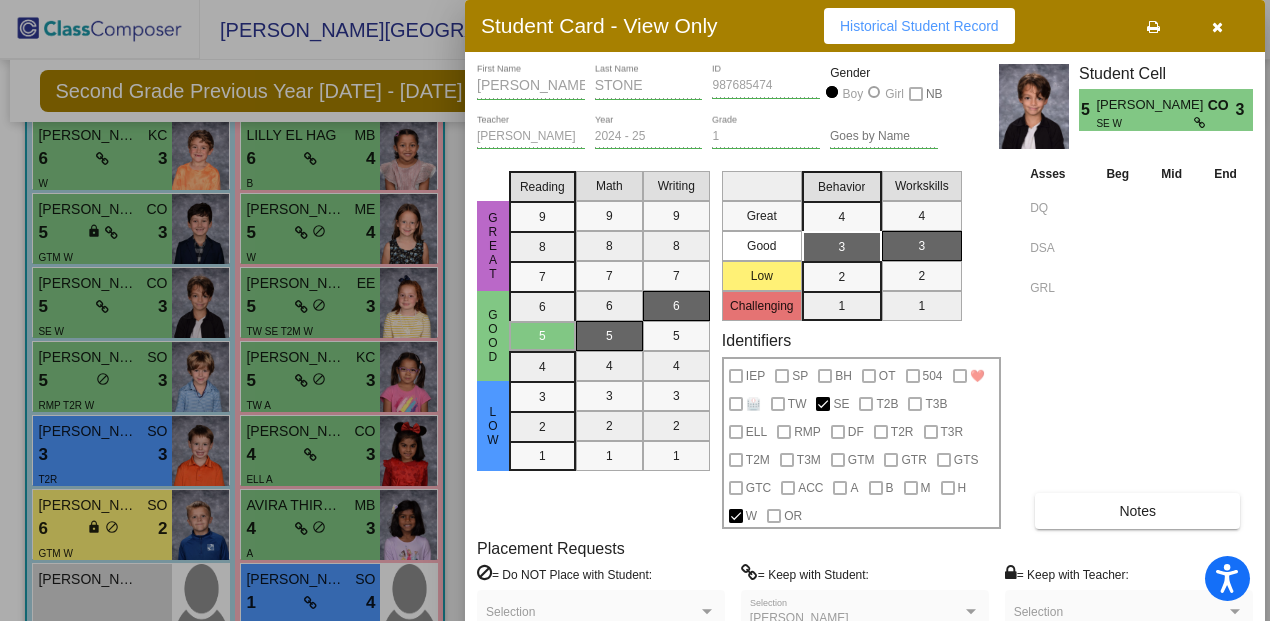 click at bounding box center [1217, 27] 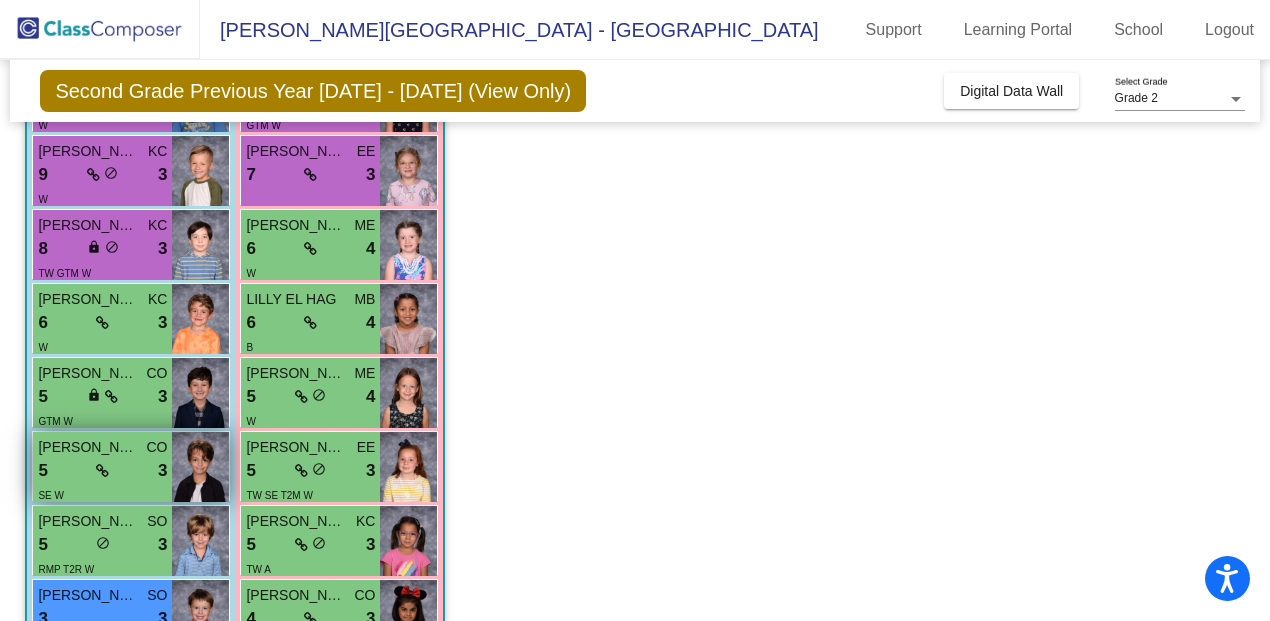 scroll, scrollTop: 256, scrollLeft: 0, axis: vertical 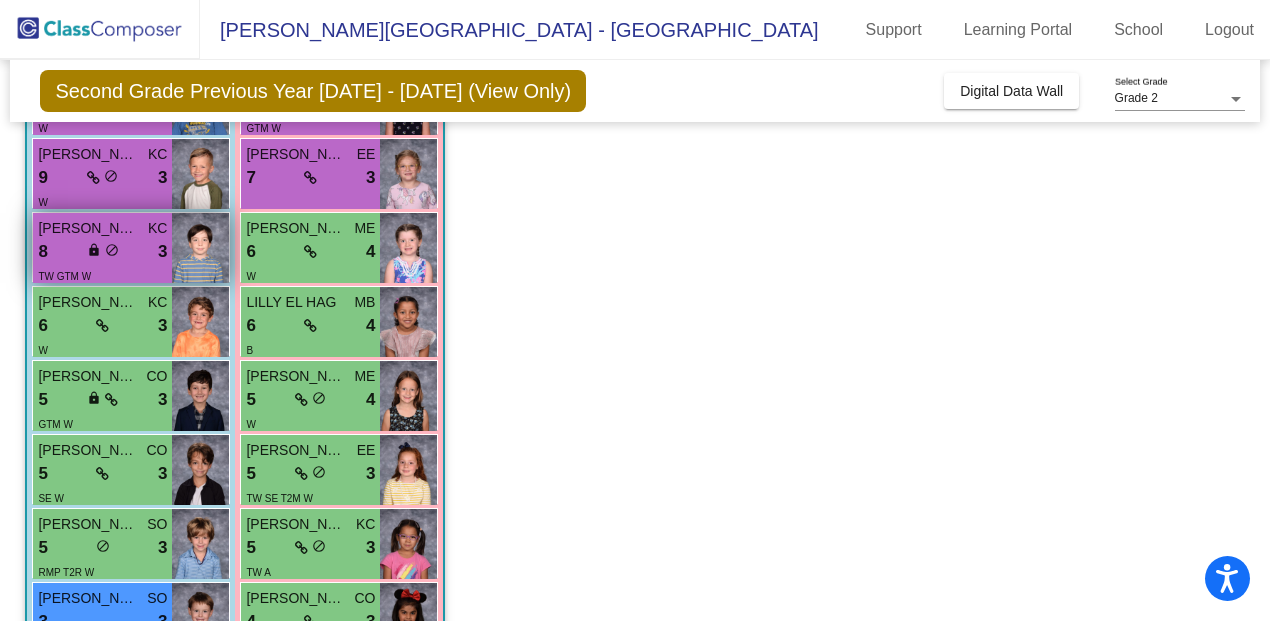 click on "[PERSON_NAME] [PERSON_NAME]" at bounding box center [88, 228] 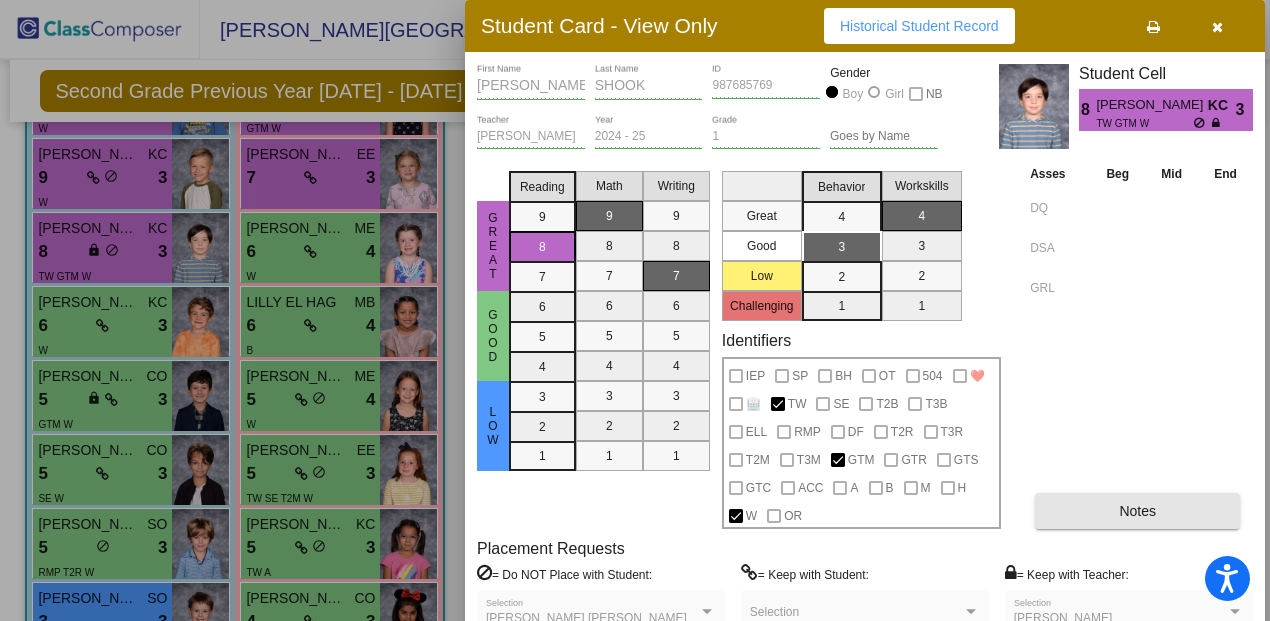 click on "Notes" at bounding box center (1137, 511) 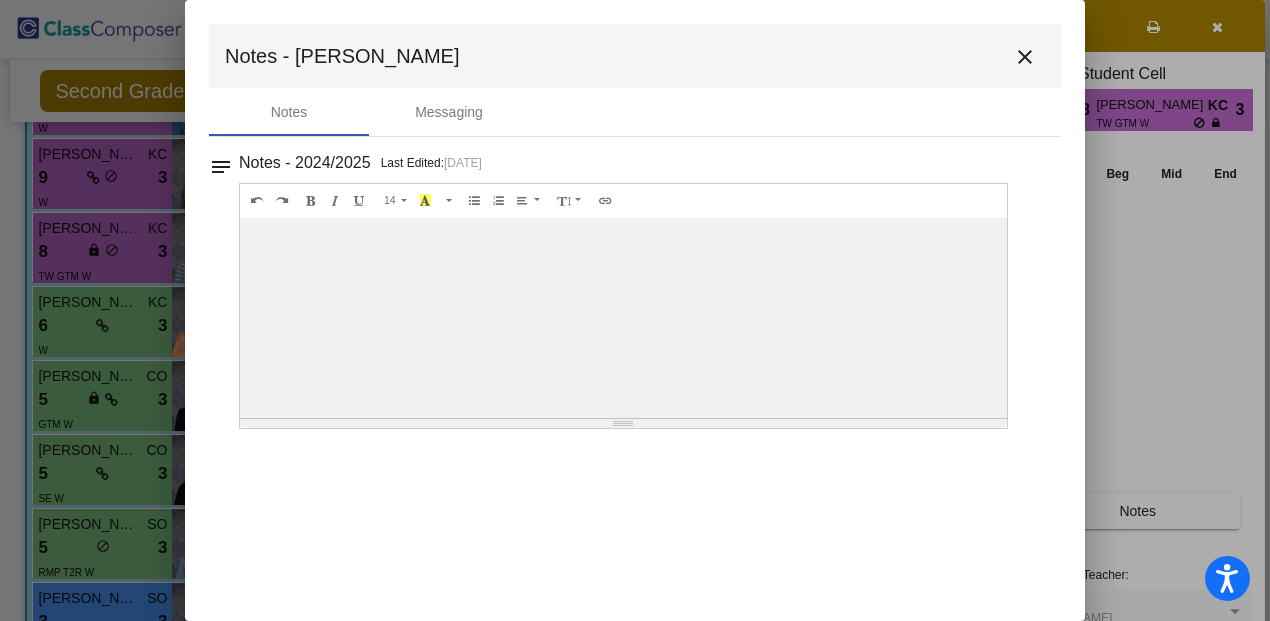 click on "close" at bounding box center [1025, 57] 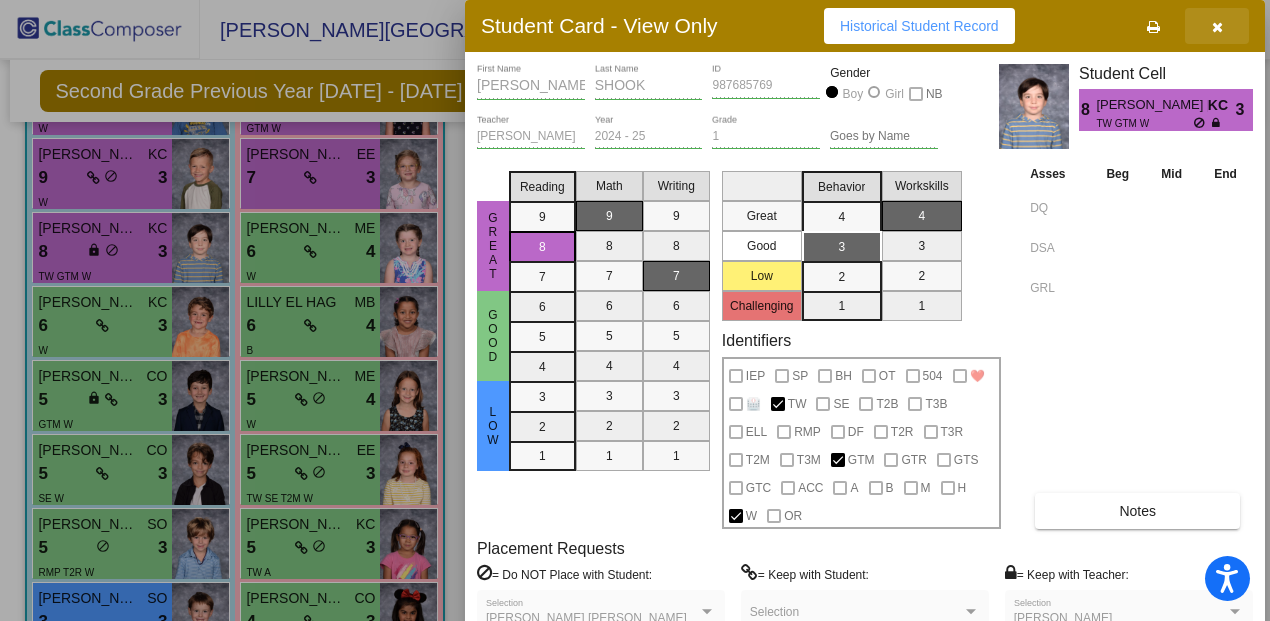 click at bounding box center (1217, 27) 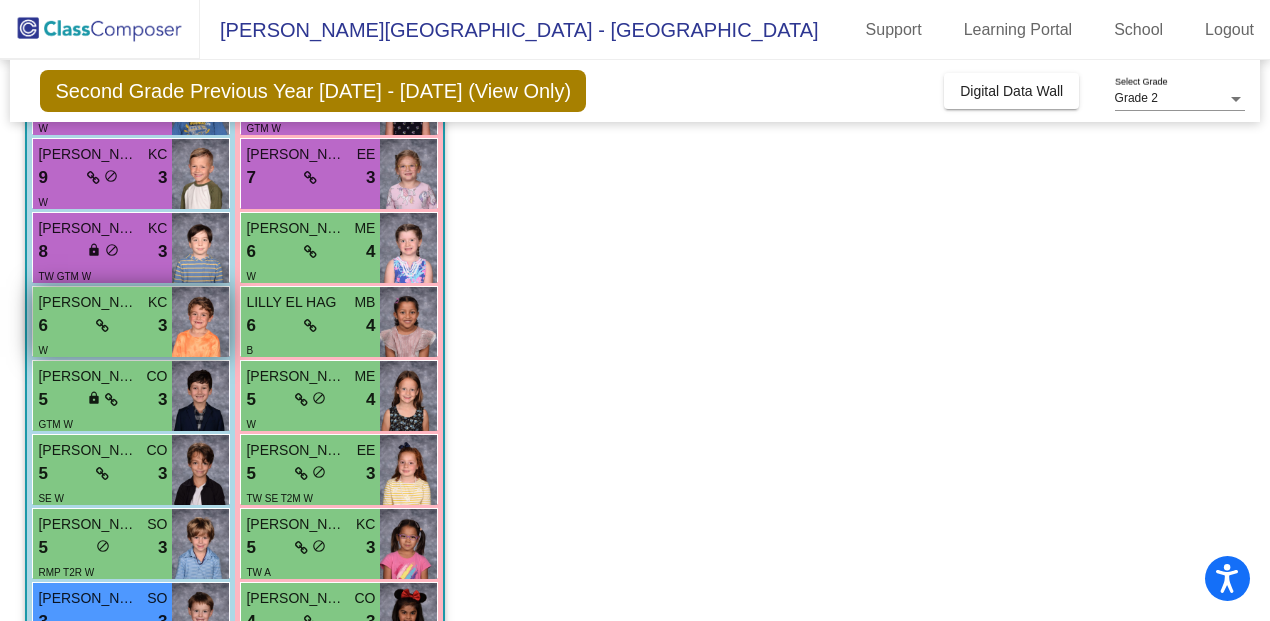 scroll, scrollTop: 161, scrollLeft: 0, axis: vertical 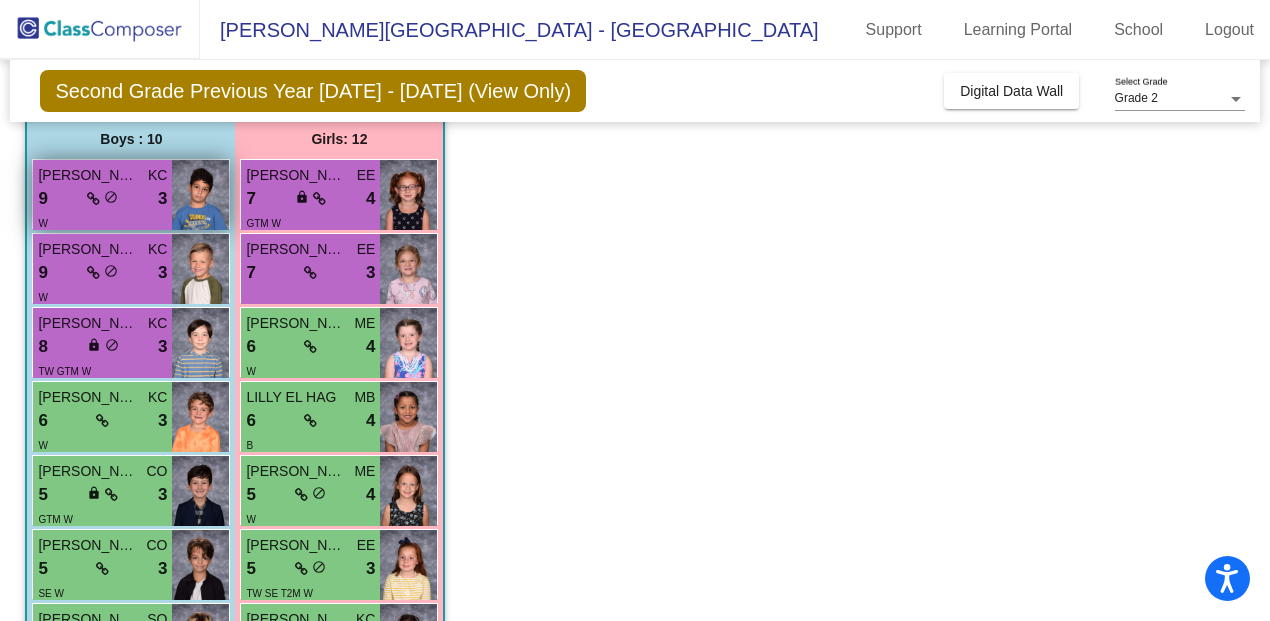 click on "[PERSON_NAME]" at bounding box center (88, 175) 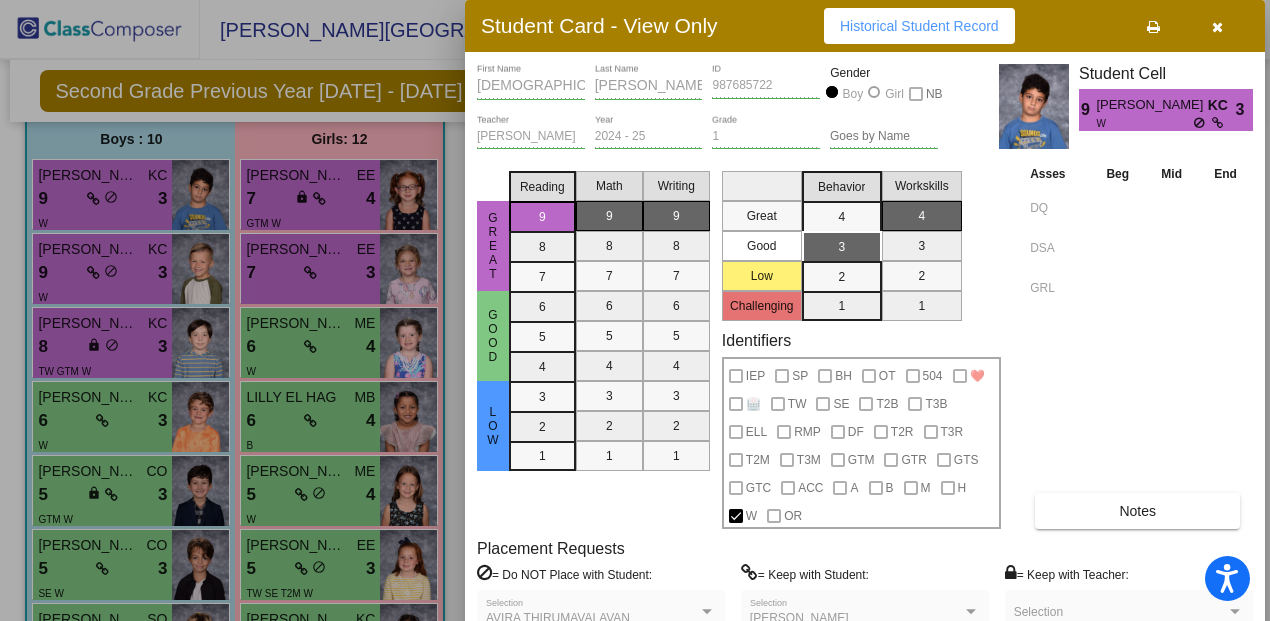 click on "AVIRA THIRUMAVALAVAN Selection" at bounding box center (601, 617) 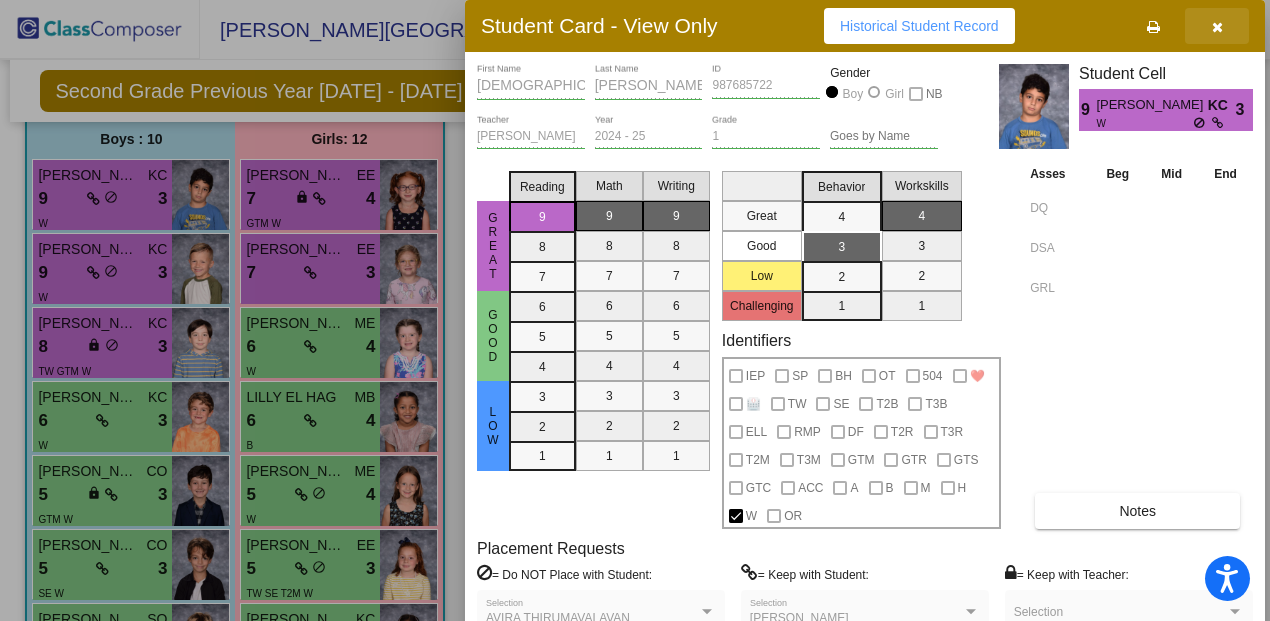 click at bounding box center [1217, 26] 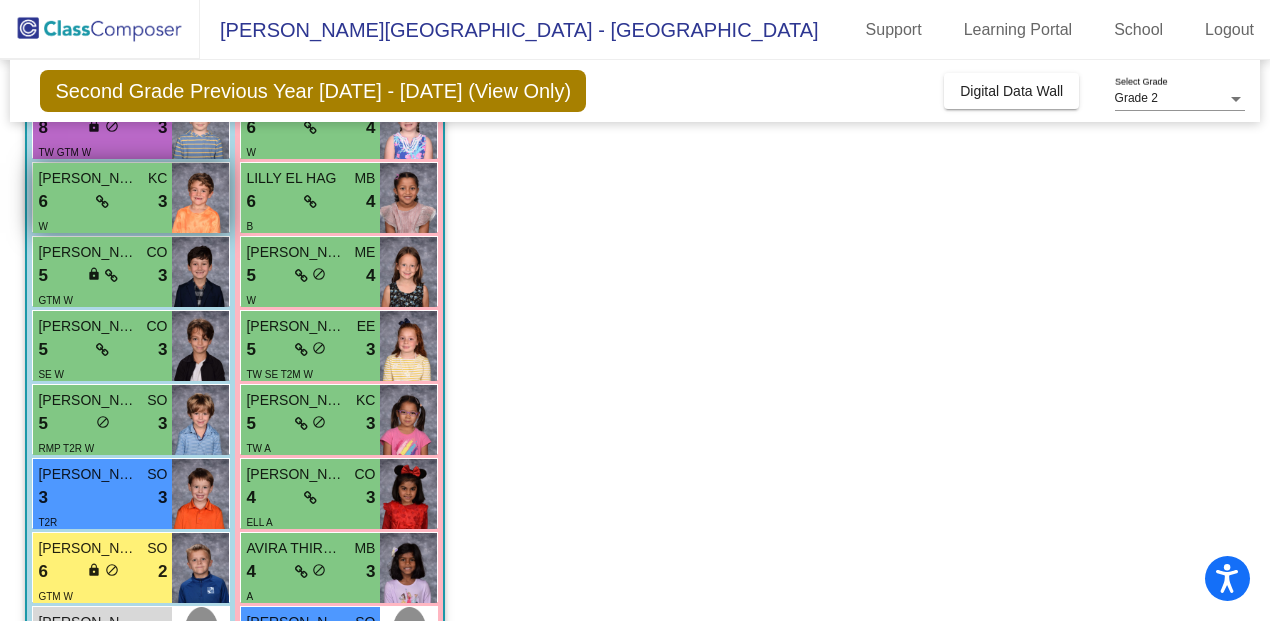 scroll, scrollTop: 387, scrollLeft: 0, axis: vertical 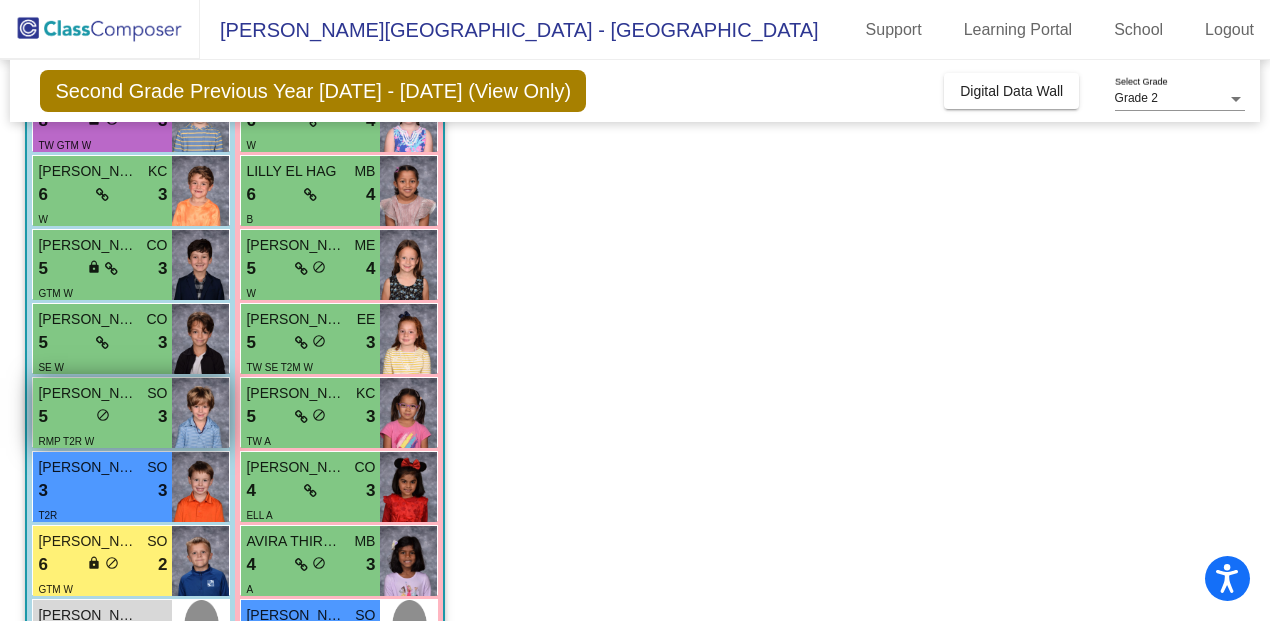 click on "[PERSON_NAME]" at bounding box center [88, 393] 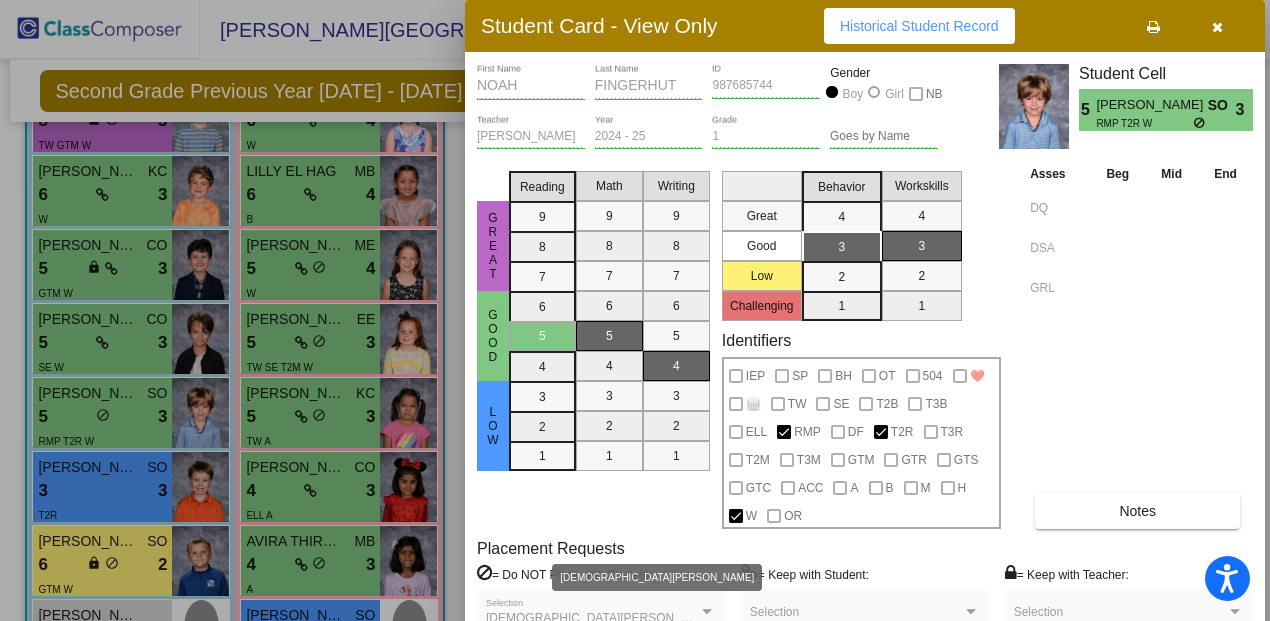 click at bounding box center (707, 611) 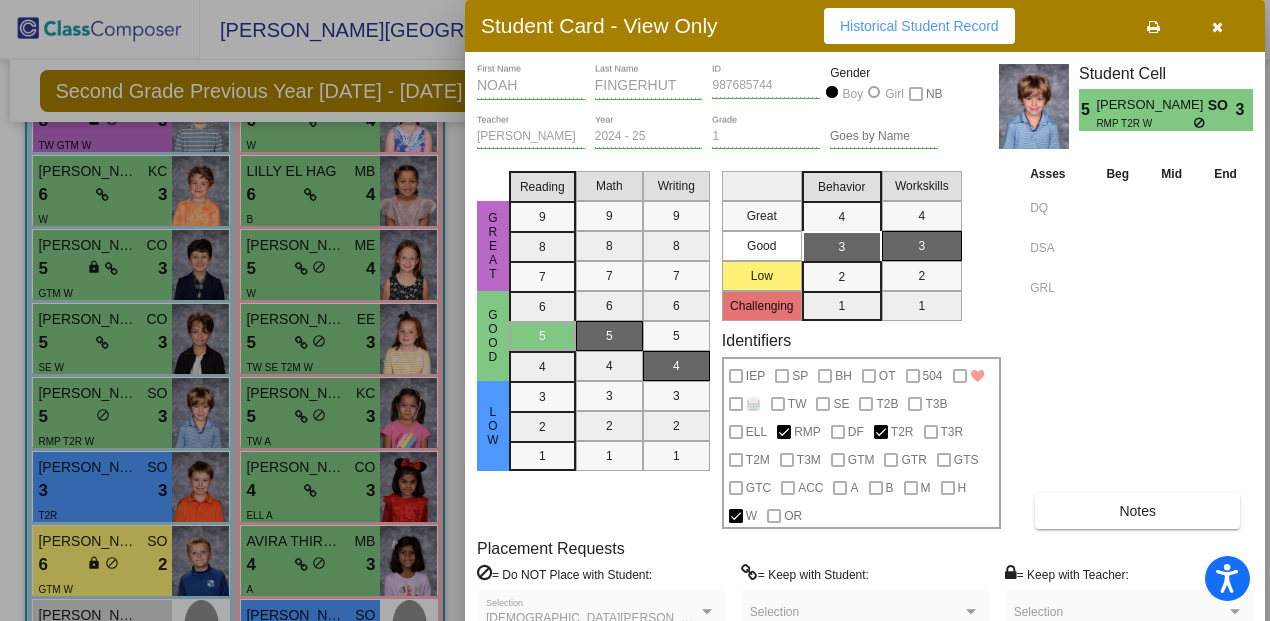 click at bounding box center [707, 612] 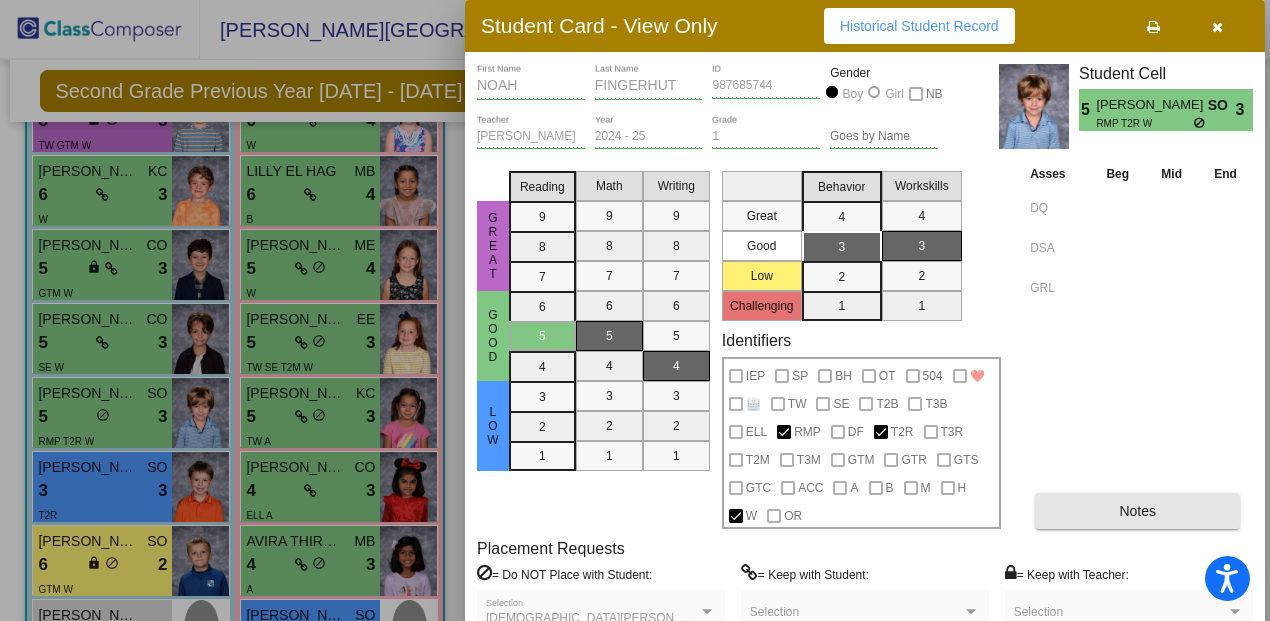 click on "Notes" at bounding box center (1137, 511) 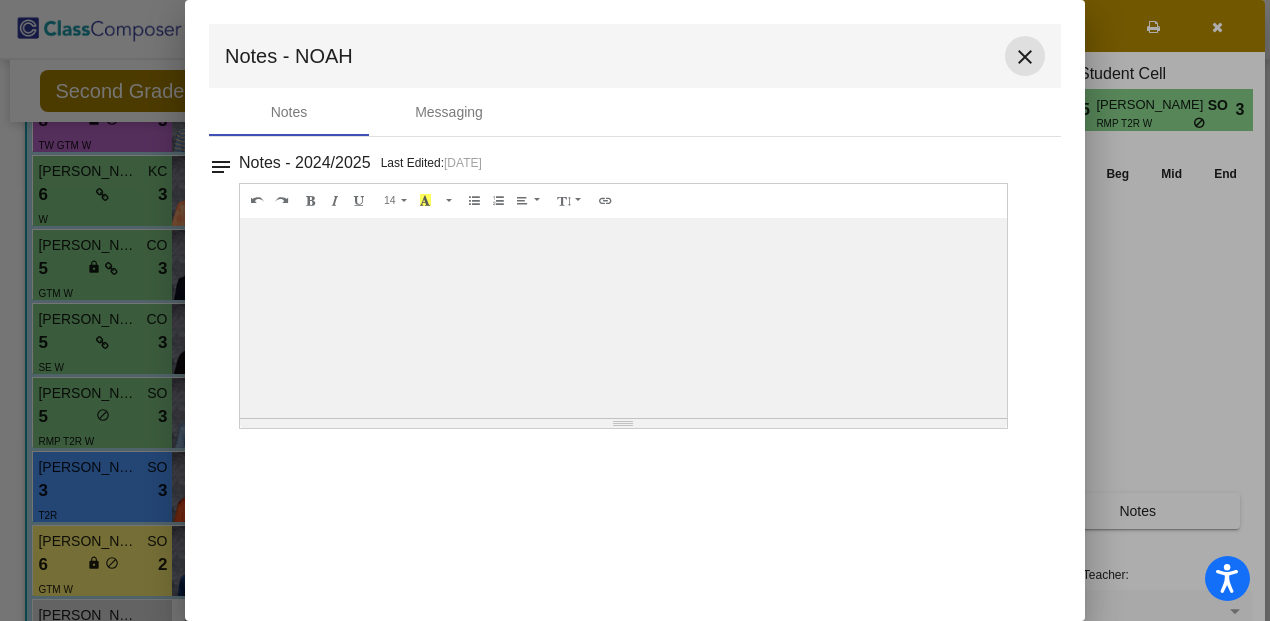 click on "close" at bounding box center [1025, 57] 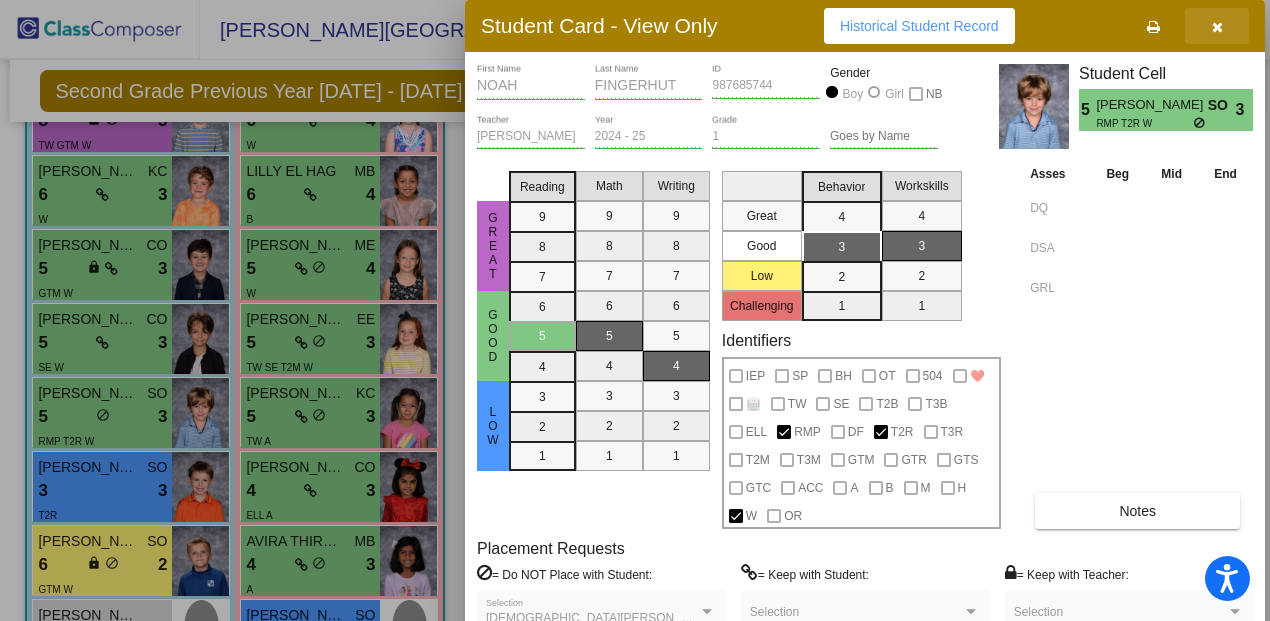 click at bounding box center (1217, 27) 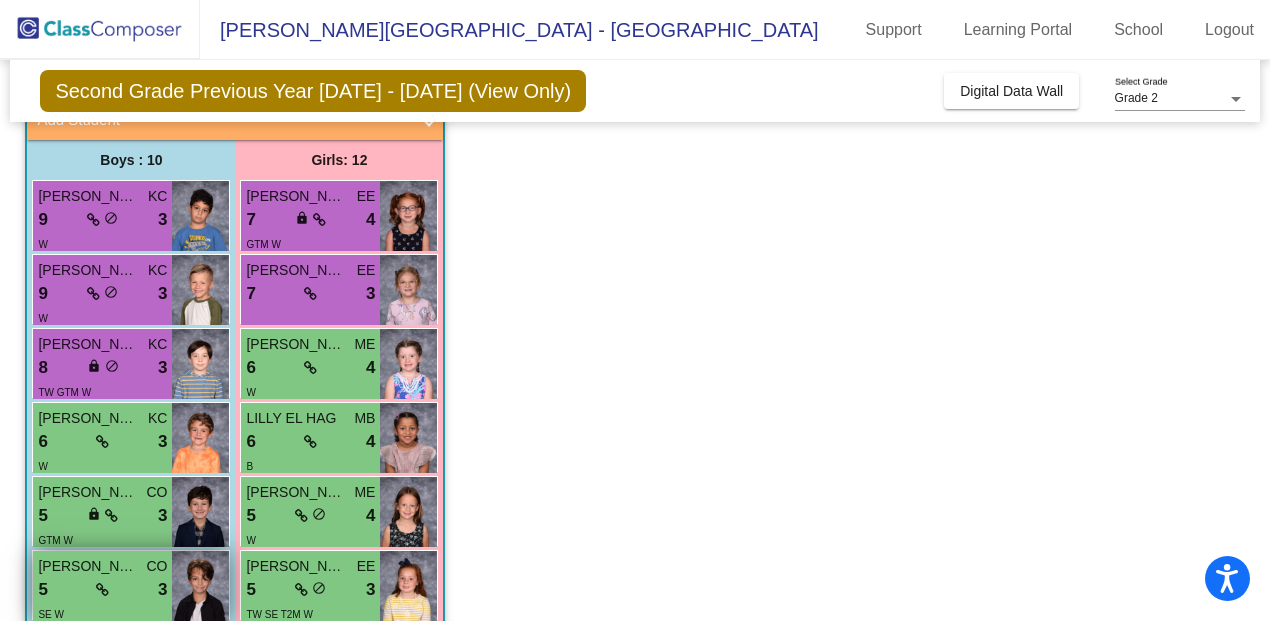 scroll, scrollTop: 154, scrollLeft: 0, axis: vertical 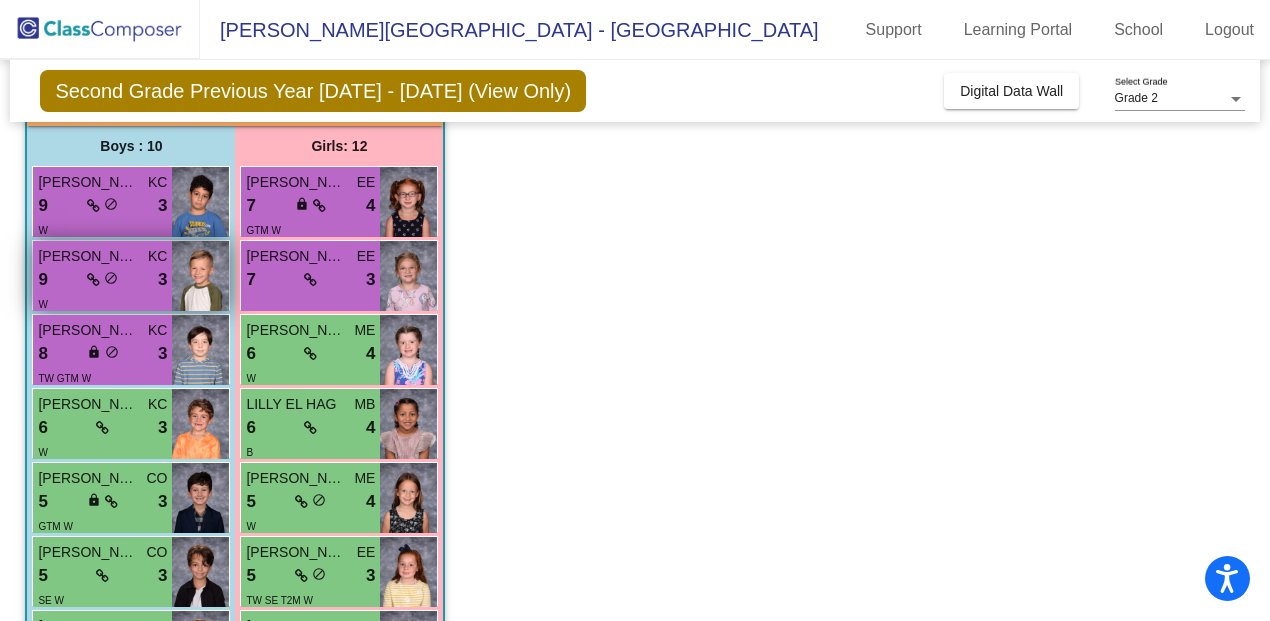 click on "[PERSON_NAME]" at bounding box center (88, 256) 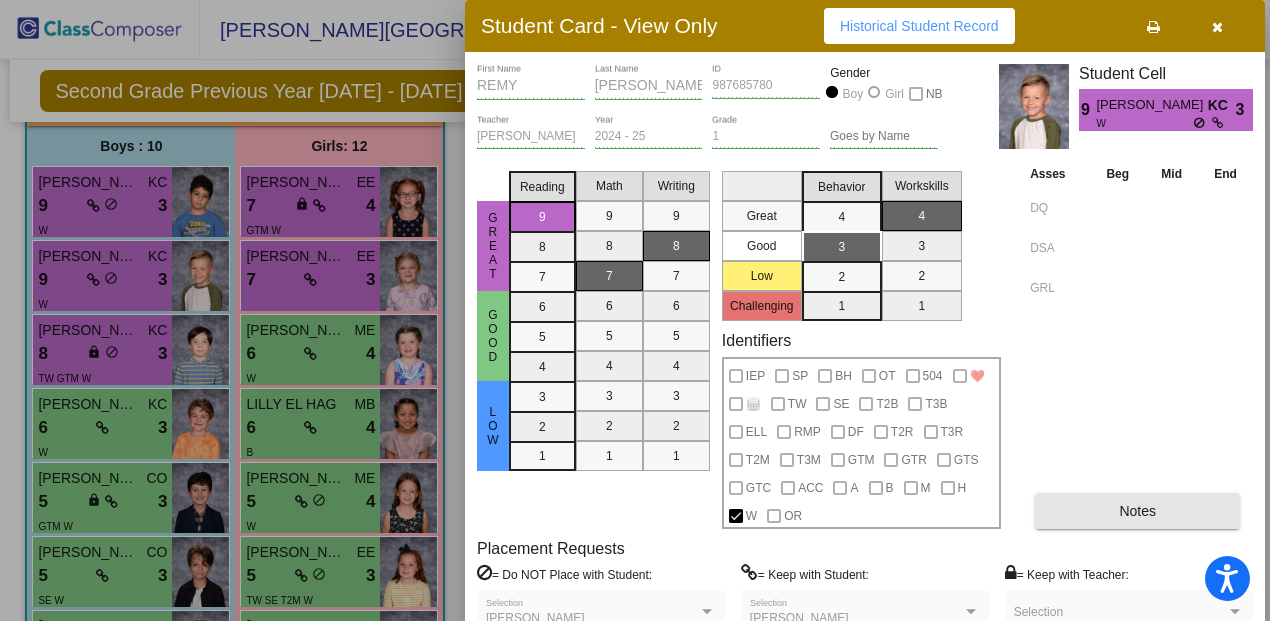 click on "Notes" at bounding box center [1137, 511] 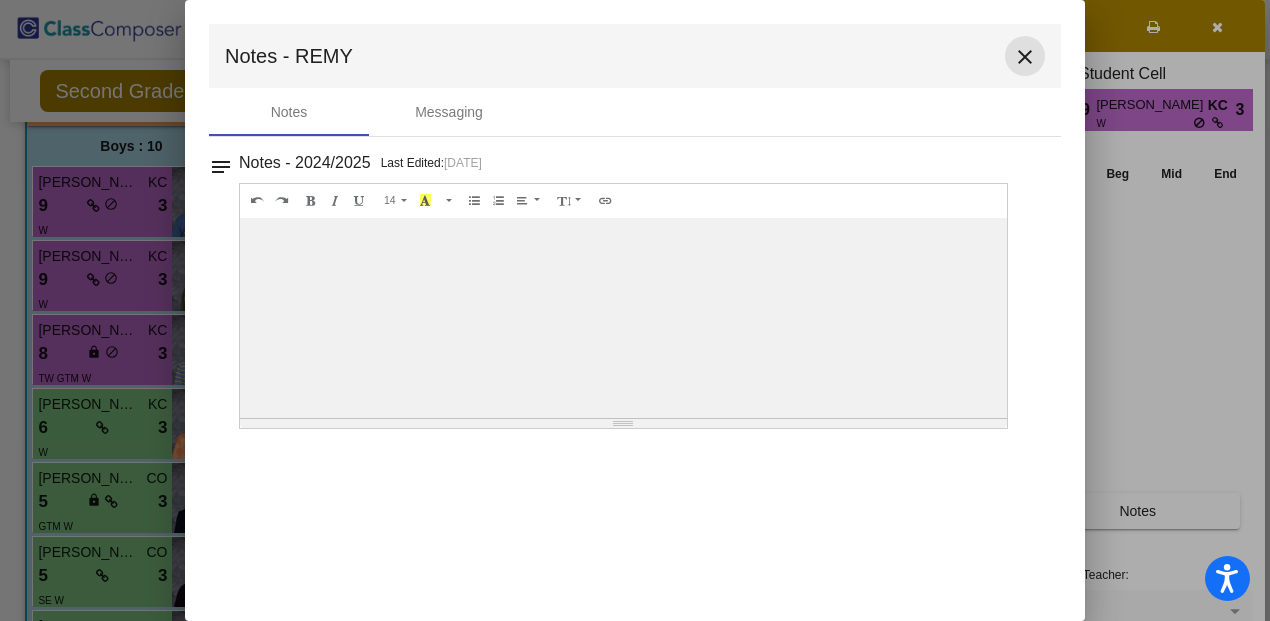 click on "close" at bounding box center (1025, 57) 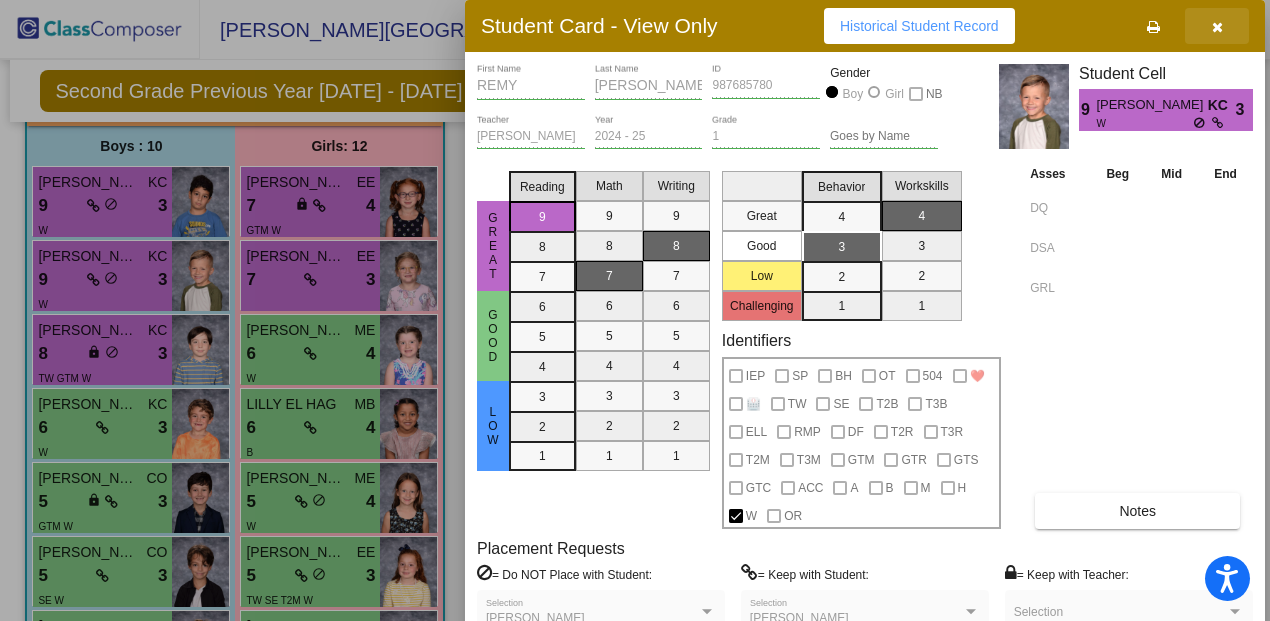 click at bounding box center [1217, 27] 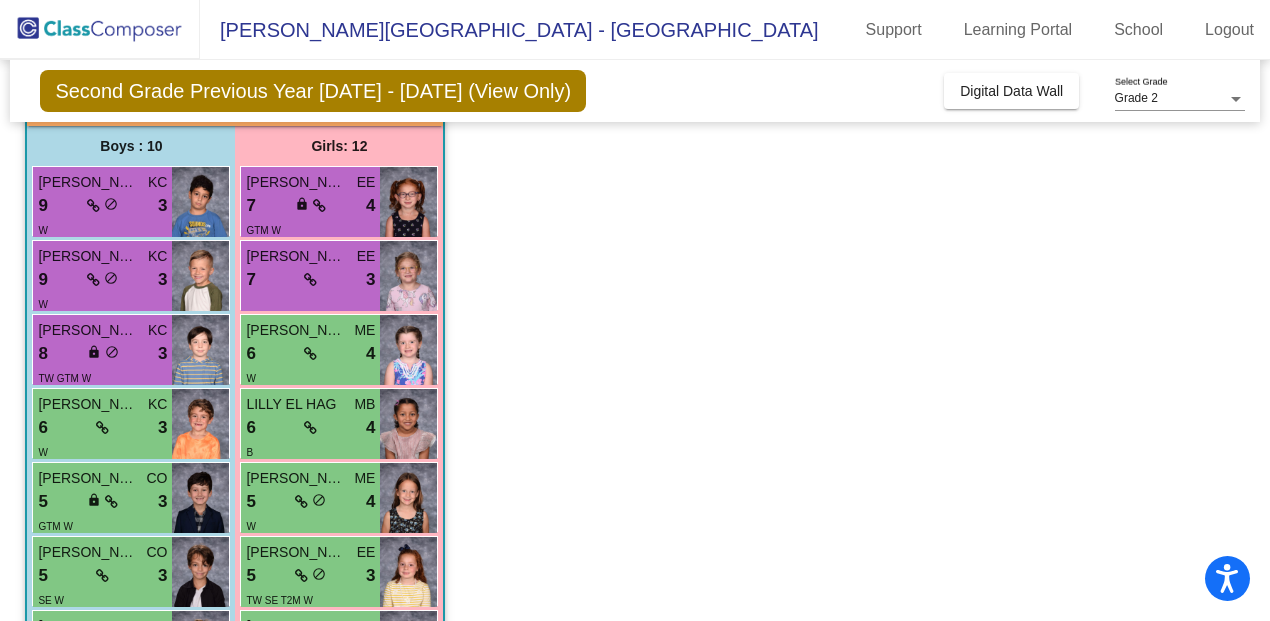 click on "Second Grade Previous Year [DATE] - [DATE] (View Only)" 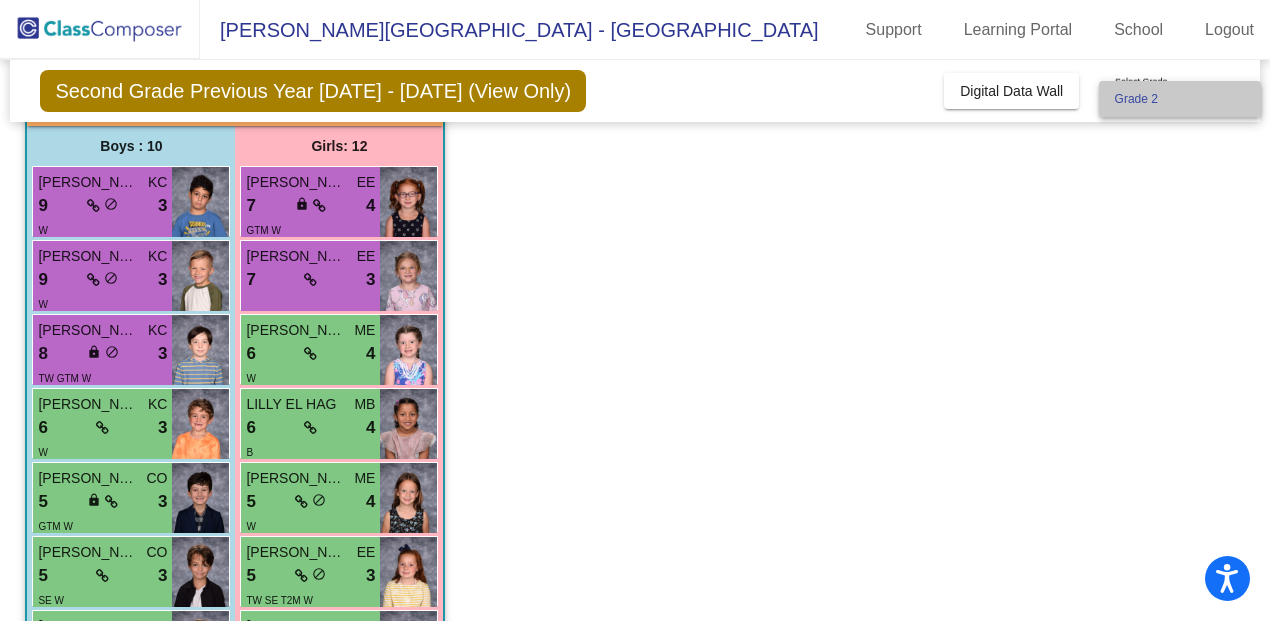 click on "Grade 2" at bounding box center [1180, 99] 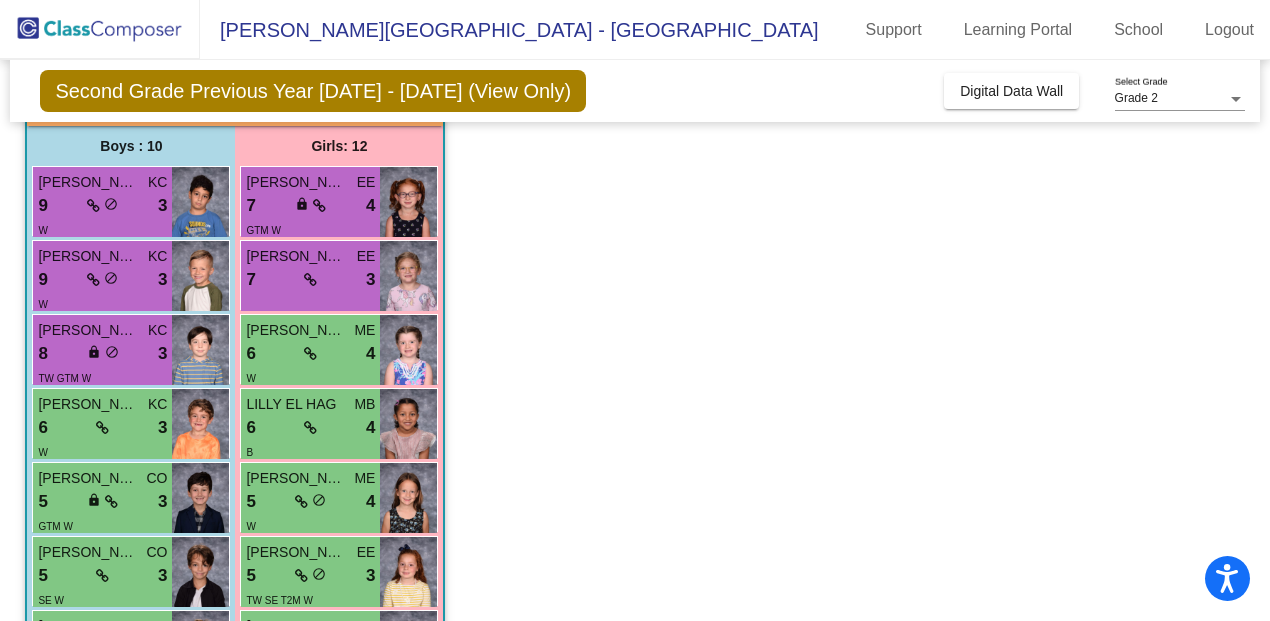 click 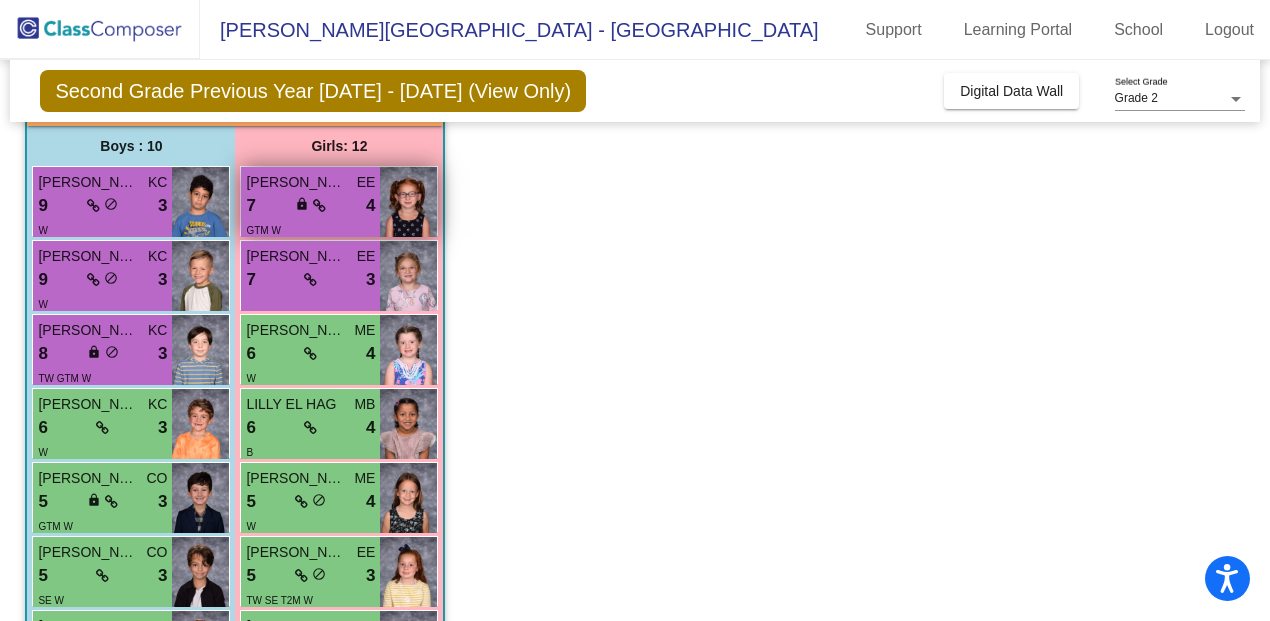 click on "[PERSON_NAME]" at bounding box center (296, 182) 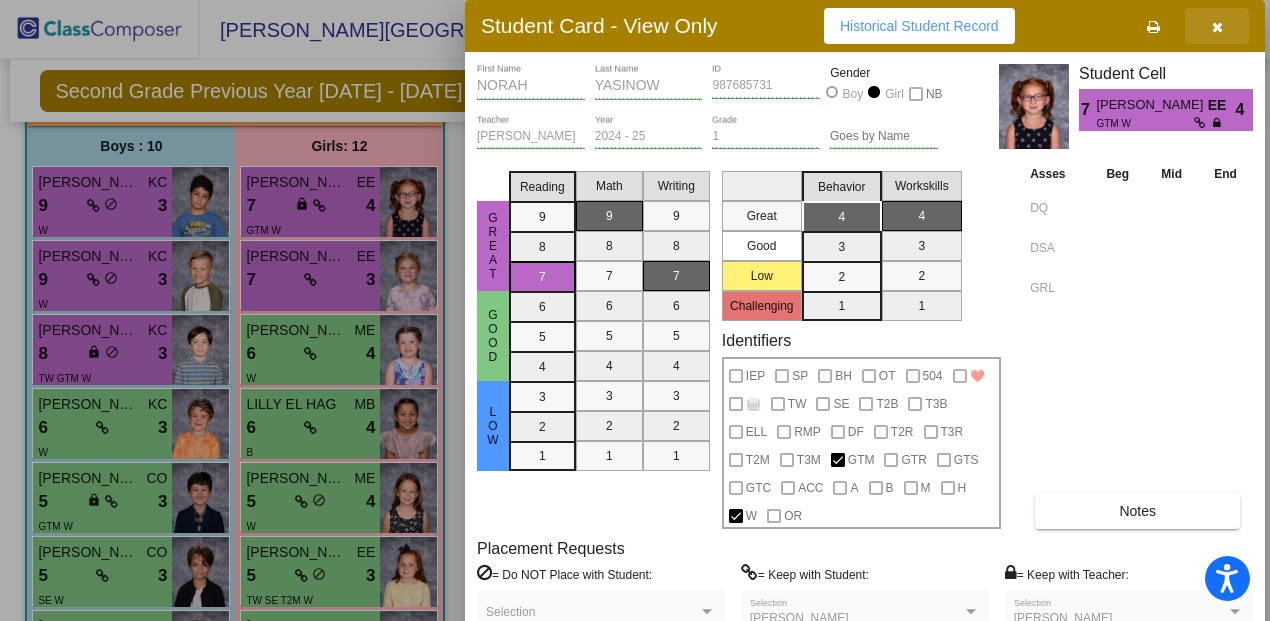 click at bounding box center (1217, 27) 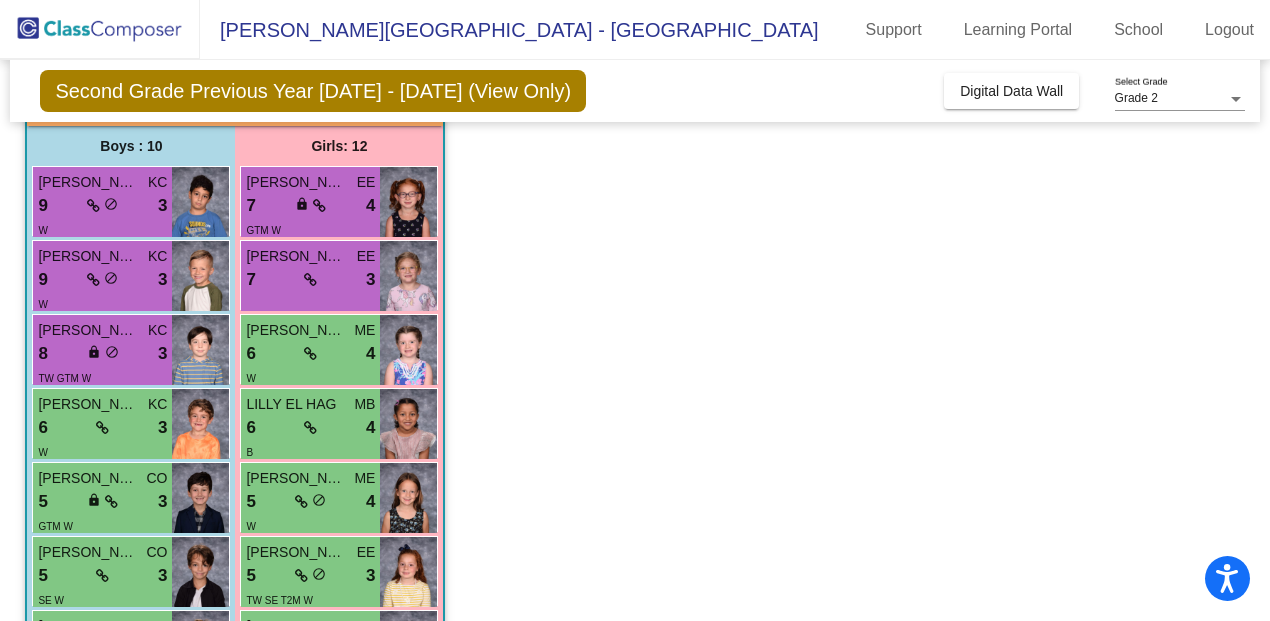 click on "Second Grade Previous Year [DATE] - [DATE] (View Only)" 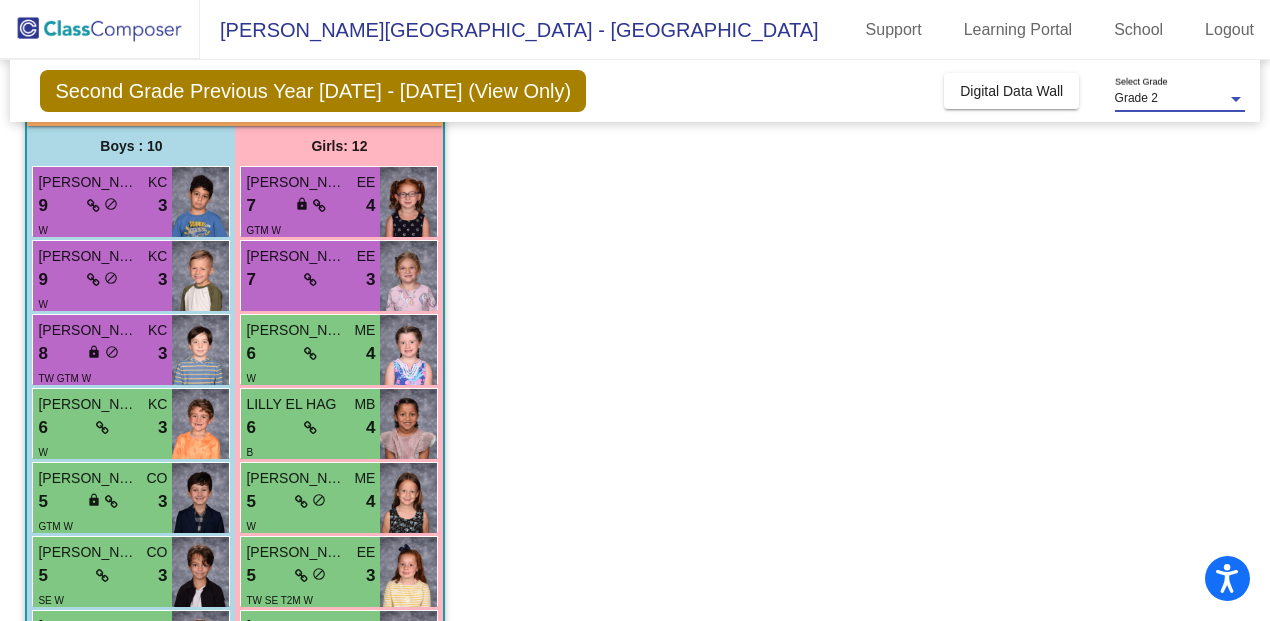 click at bounding box center [1236, 99] 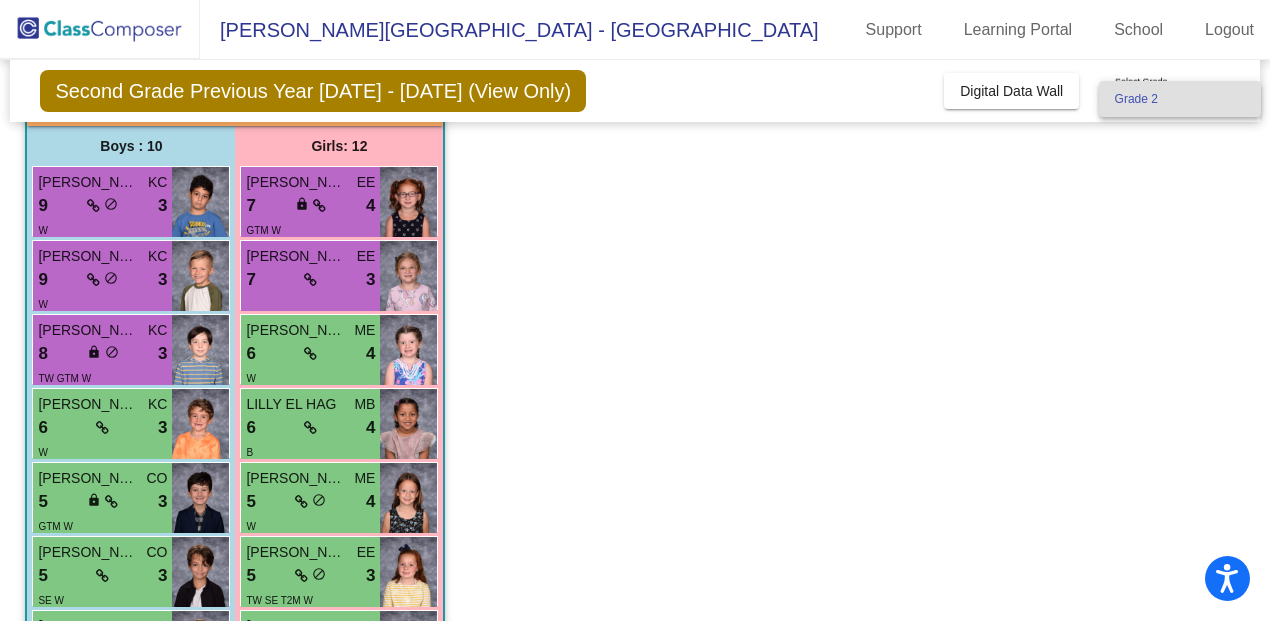click at bounding box center [635, 310] 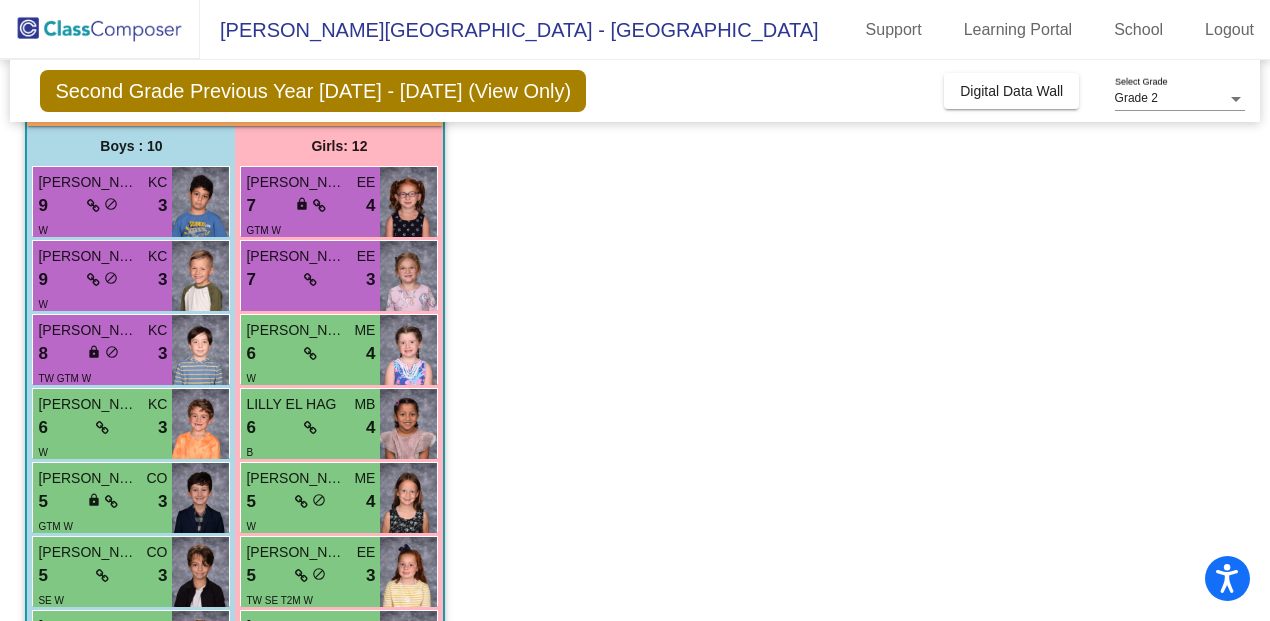 click 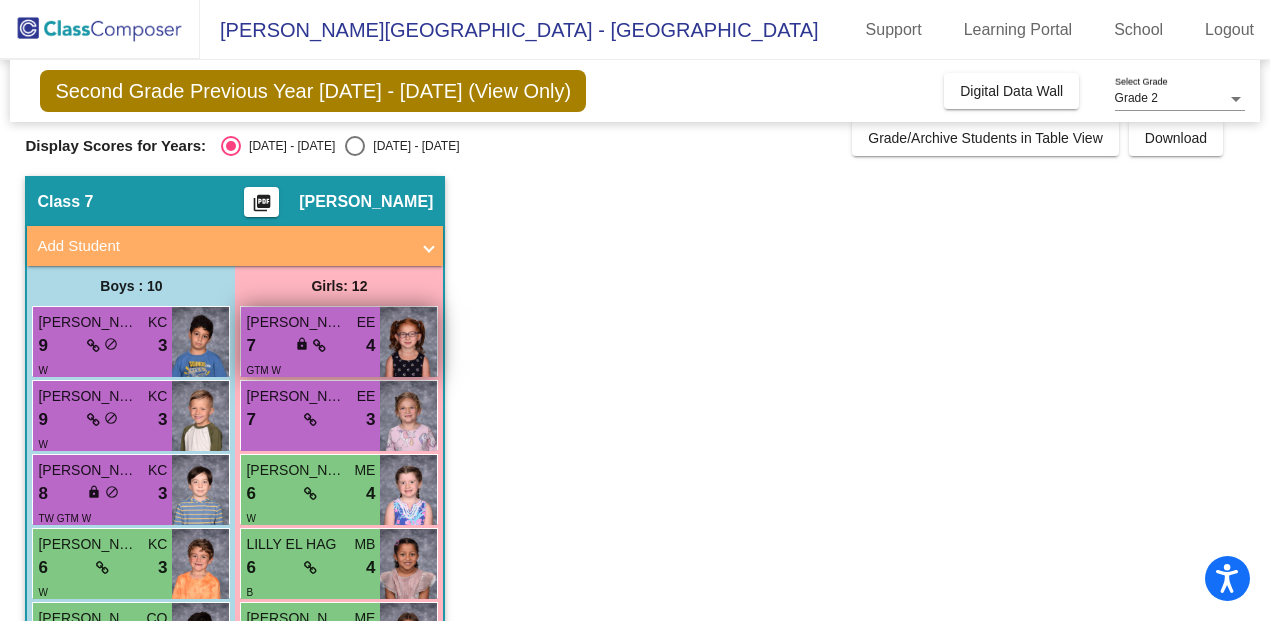 scroll, scrollTop: 0, scrollLeft: 0, axis: both 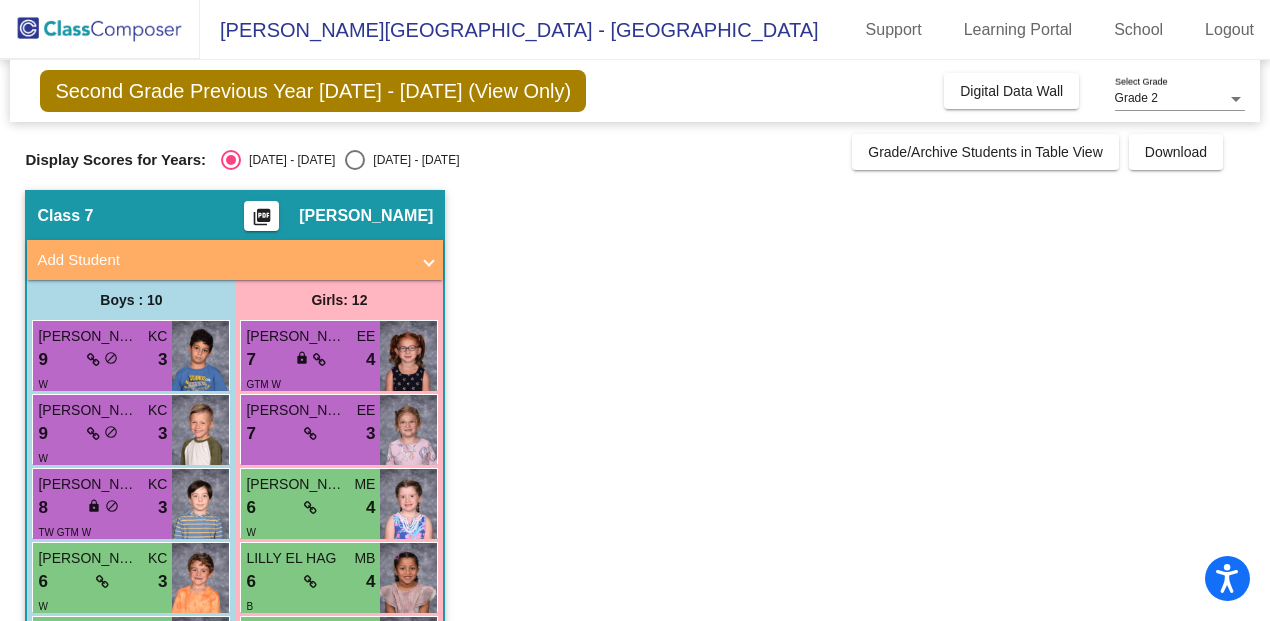click at bounding box center (429, 260) 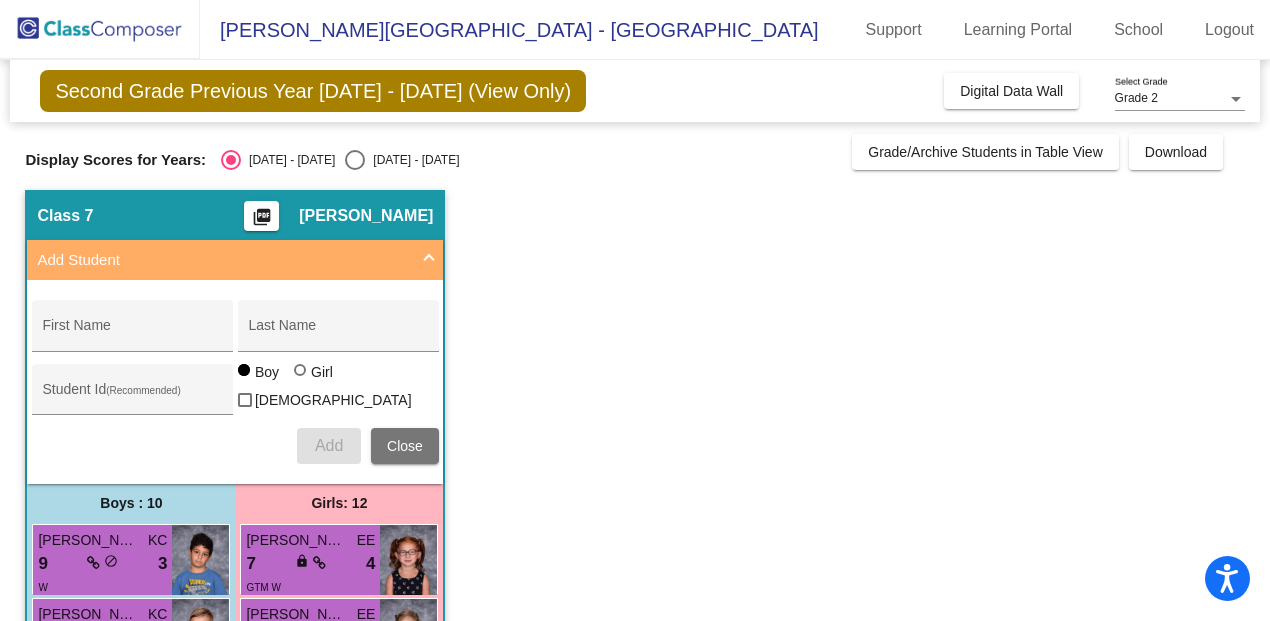 click at bounding box center (429, 260) 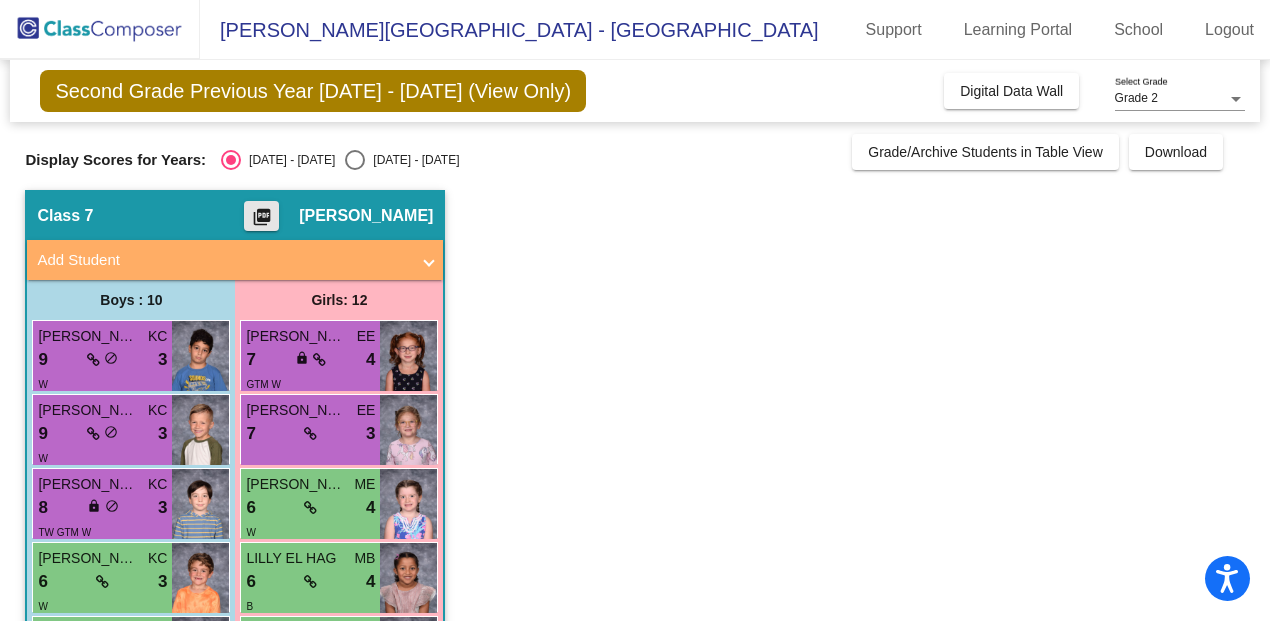 click on "picture_as_pdf" 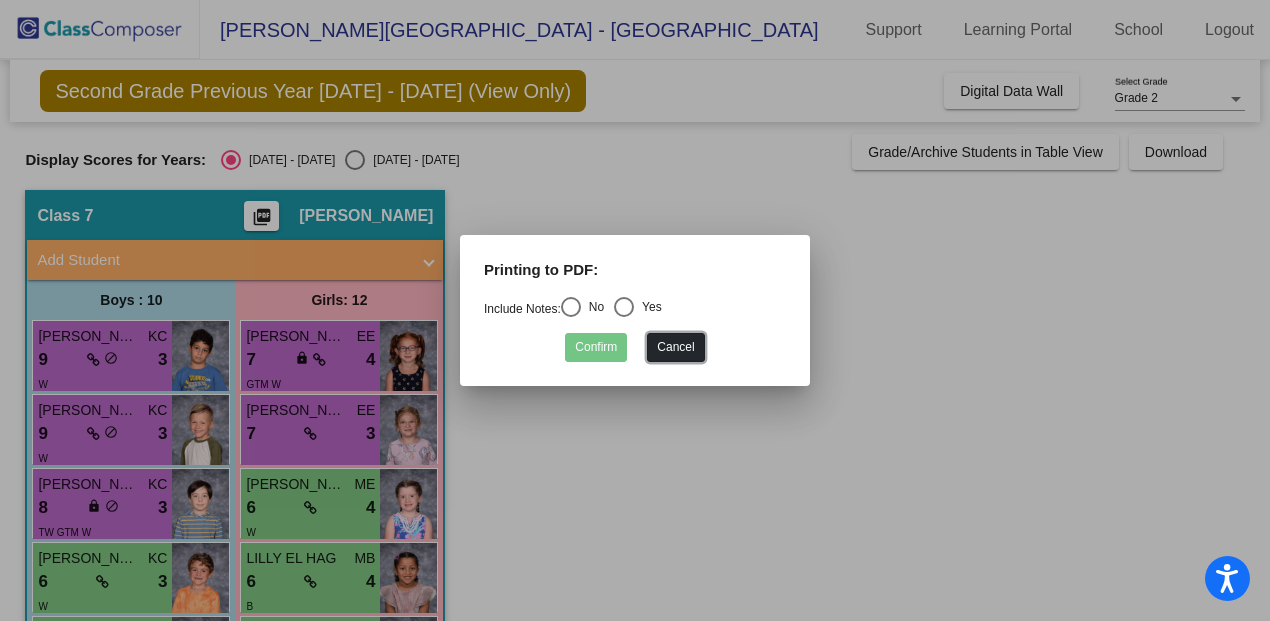 click on "Cancel" at bounding box center (675, 347) 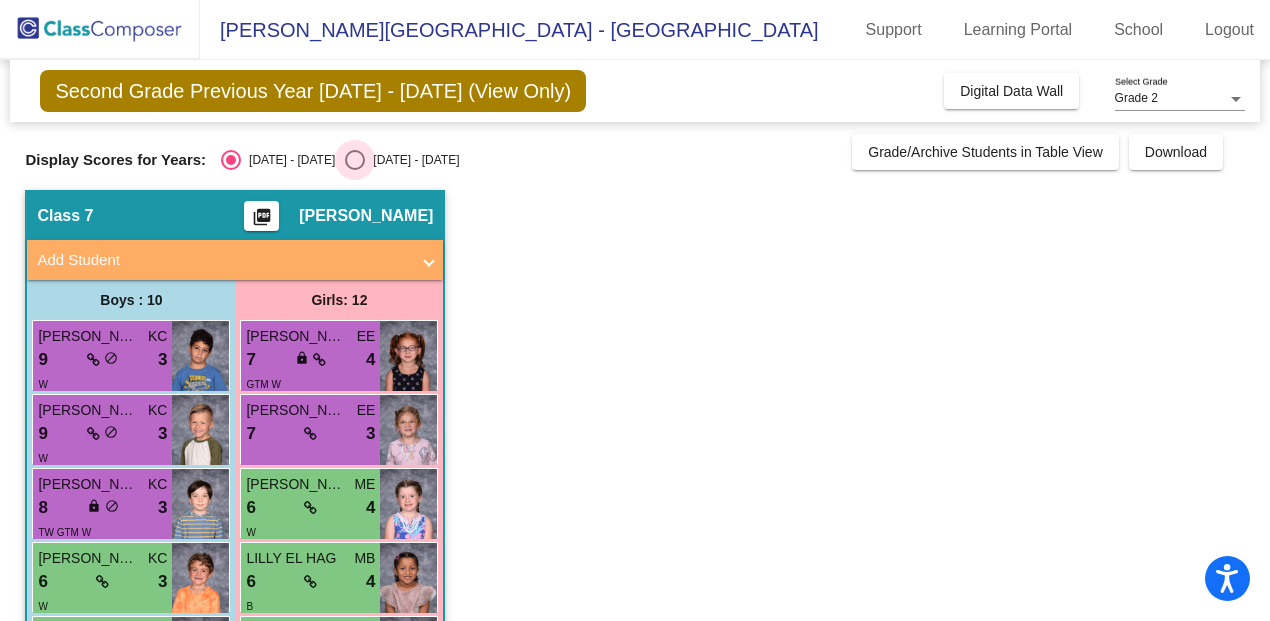 click at bounding box center [355, 160] 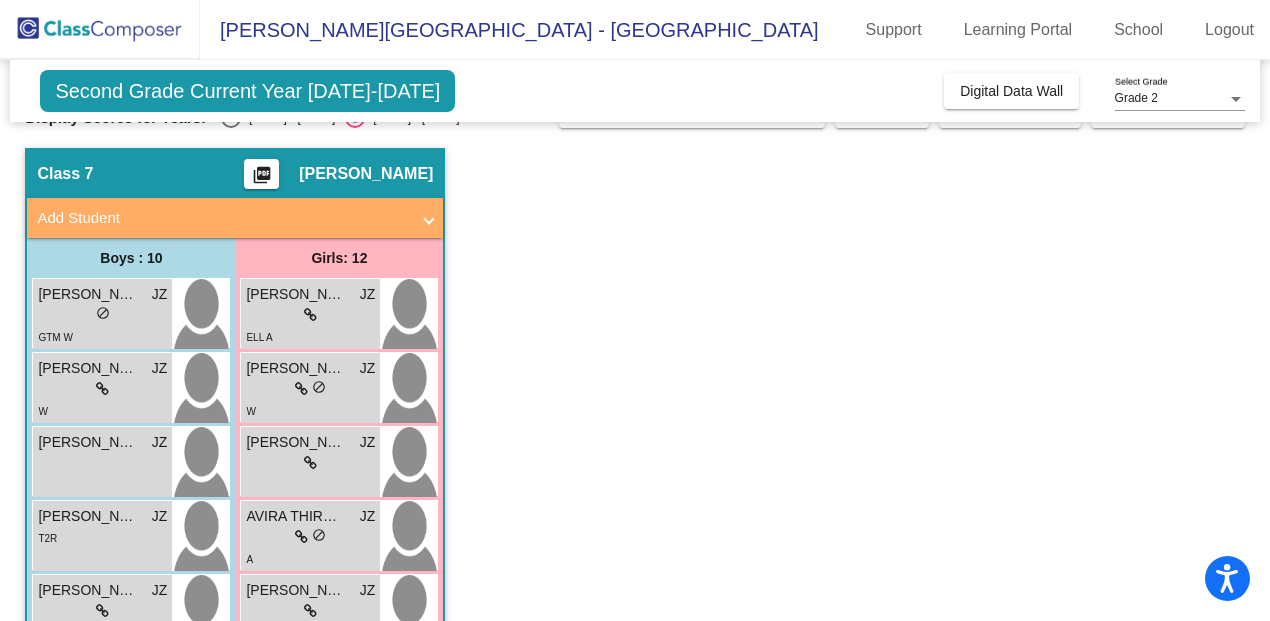 scroll, scrollTop: 0, scrollLeft: 0, axis: both 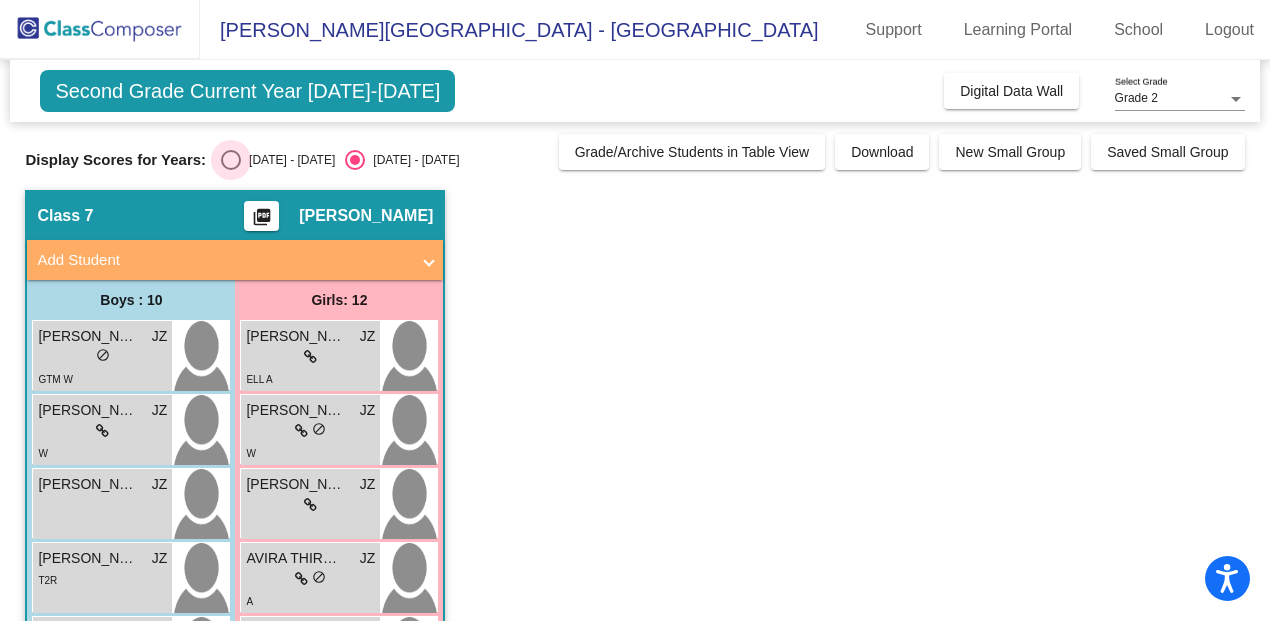click at bounding box center (231, 160) 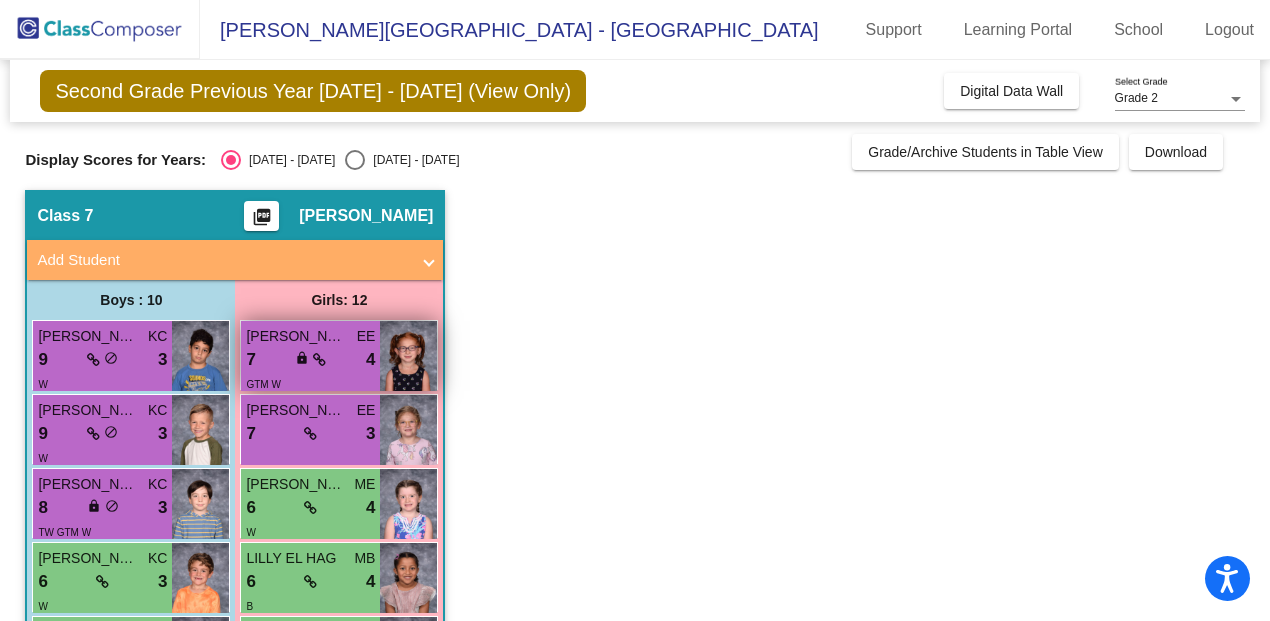click on "[PERSON_NAME]" at bounding box center [296, 336] 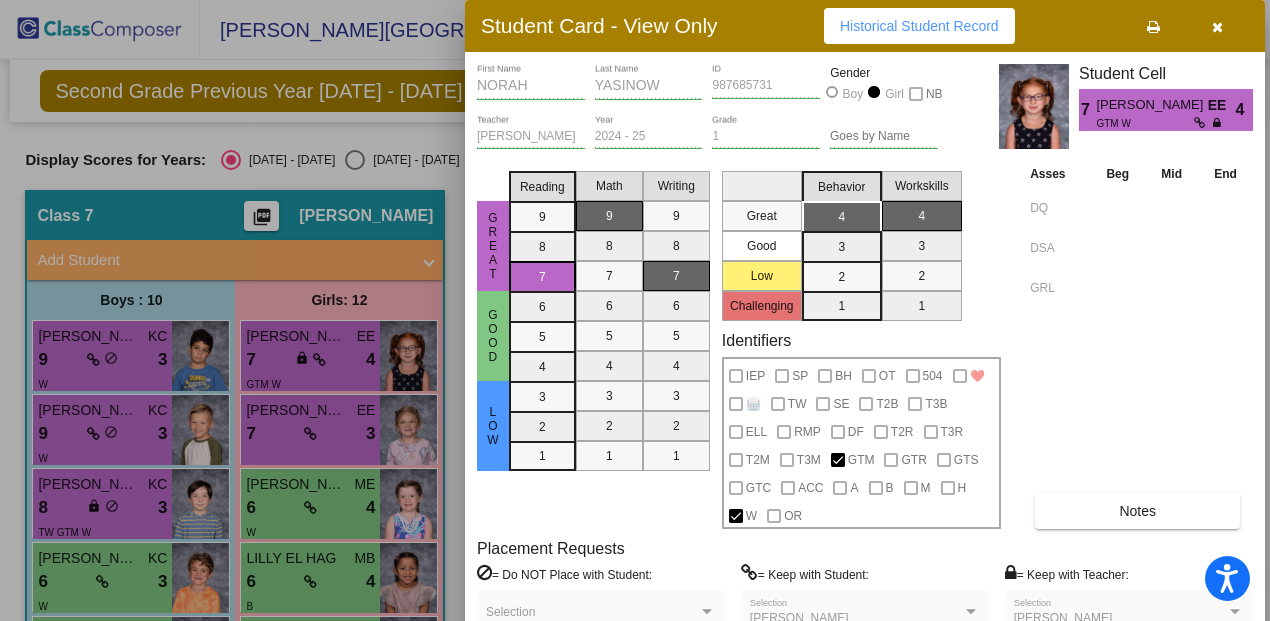 click at bounding box center [1235, 612] 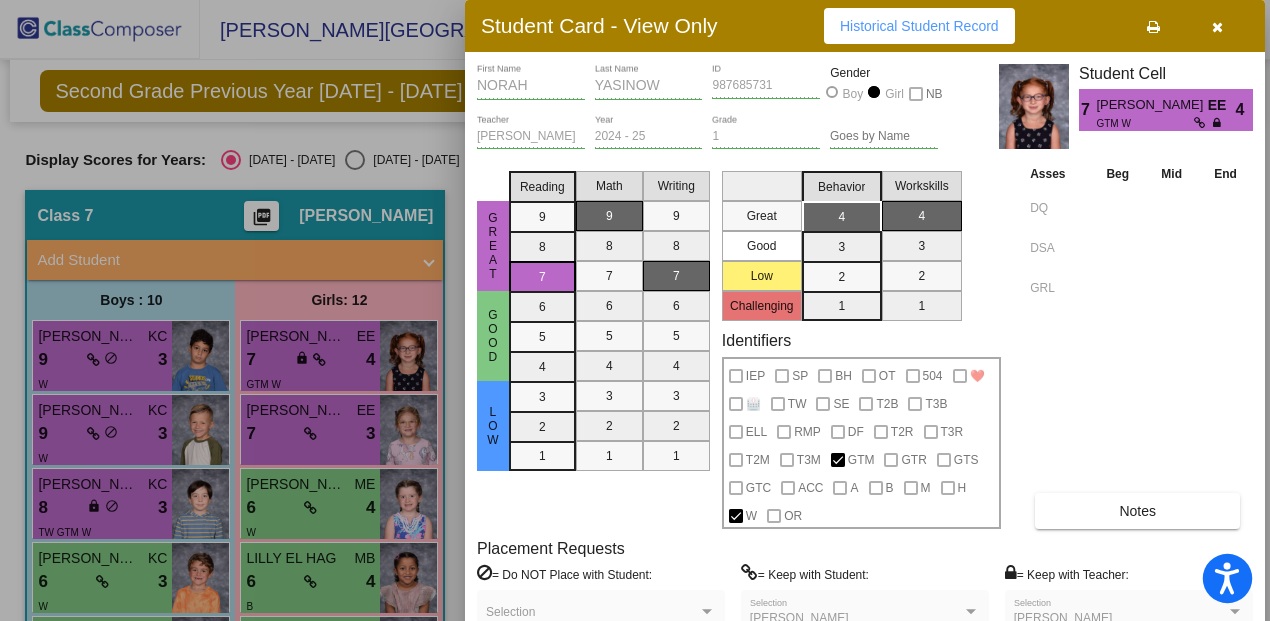 click 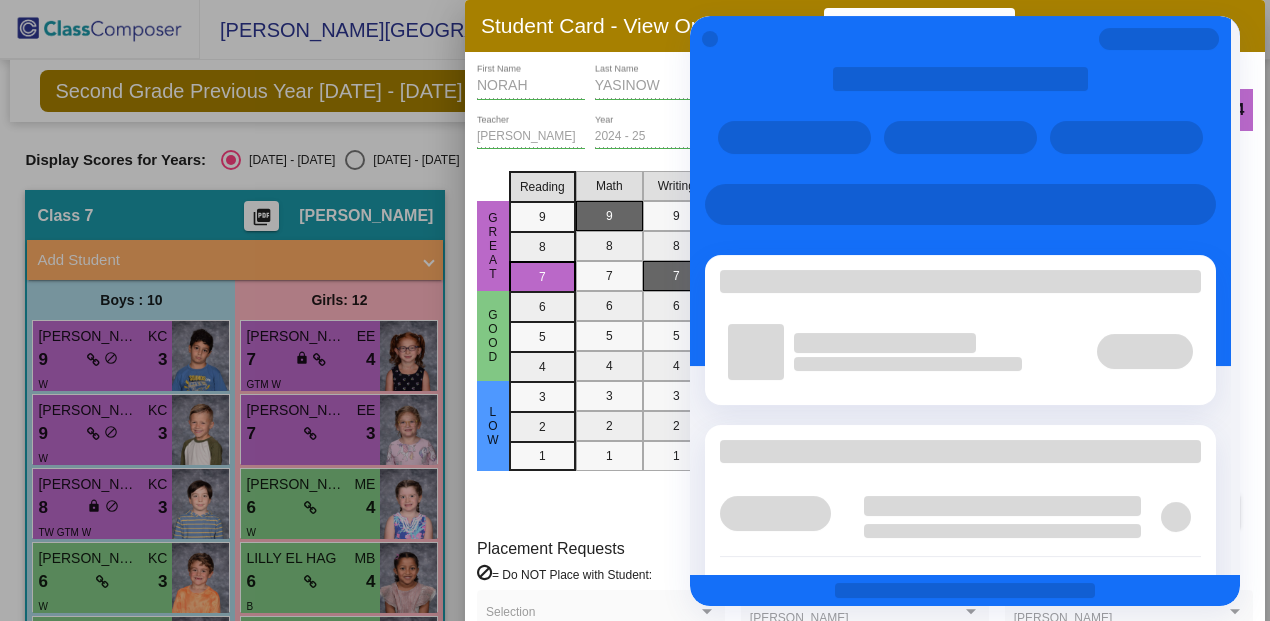 click at bounding box center (710, 39) 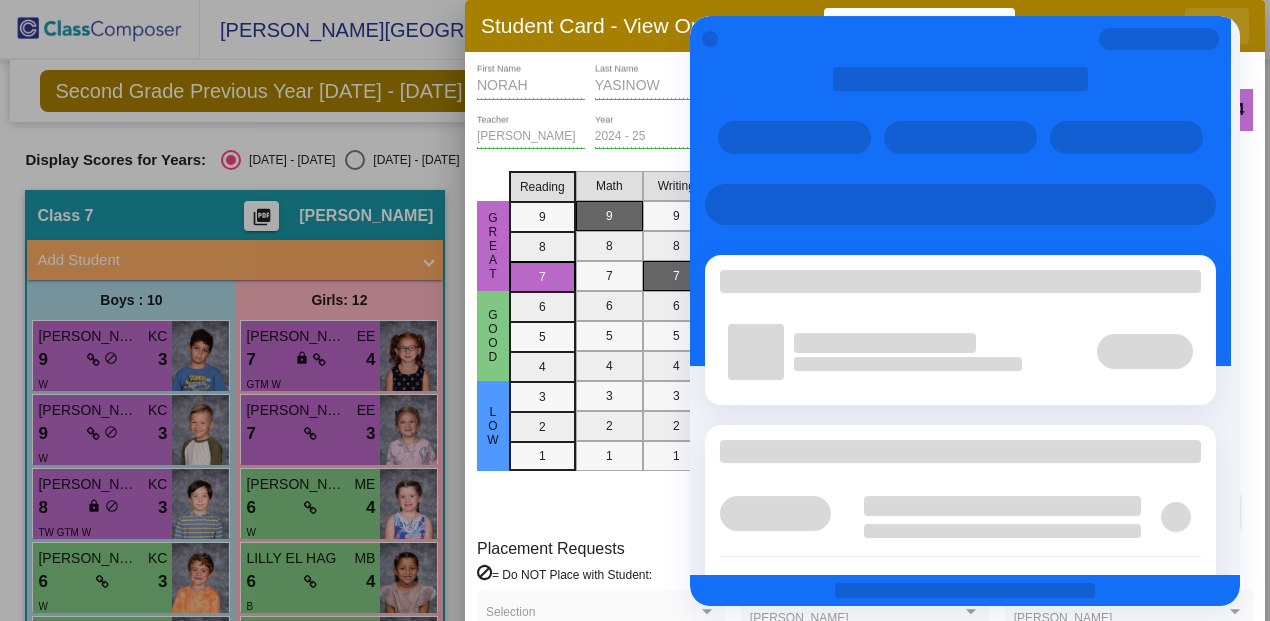 click at bounding box center [1217, 26] 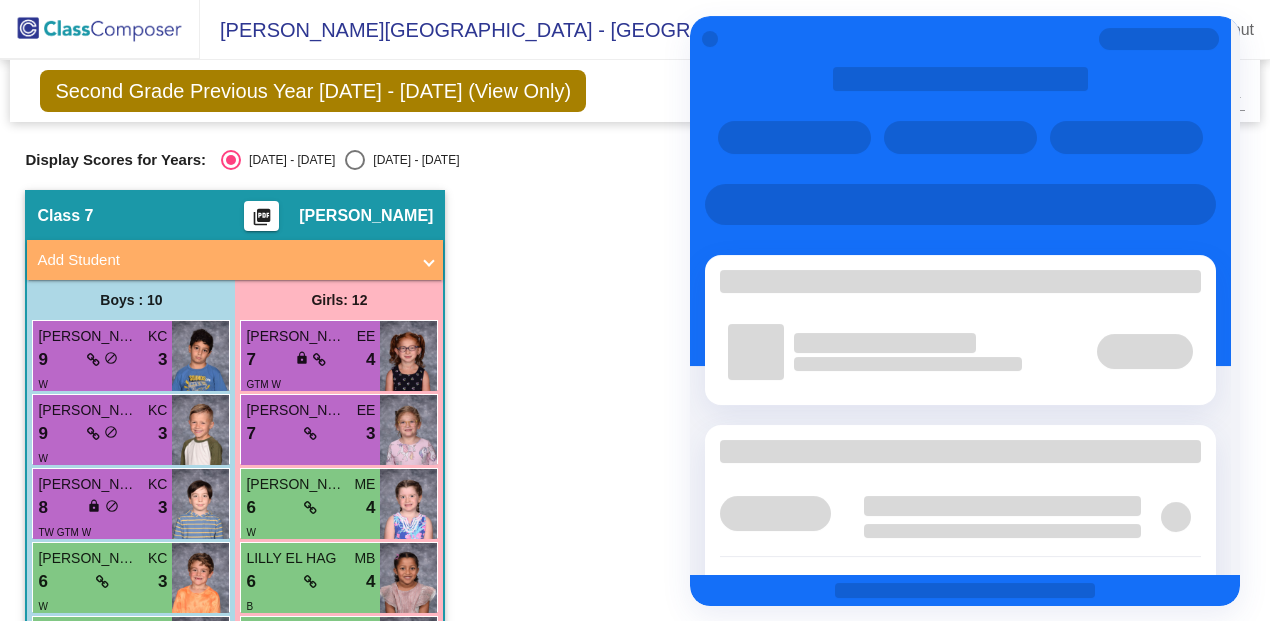 click on "Class 7    picture_as_pdf [PERSON_NAME]  Add Student  First Name Last Name Student Id  (Recommended)   Boy   Girl   [DEMOGRAPHIC_DATA] Add Close  Boys : 10  [PERSON_NAME] KC 9 lock do_not_disturb_alt 3 W [PERSON_NAME] KC 9 lock do_not_disturb_alt 3 W [PERSON_NAME] [PERSON_NAME] 8 lock do_not_disturb_alt 3 TW GTM W [PERSON_NAME] KC 6 lock do_not_disturb_alt 3 W [PERSON_NAME] CO 5 lock do_not_disturb_alt 3 GTM W [PERSON_NAME] CO 5 lock do_not_disturb_alt 3 SE W [PERSON_NAME] SO 5 lock do_not_disturb_alt 3 RMP T2R W [PERSON_NAME] SO 3 lock do_not_disturb_alt 3 T2R [PERSON_NAME] SO 6 lock do_not_disturb_alt 2 GTM W [PERSON_NAME] lock do_not_disturb_alt Girls: 12 [PERSON_NAME] EE 7 lock do_not_disturb_alt 4 GTM W [PERSON_NAME] EE 7 lock do_not_disturb_alt 3 [PERSON_NAME] ME 6 lock do_not_disturb_alt 4 W LILLY EL HAG MB 6 lock do_not_disturb_alt 4 B [PERSON_NAME] ME 5 lock do_not_disturb_alt 4 W [PERSON_NAME] EE 5 lock do_not_disturb_alt 3 TW SE T2M W [PERSON_NAME] KC 5 lock do_not_disturb_alt 3 TW A [PERSON_NAME] CO 4 lock do_not_disturb_alt" 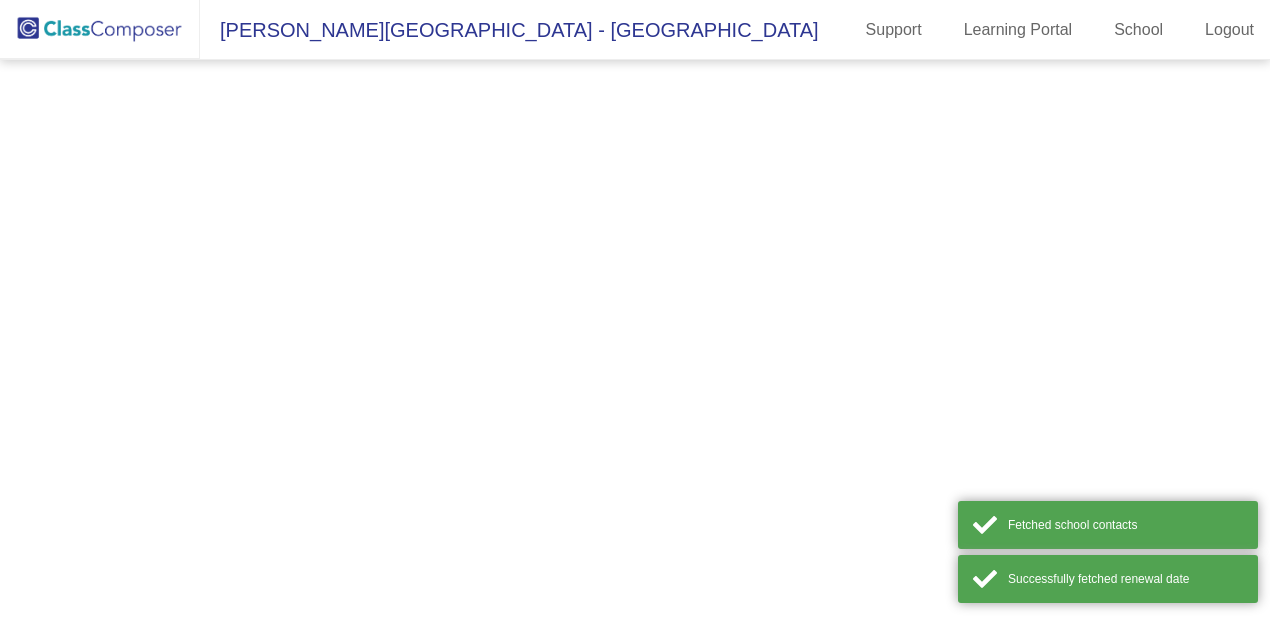 scroll, scrollTop: 0, scrollLeft: 0, axis: both 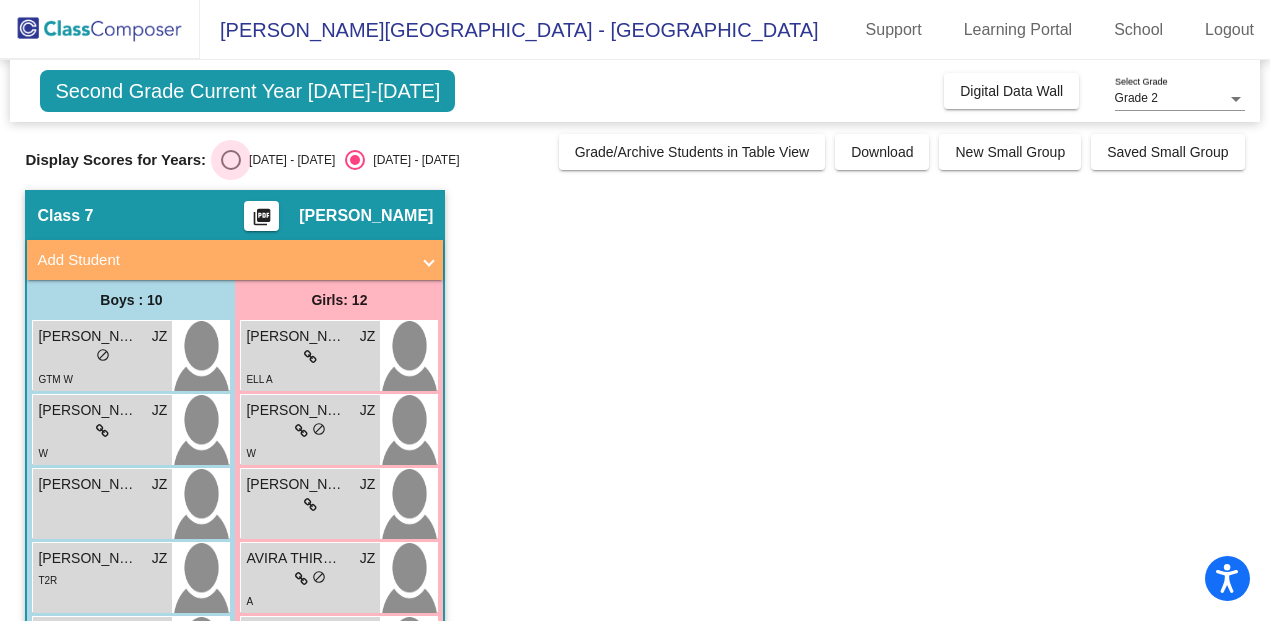 click at bounding box center [231, 160] 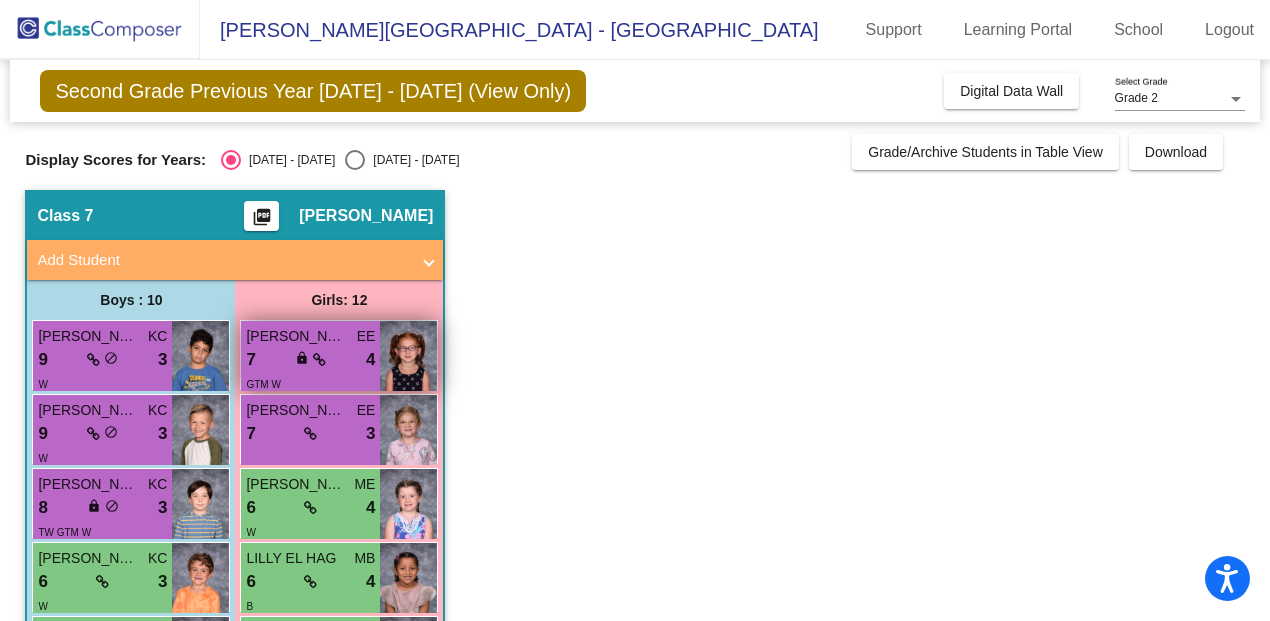 click on "[PERSON_NAME]" at bounding box center (296, 336) 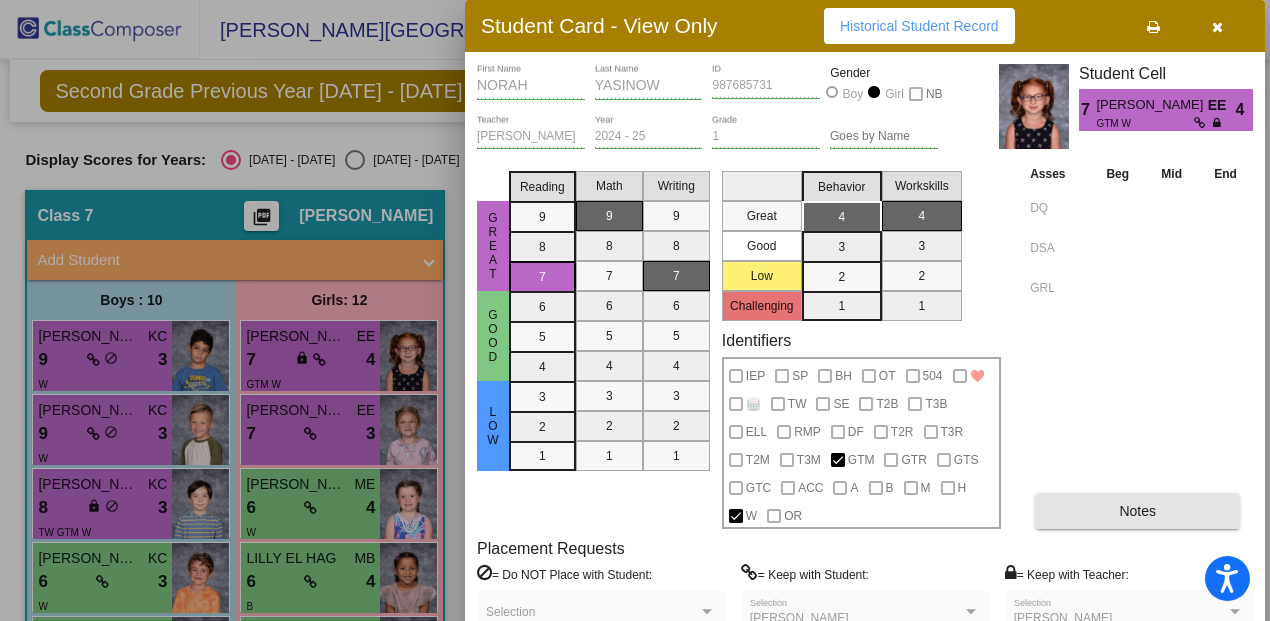 click on "Notes" at bounding box center [1137, 511] 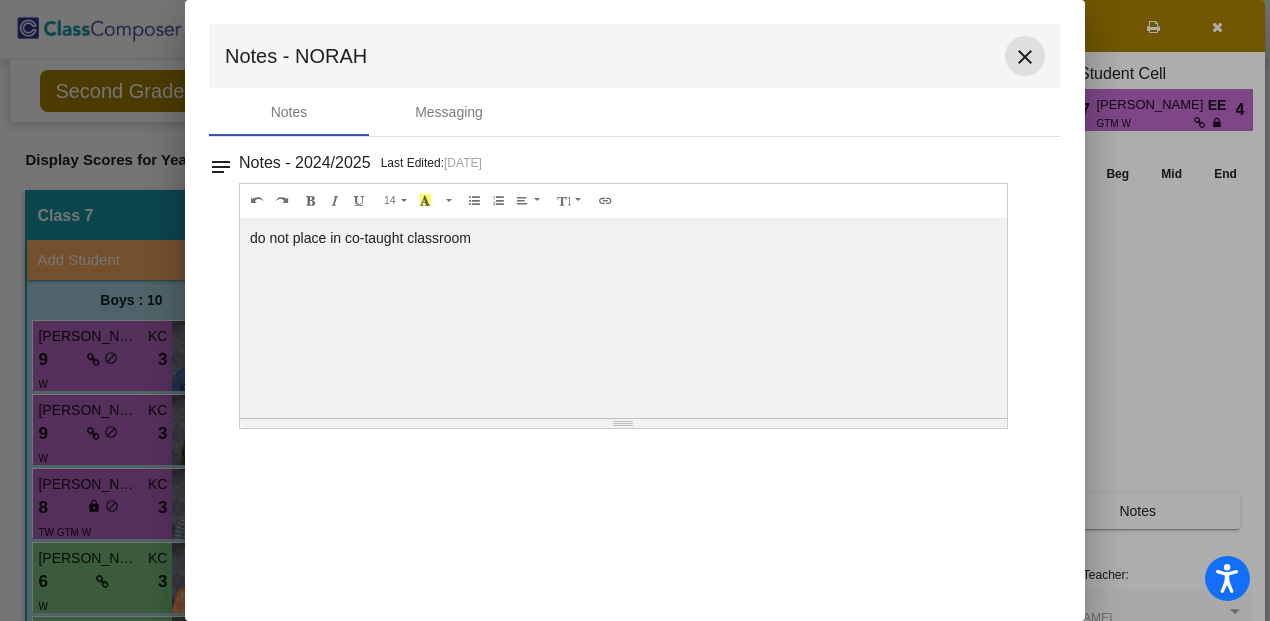 click on "close" at bounding box center (1025, 57) 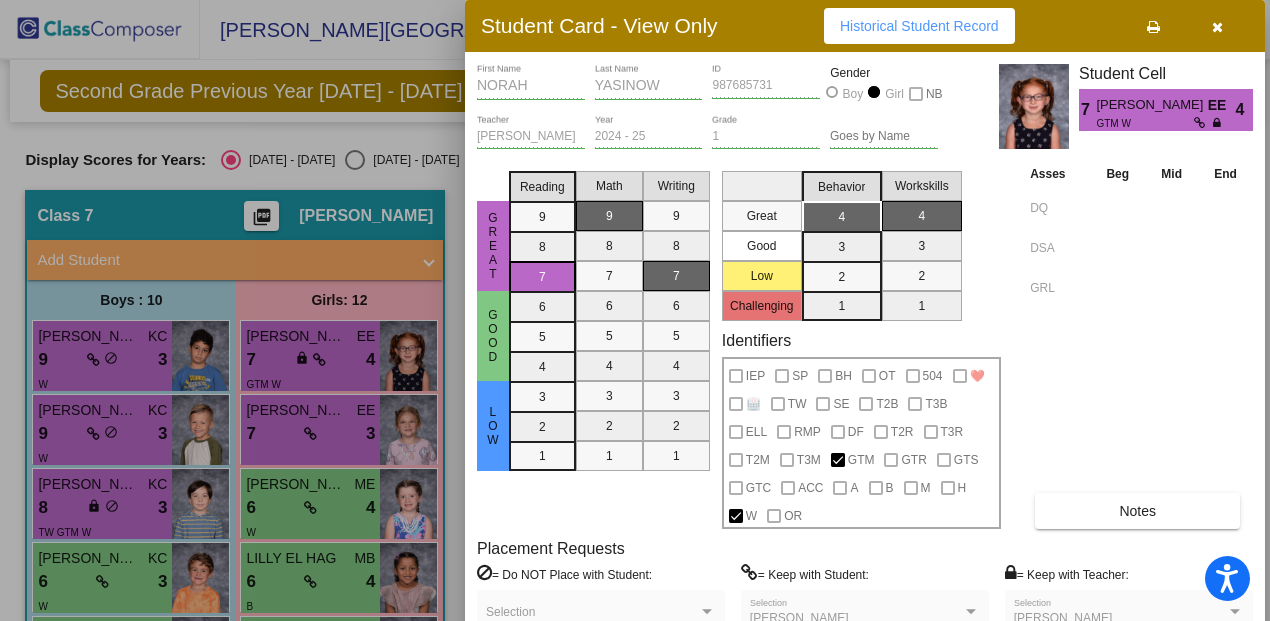 click at bounding box center [1217, 27] 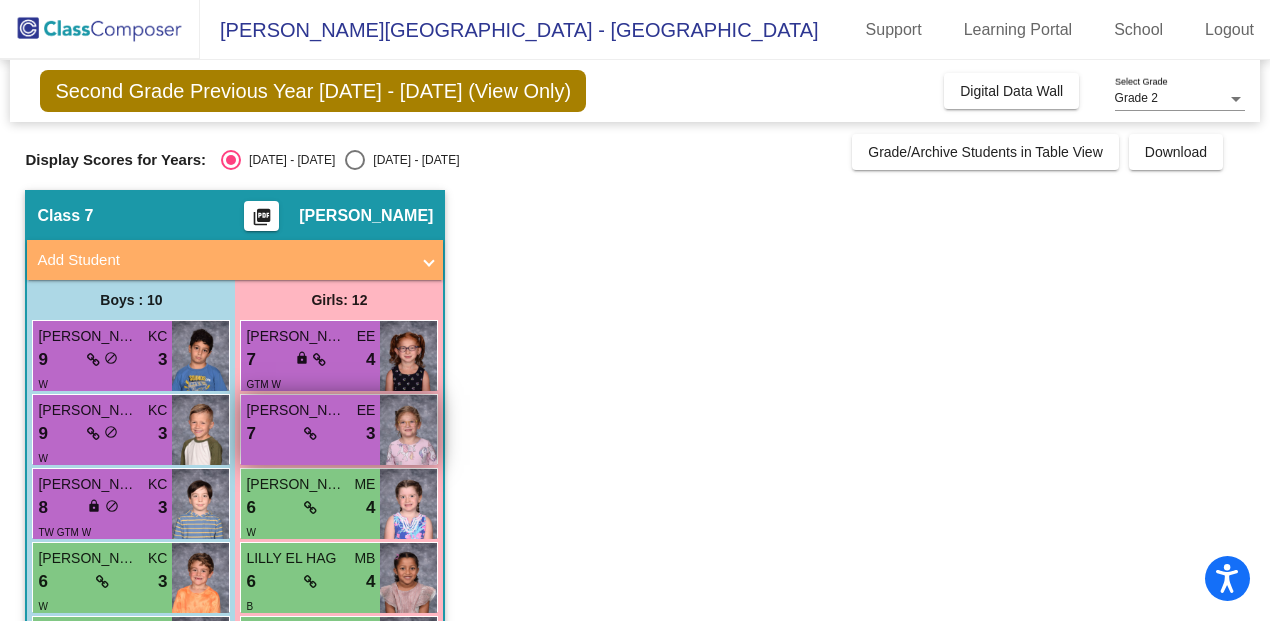click on "[PERSON_NAME]" at bounding box center [296, 410] 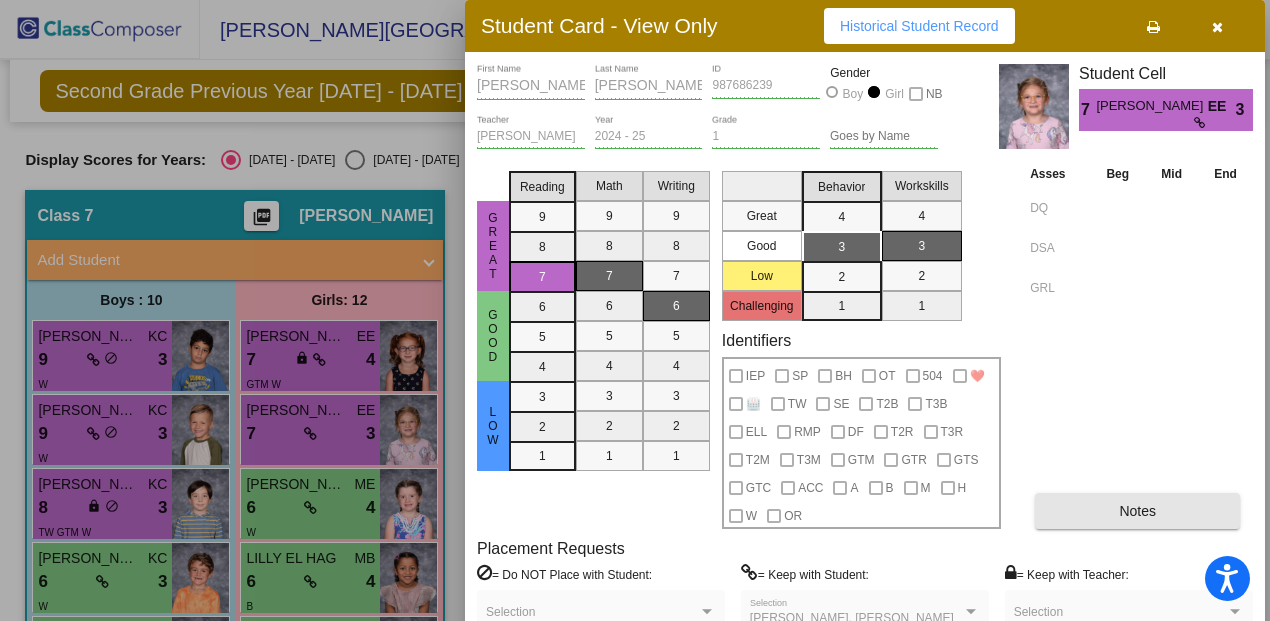 click on "Notes" at bounding box center (1137, 511) 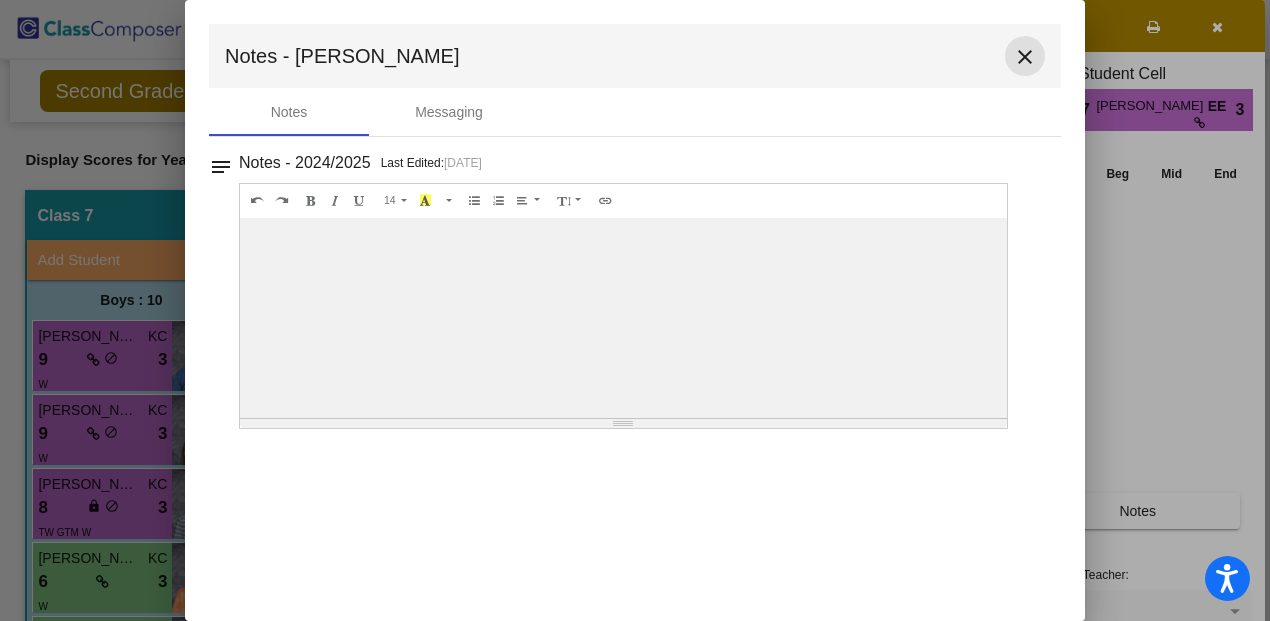 click on "close" at bounding box center (1025, 57) 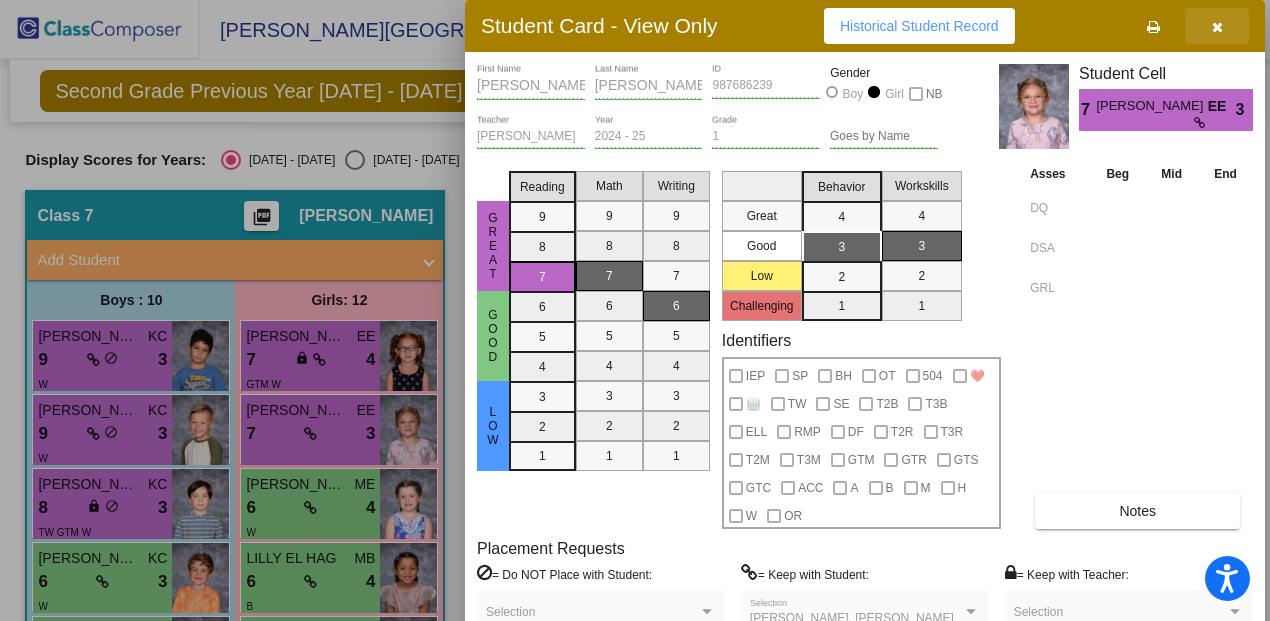 click at bounding box center [1217, 27] 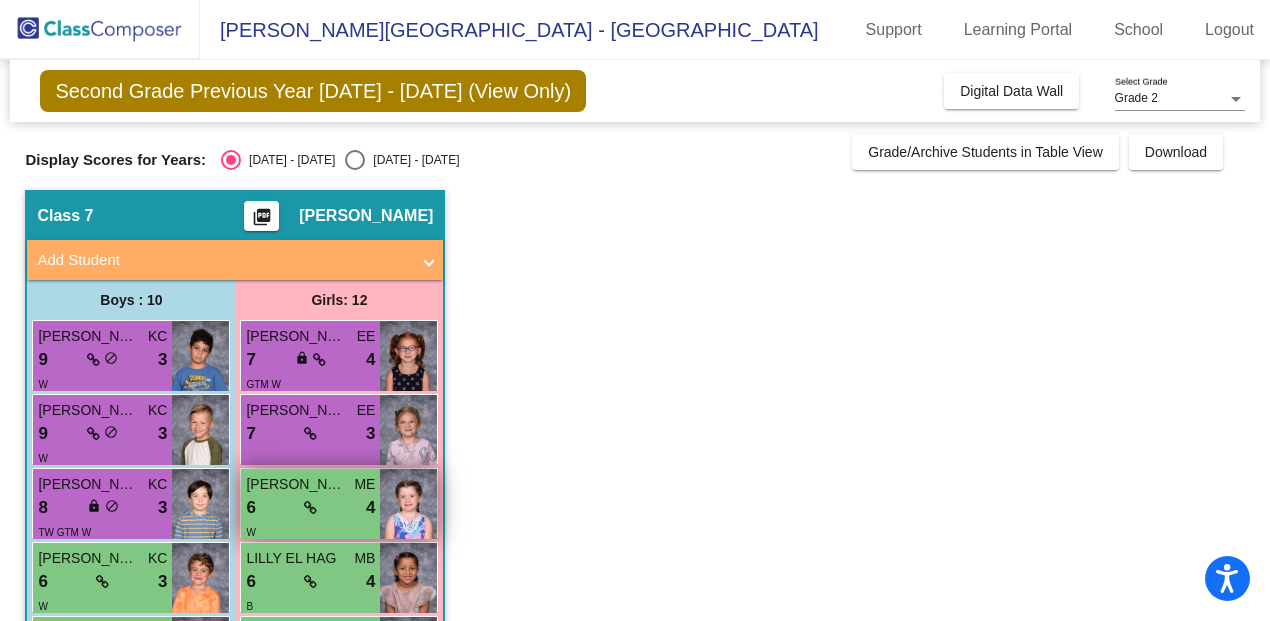 click on "[PERSON_NAME]" at bounding box center (296, 484) 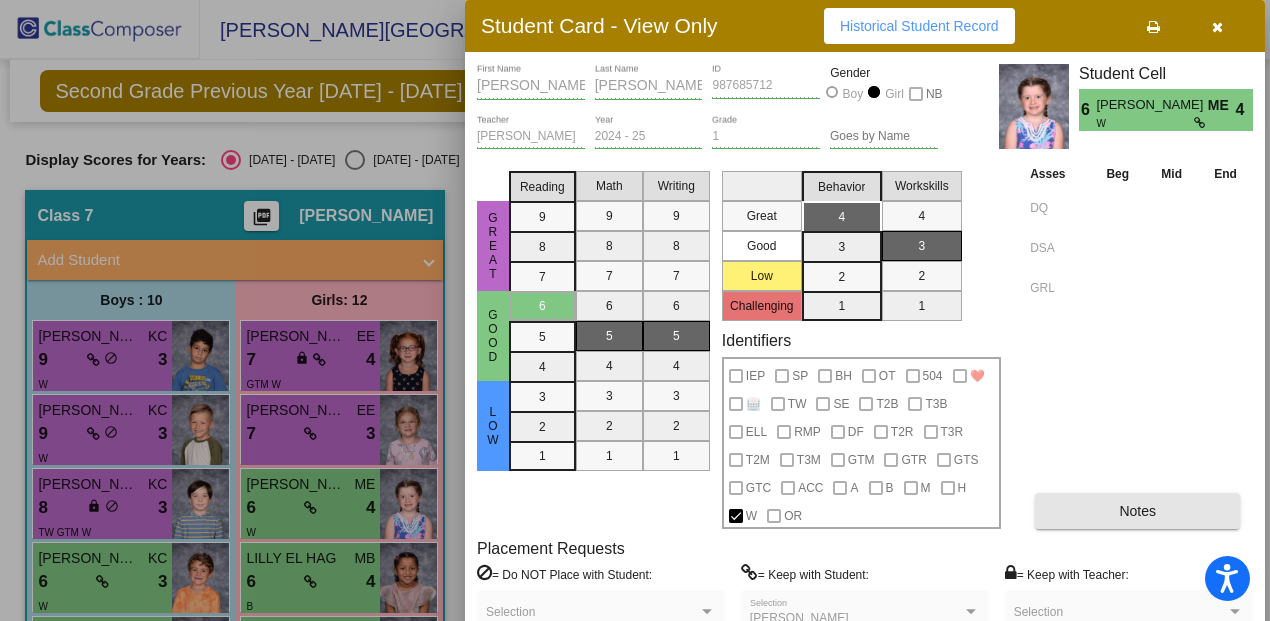 click on "Notes" at bounding box center (1137, 511) 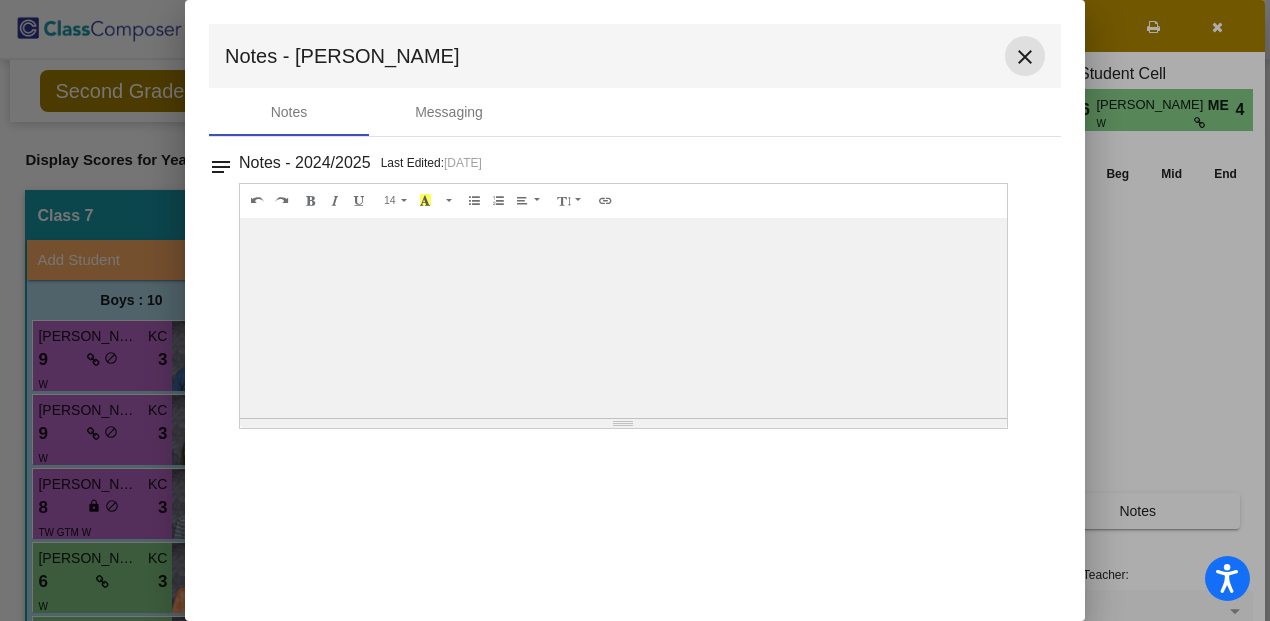 click on "close" at bounding box center [1025, 57] 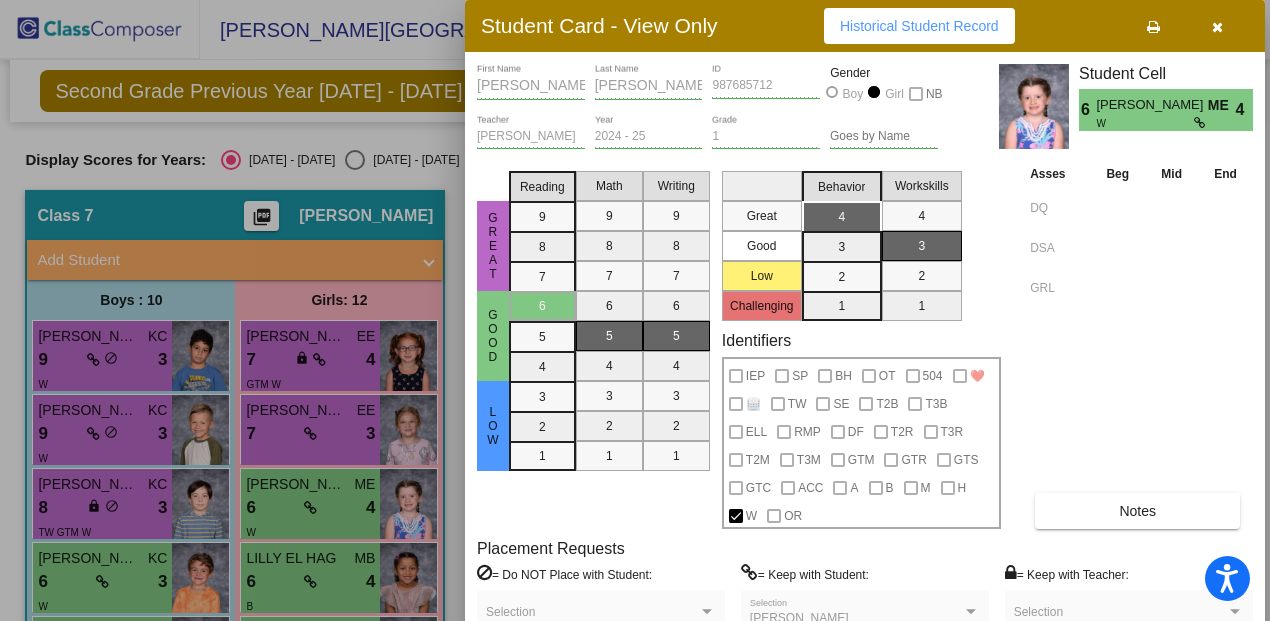 click at bounding box center (1217, 27) 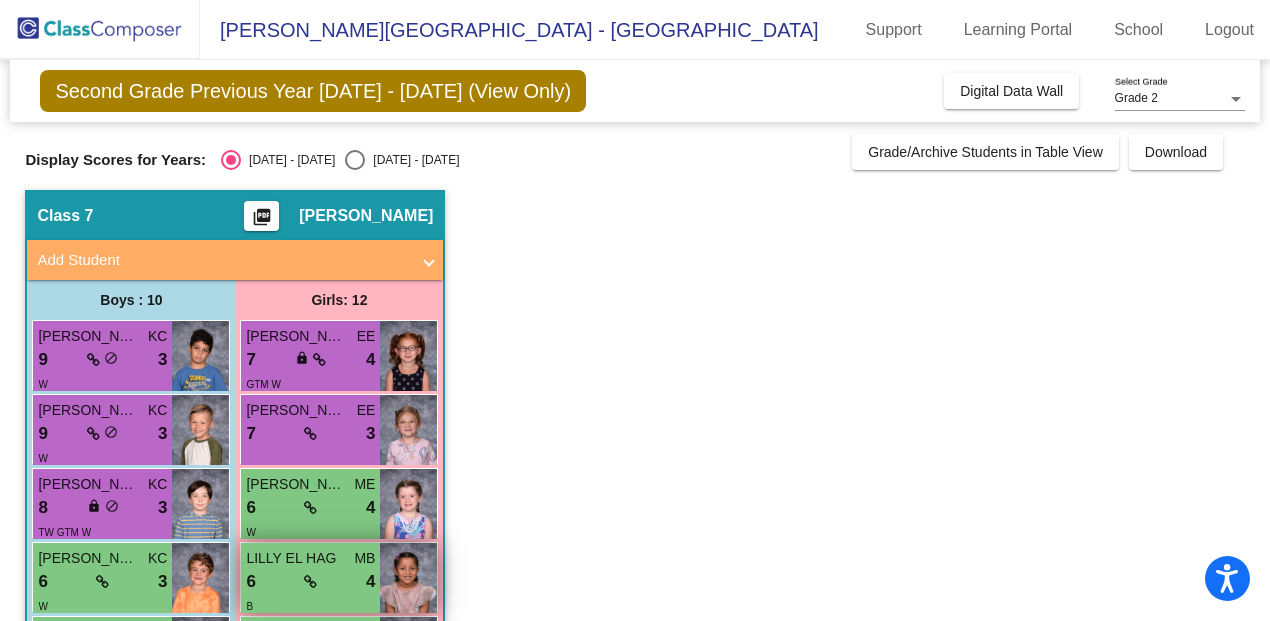click on "LILLY EL HAG" at bounding box center (296, 558) 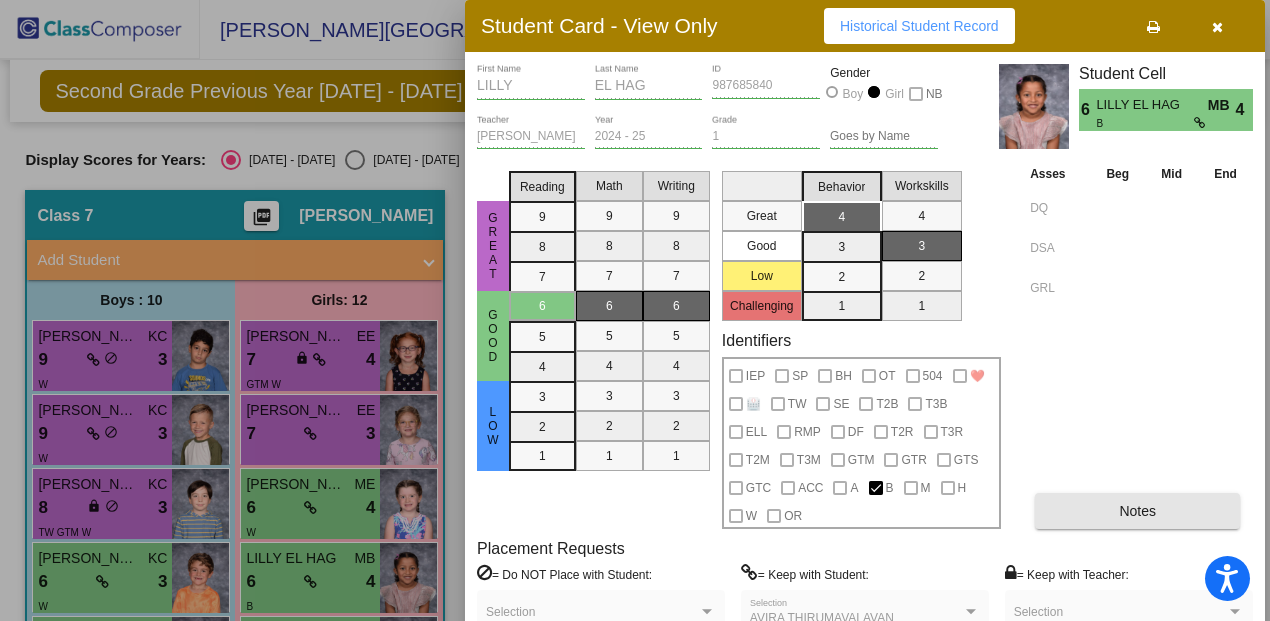 click on "Notes" at bounding box center [1137, 511] 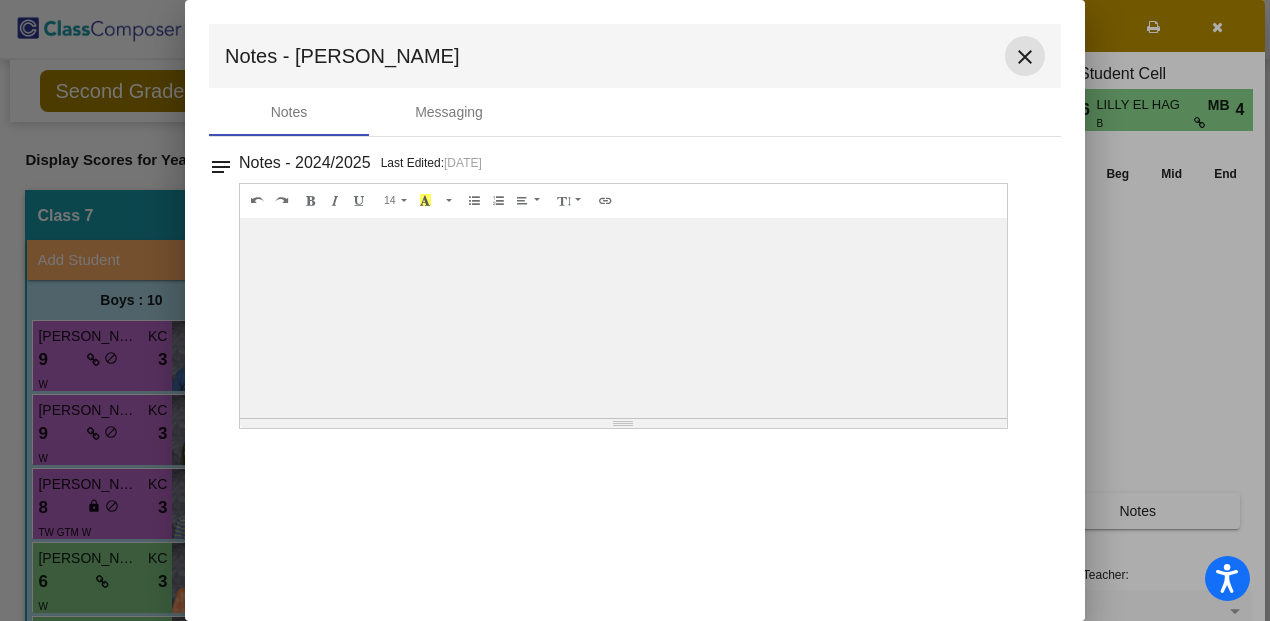 click on "close" at bounding box center (1025, 57) 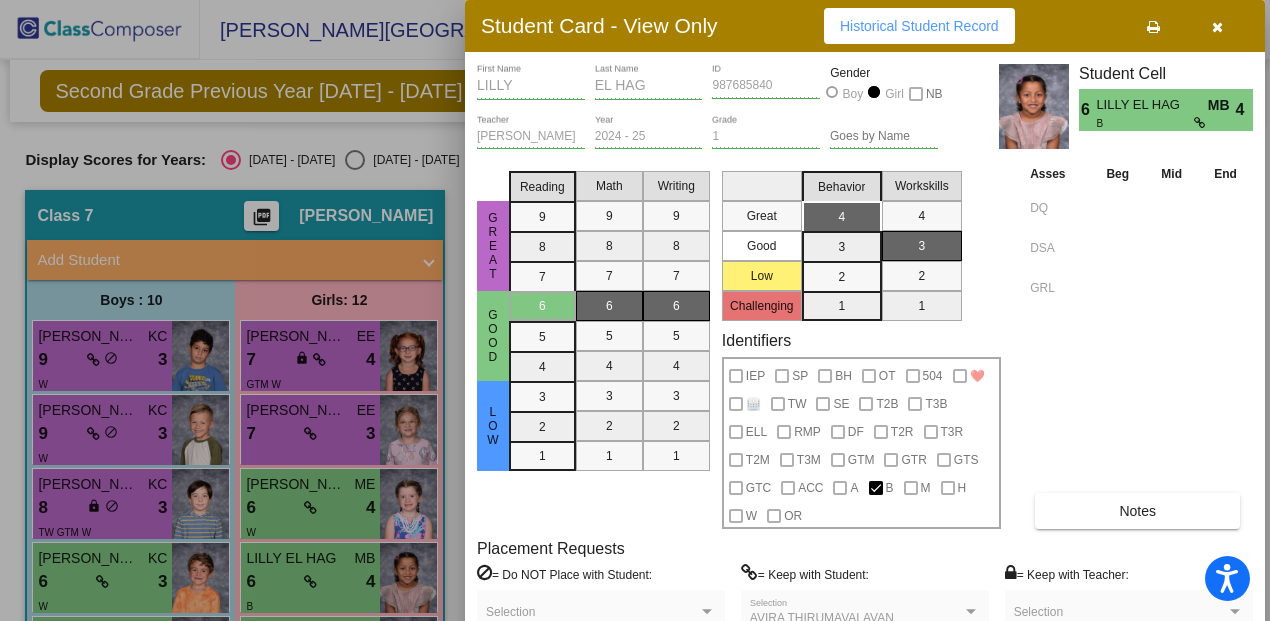 scroll, scrollTop: 0, scrollLeft: 0, axis: both 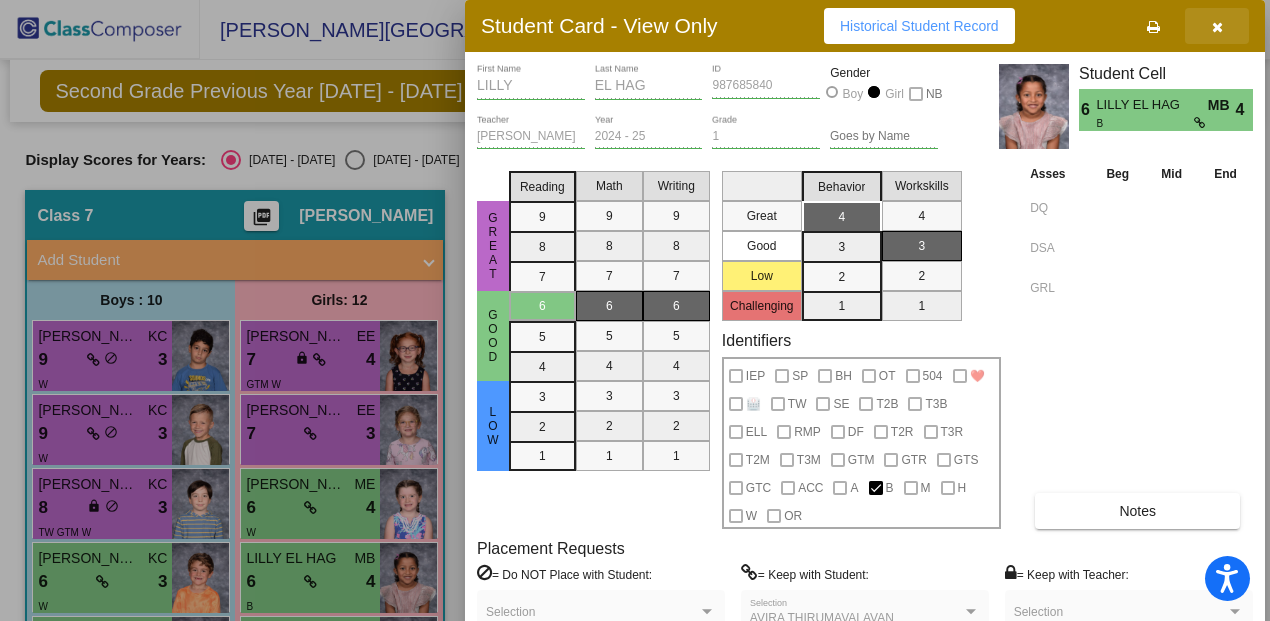 click at bounding box center [1217, 27] 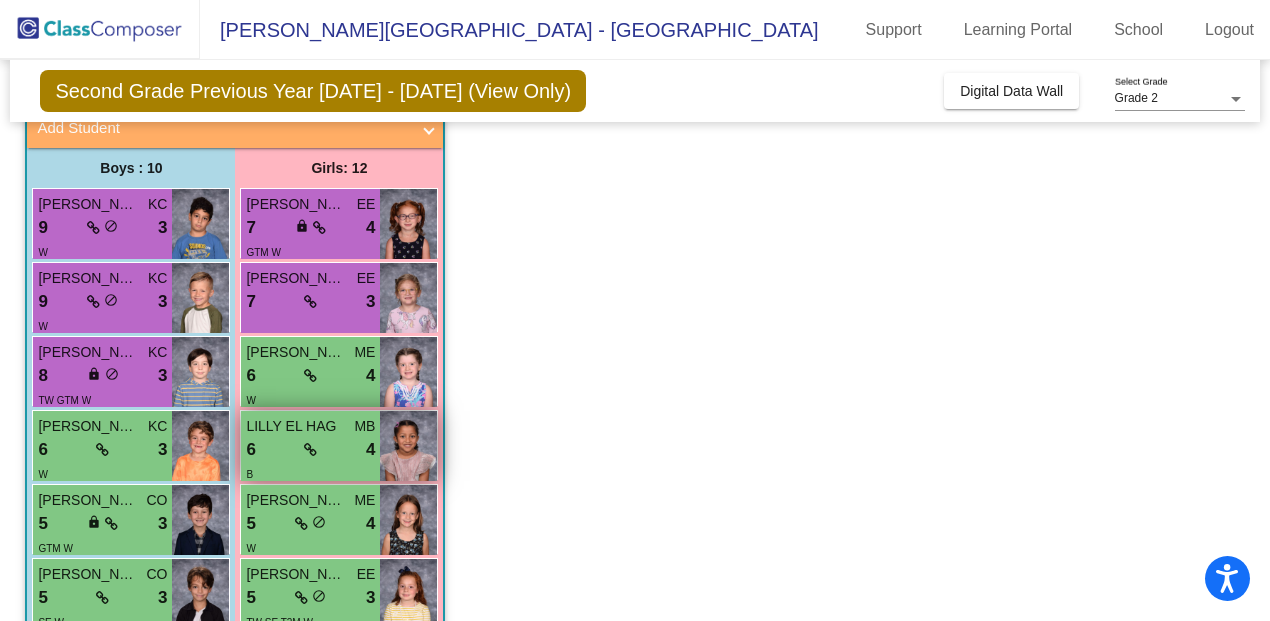 scroll, scrollTop: 144, scrollLeft: 0, axis: vertical 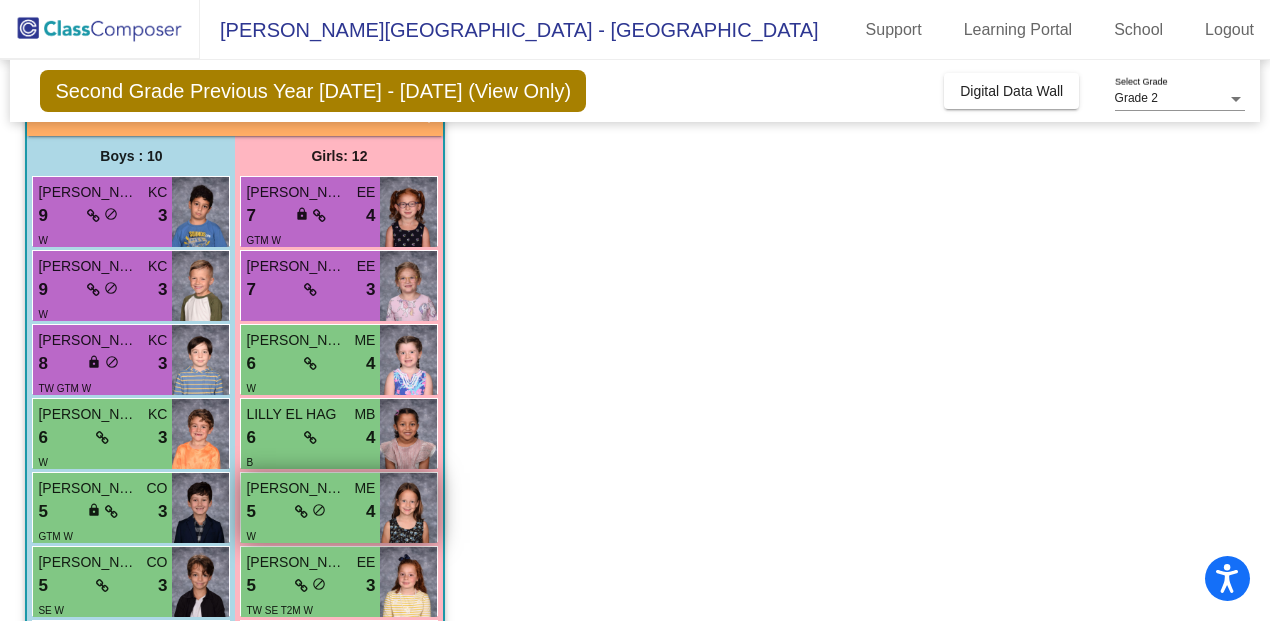 click on "[PERSON_NAME]" at bounding box center [296, 488] 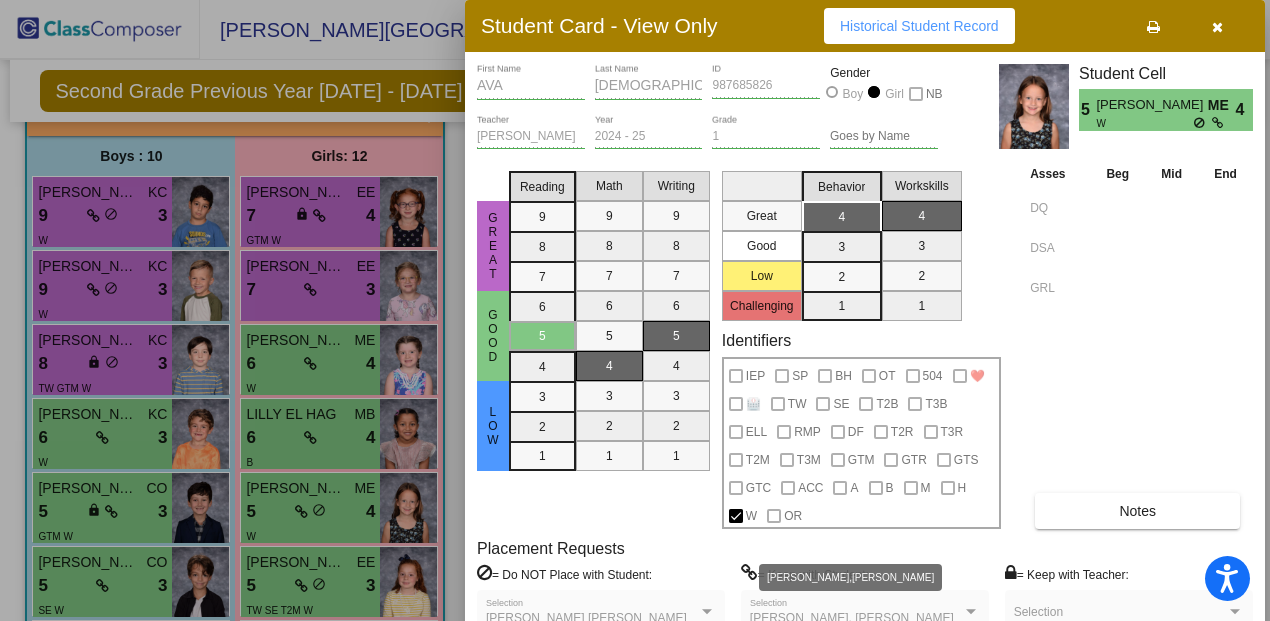 click at bounding box center (971, 611) 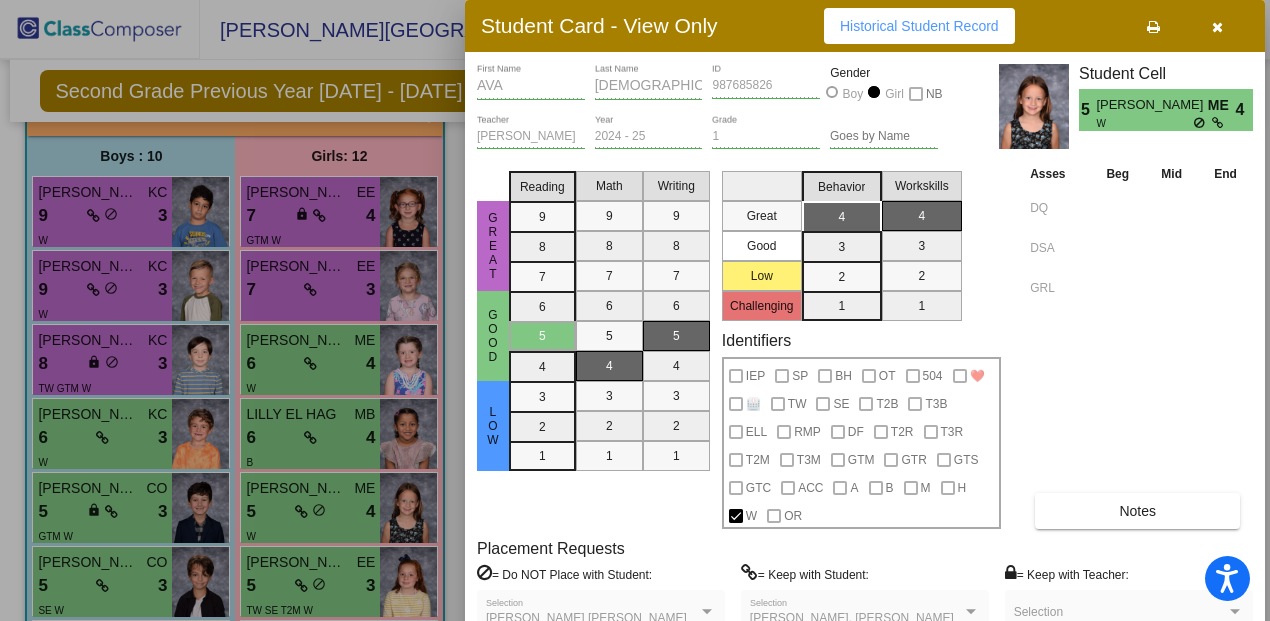 click at bounding box center [971, 611] 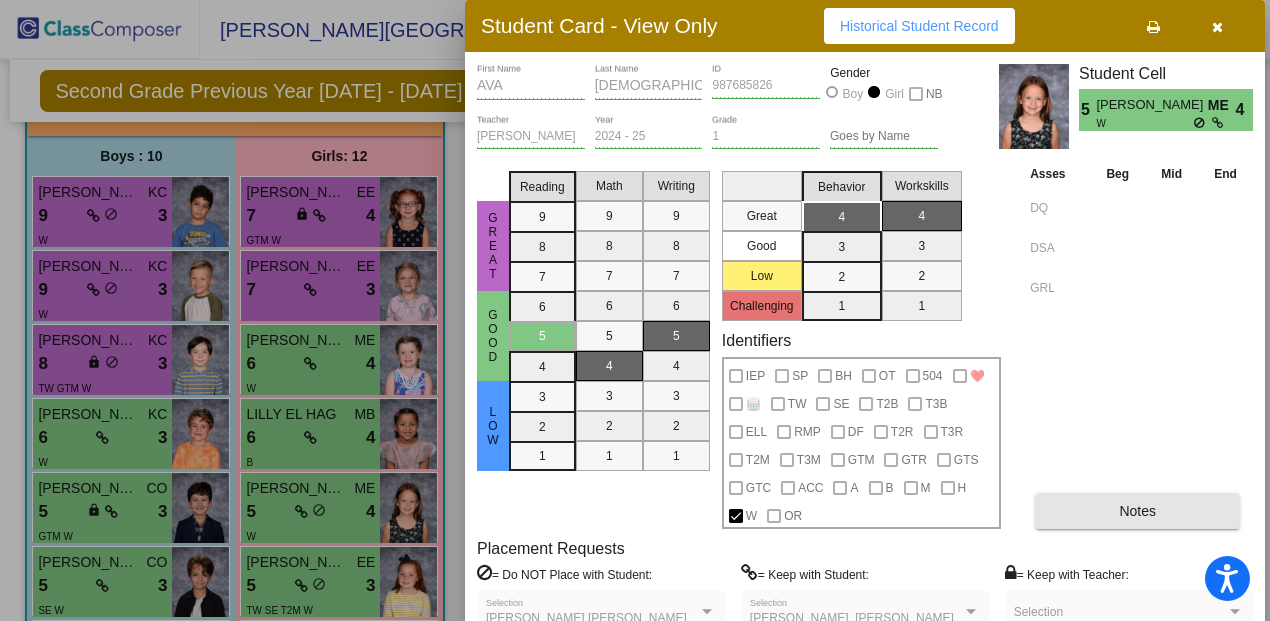 click on "Notes" at bounding box center [1137, 511] 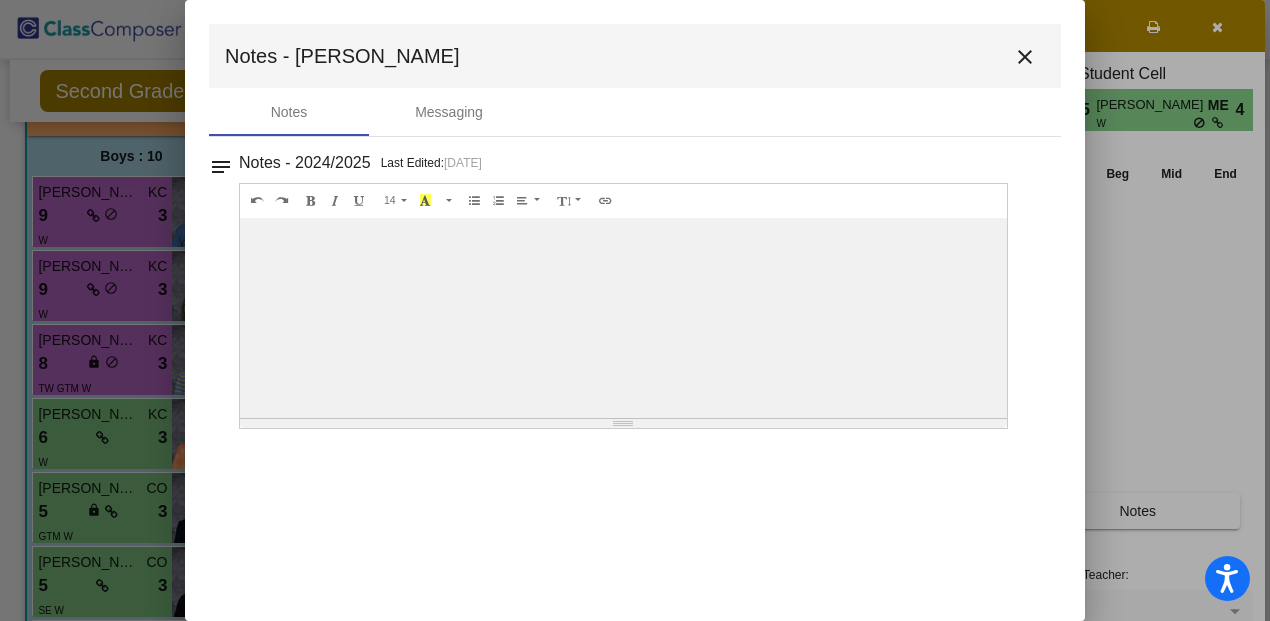 click on "close" at bounding box center [1025, 57] 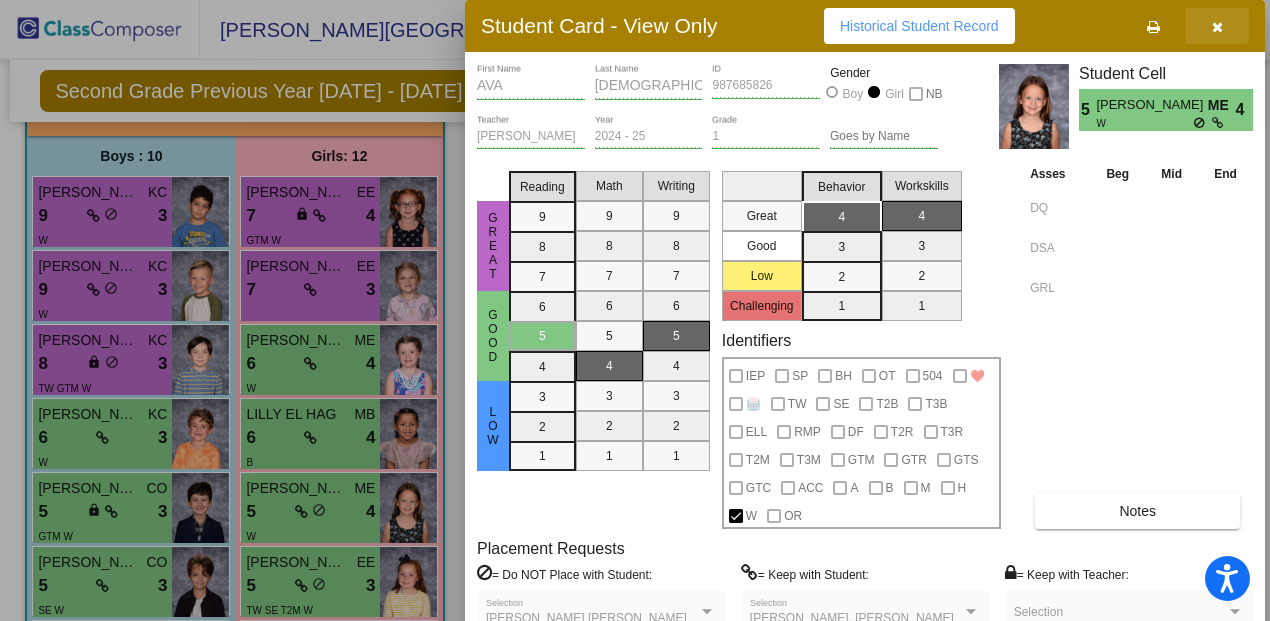 click at bounding box center [1217, 27] 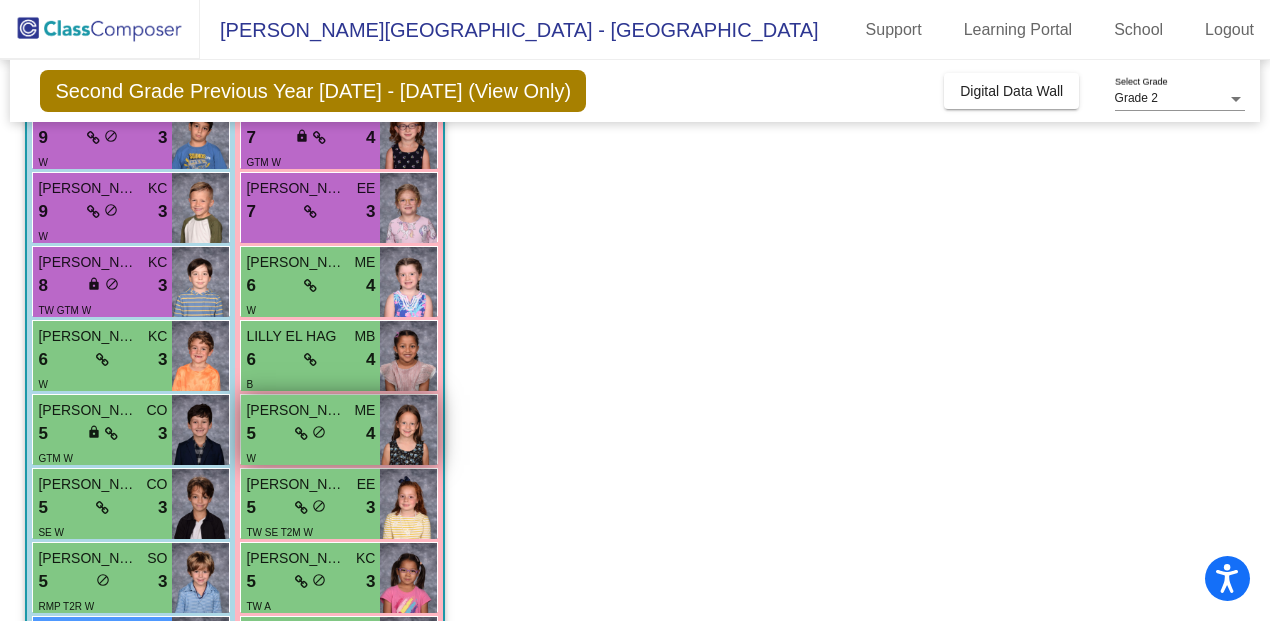scroll, scrollTop: 249, scrollLeft: 0, axis: vertical 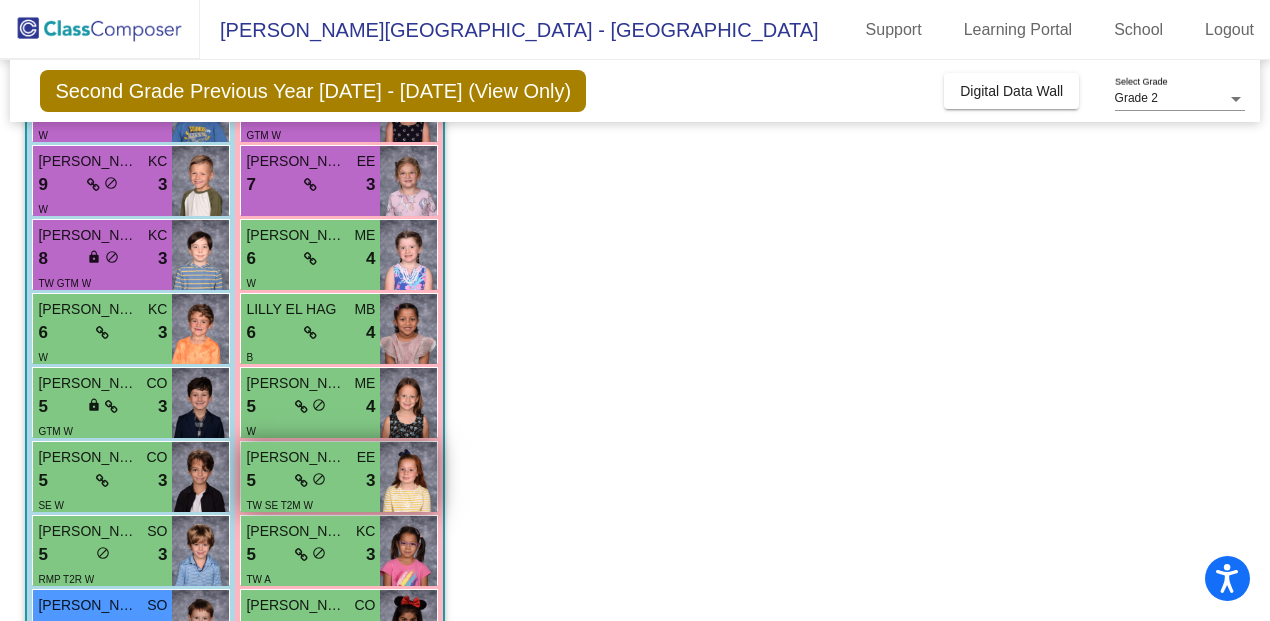 click on "[PERSON_NAME]" at bounding box center (296, 457) 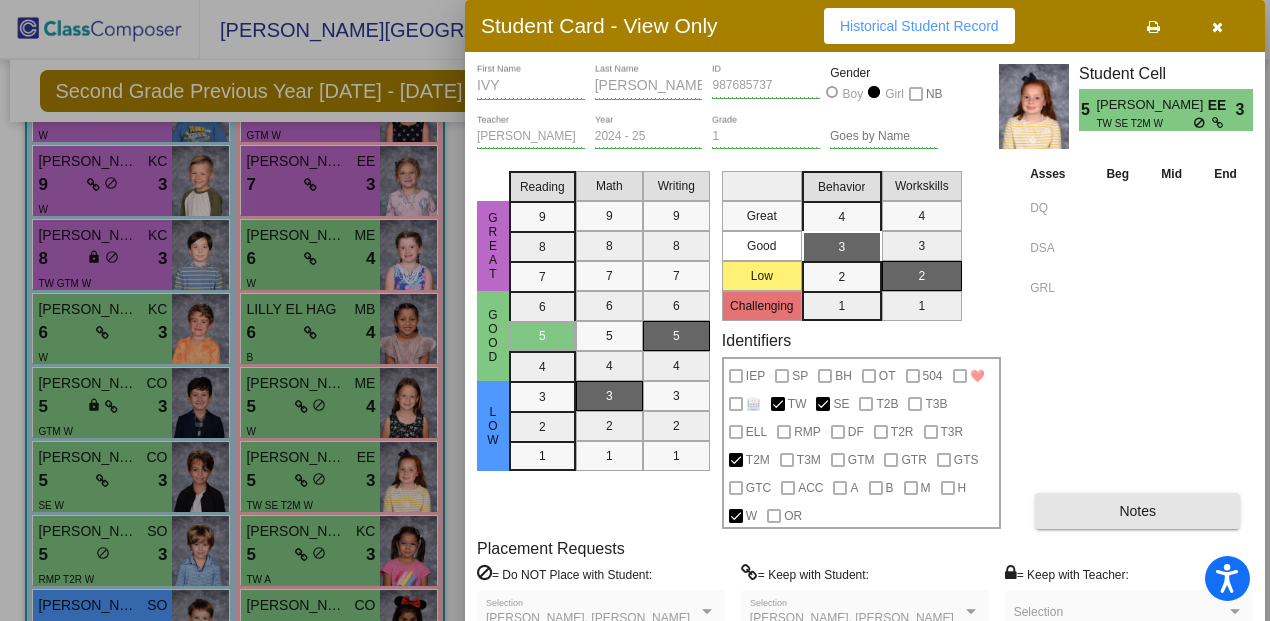 click on "Notes" at bounding box center [1137, 511] 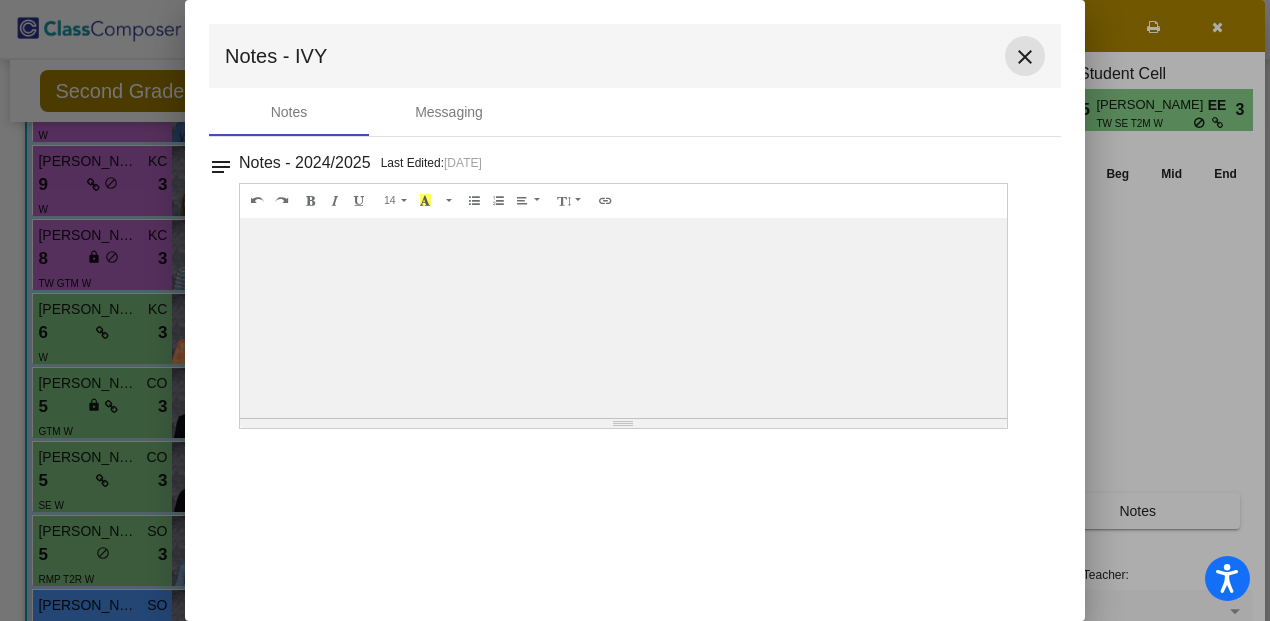 click on "close" at bounding box center [1025, 57] 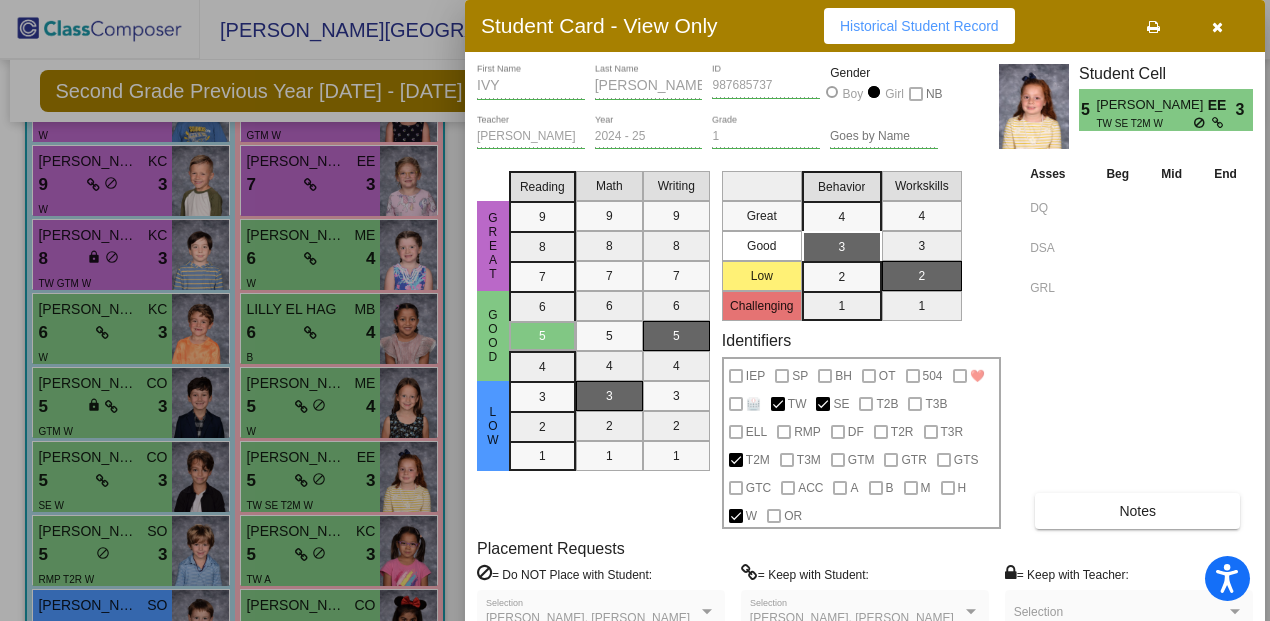 click on "Selection" at bounding box center (1129, 617) 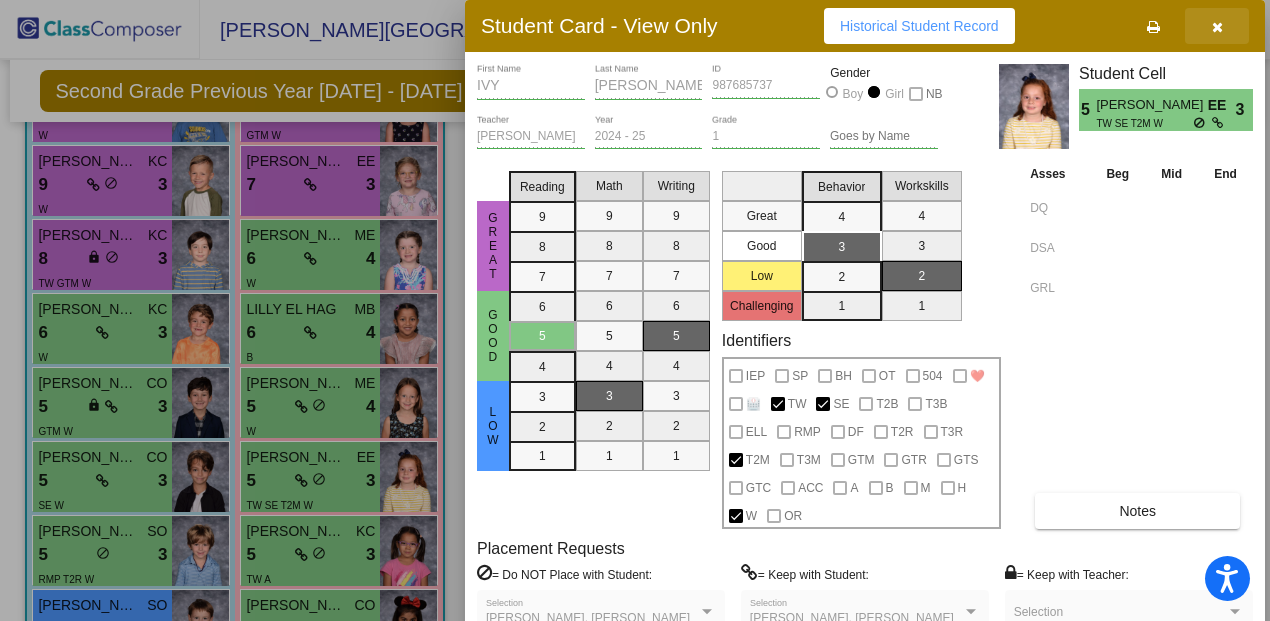 click at bounding box center [1217, 27] 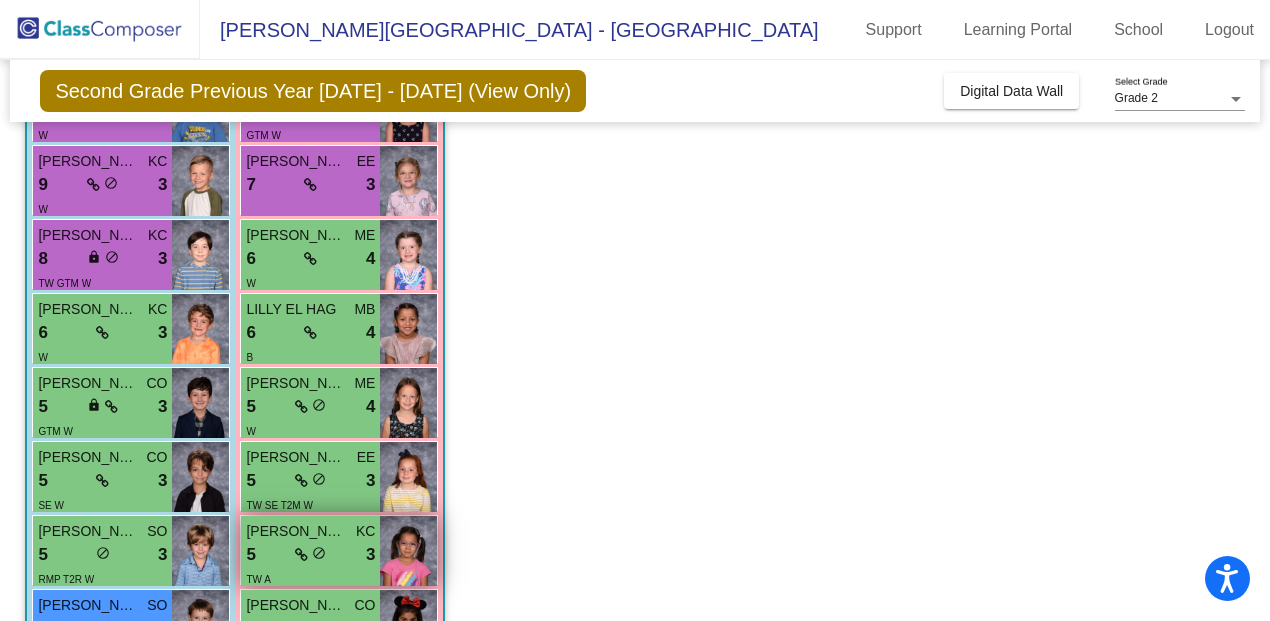 click on "[PERSON_NAME]" at bounding box center [296, 531] 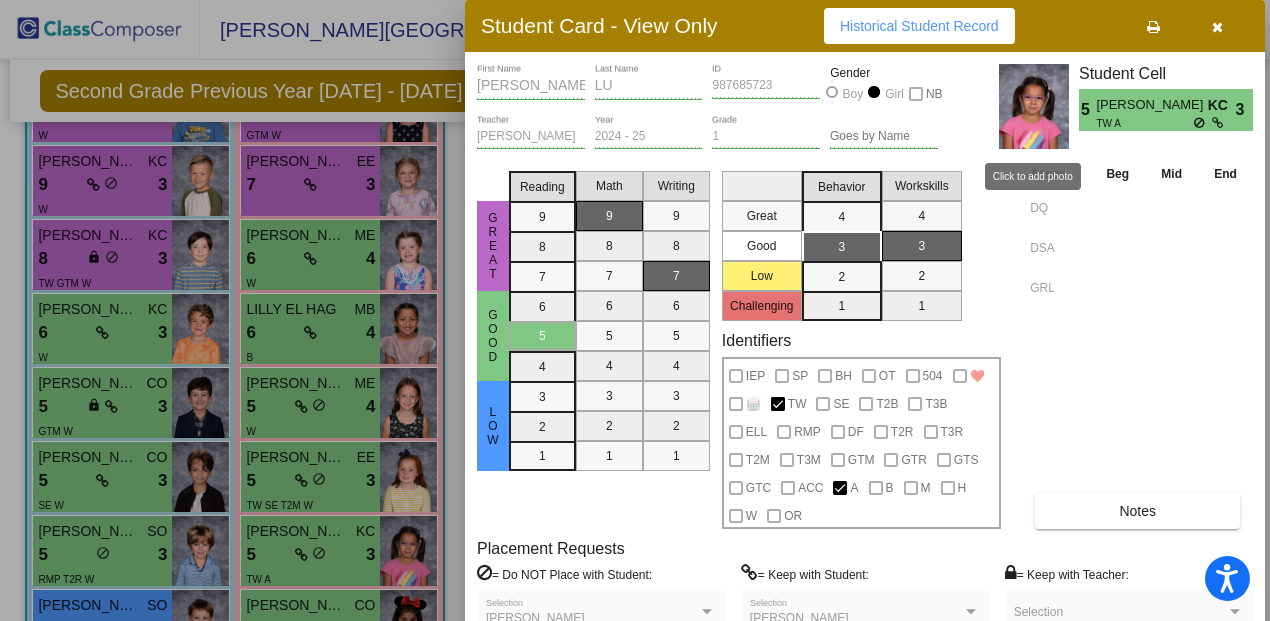 click at bounding box center (1034, 106) 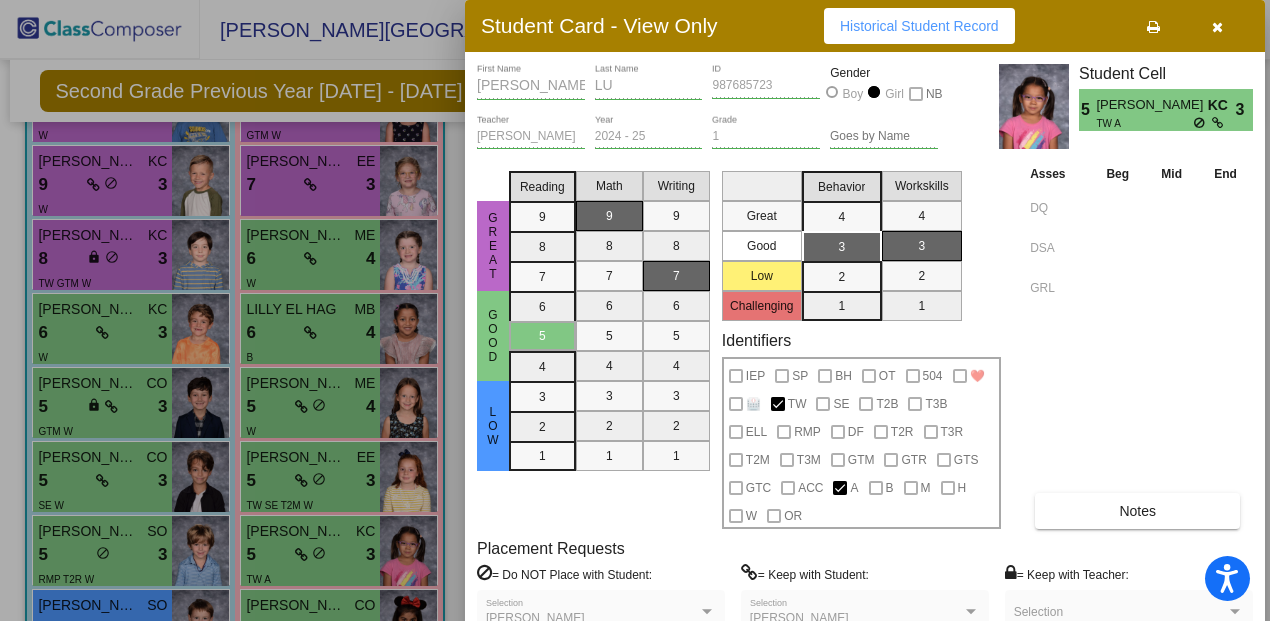 click on "Notes" at bounding box center [1137, 511] 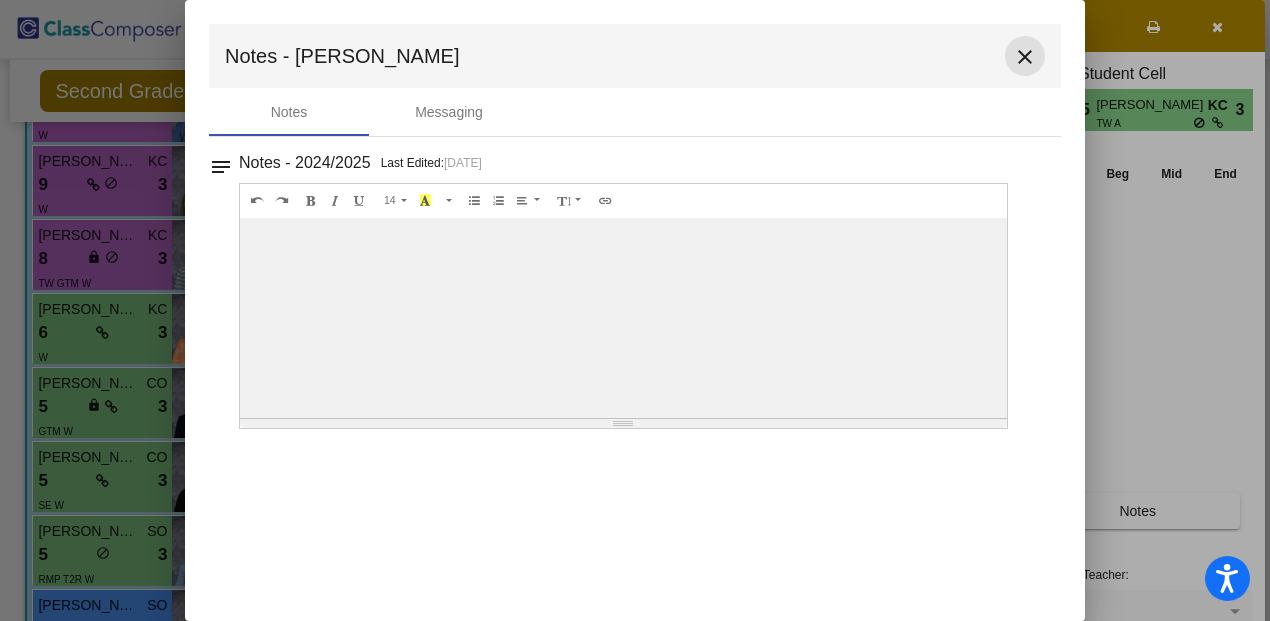 click on "close" at bounding box center (1025, 57) 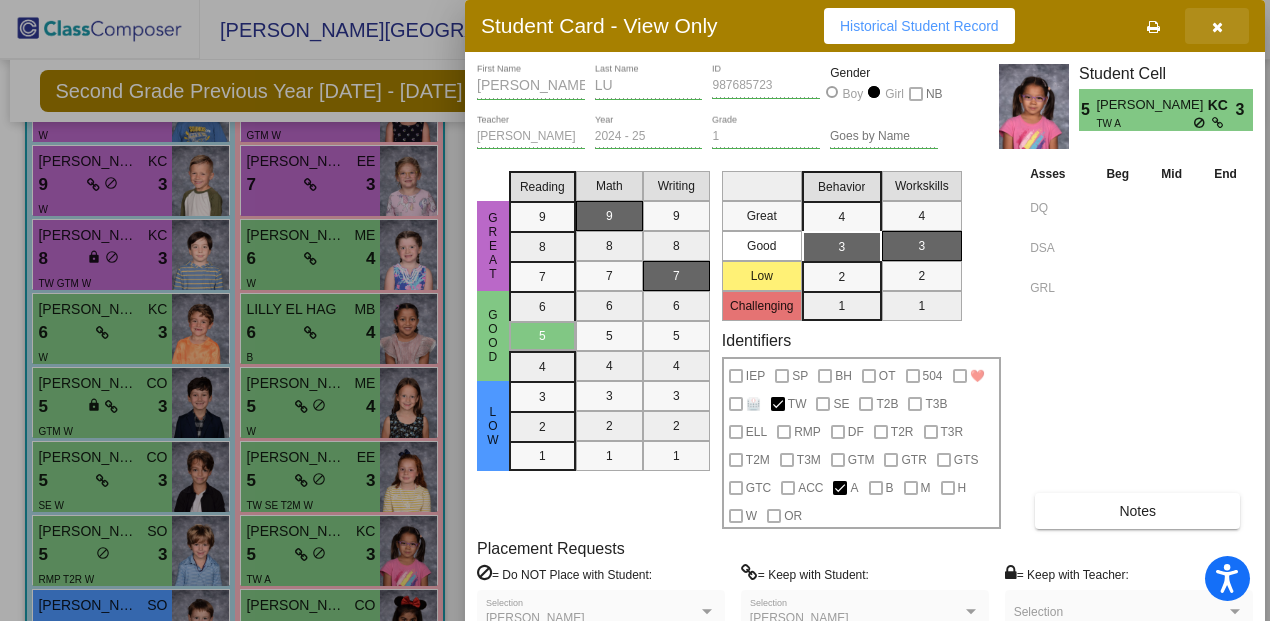 click at bounding box center [1217, 27] 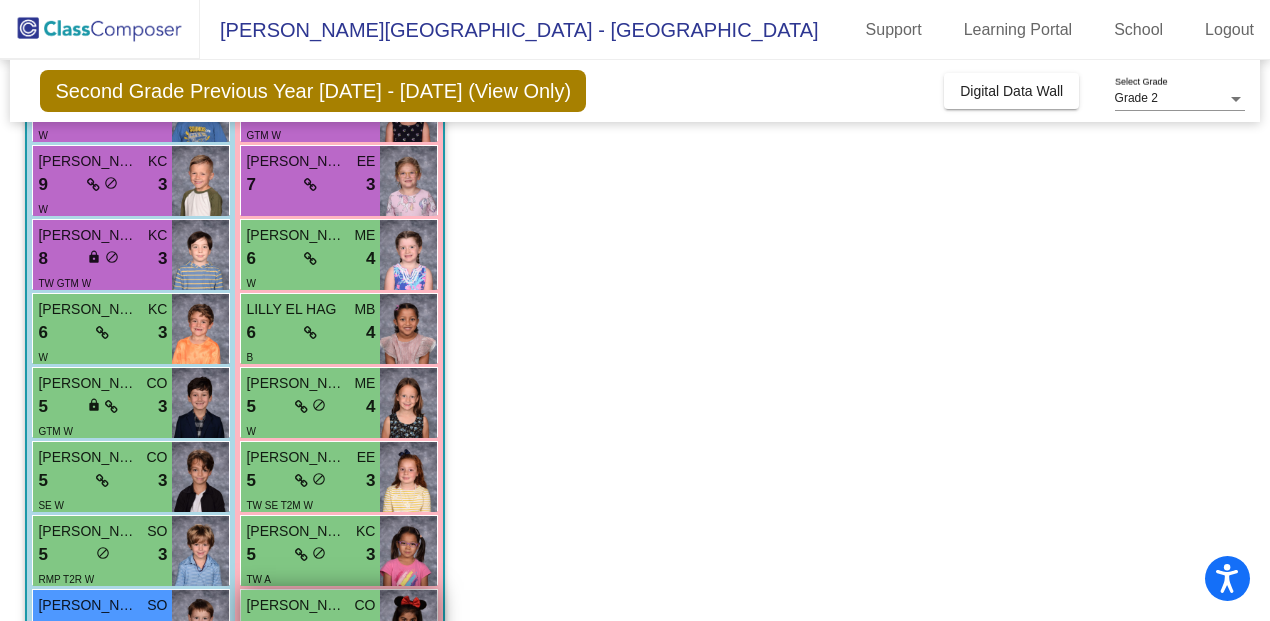 click on "[PERSON_NAME]" at bounding box center [296, 605] 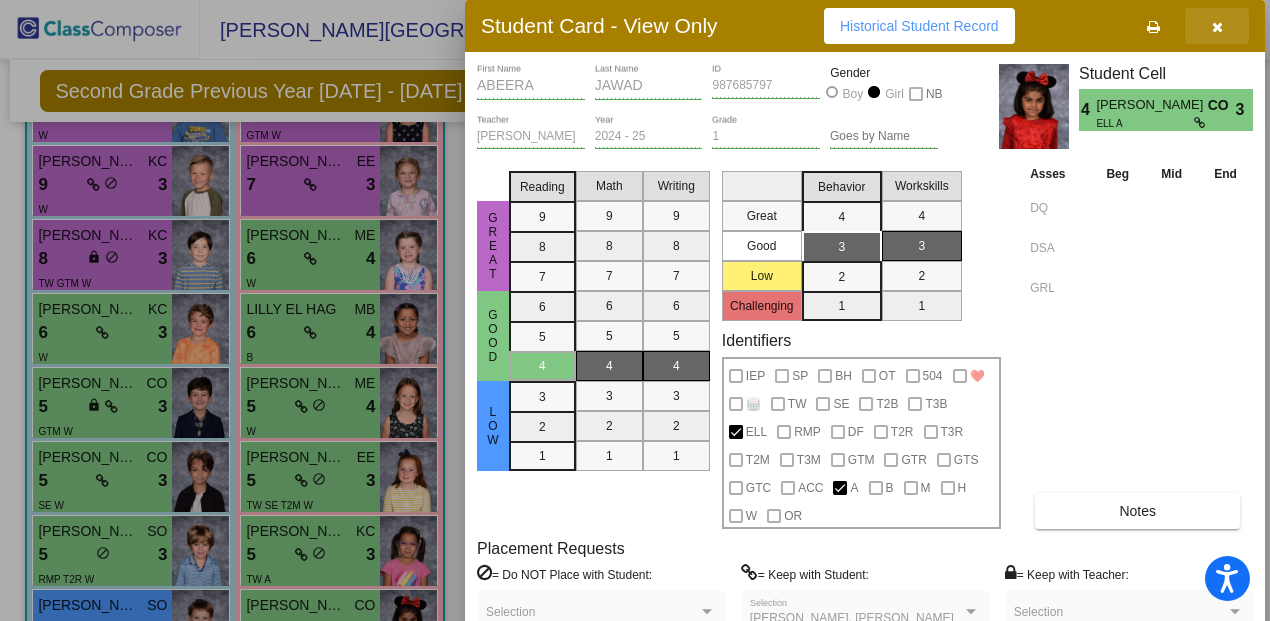 click at bounding box center (1217, 27) 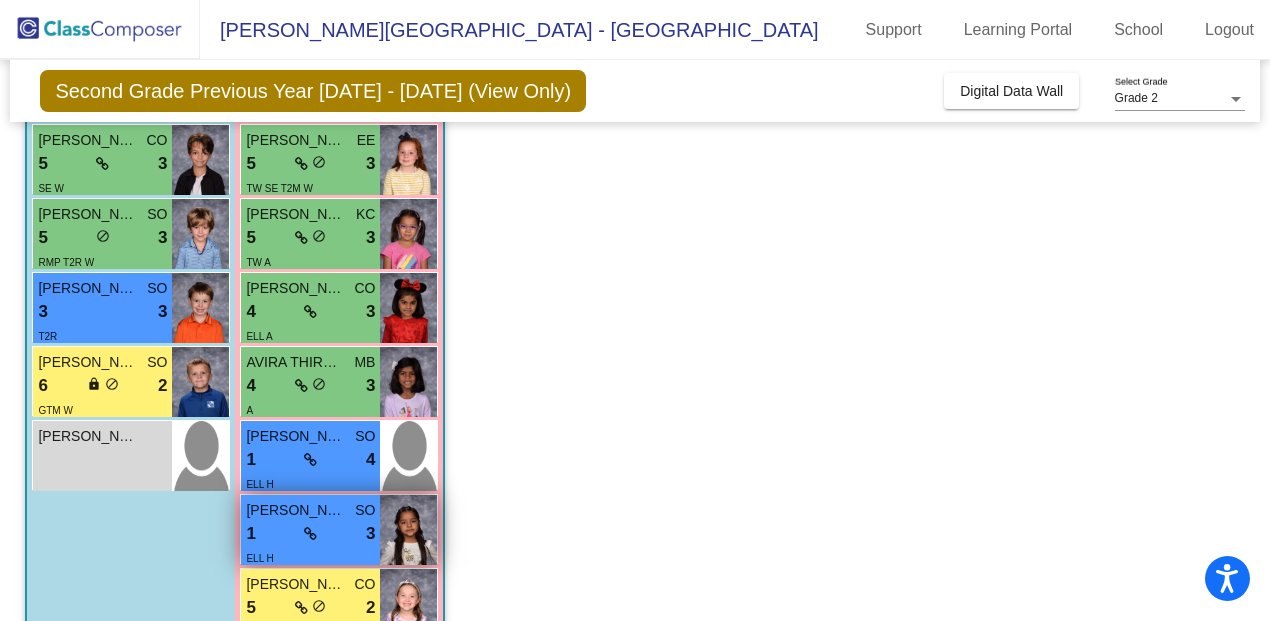 scroll, scrollTop: 570, scrollLeft: 0, axis: vertical 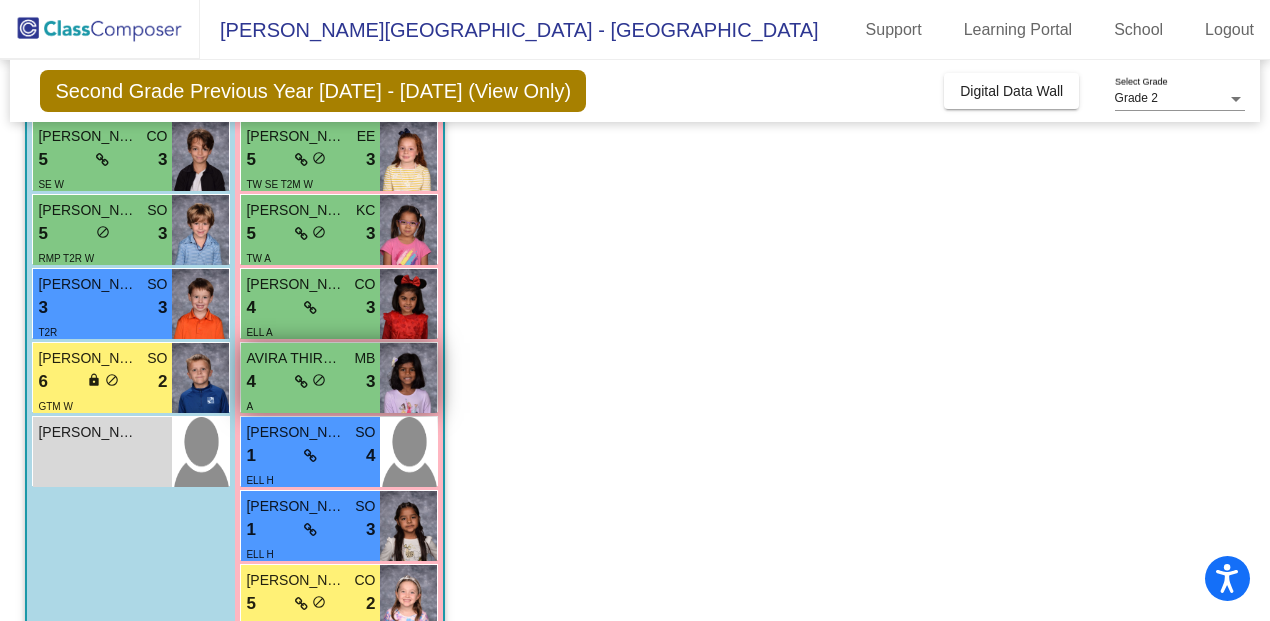 click on "AVIRA THIRUMAVALAVAN" at bounding box center (296, 358) 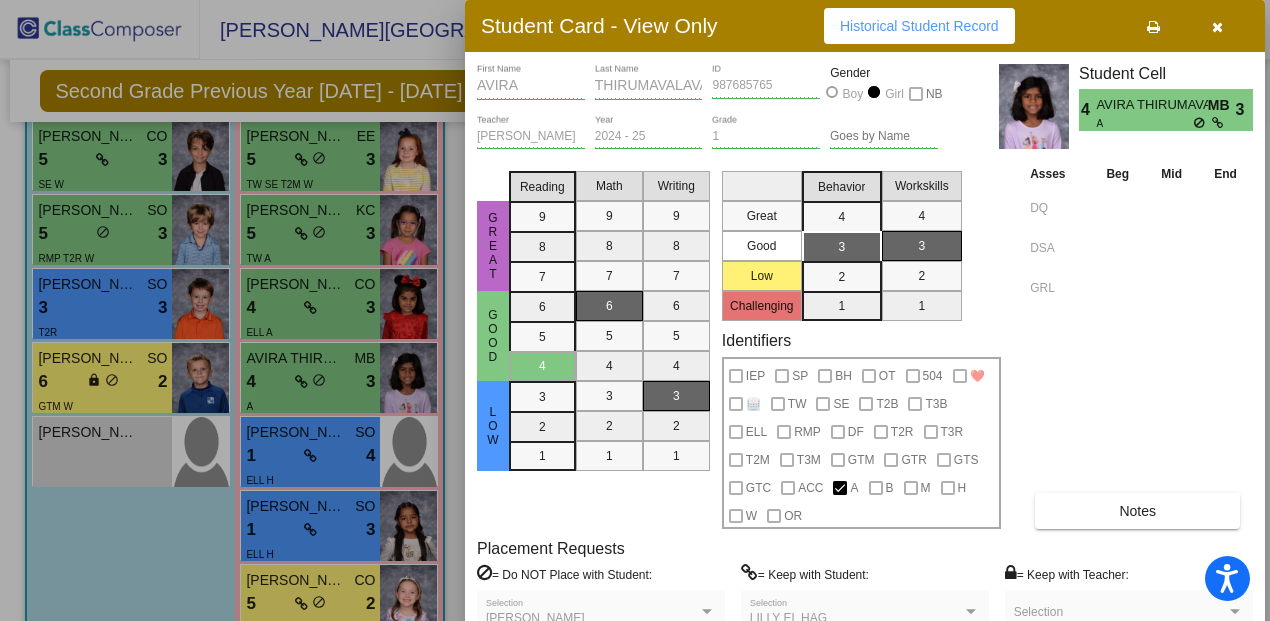 click on "Notes" at bounding box center (1137, 511) 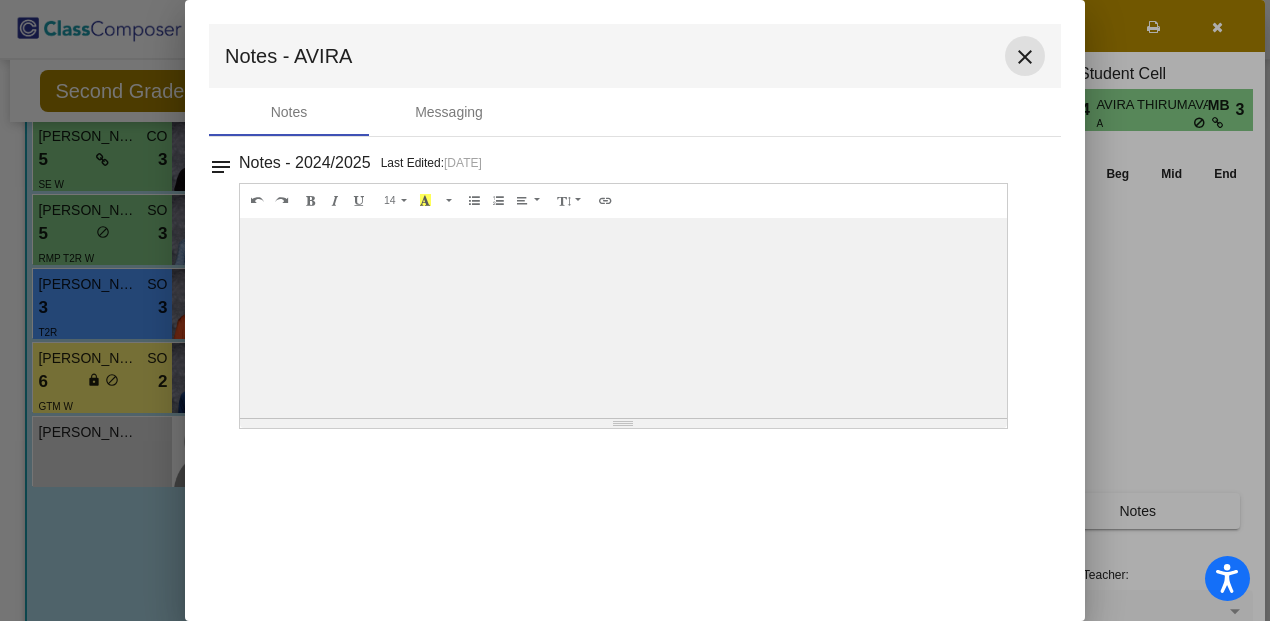 click on "close" at bounding box center [1025, 57] 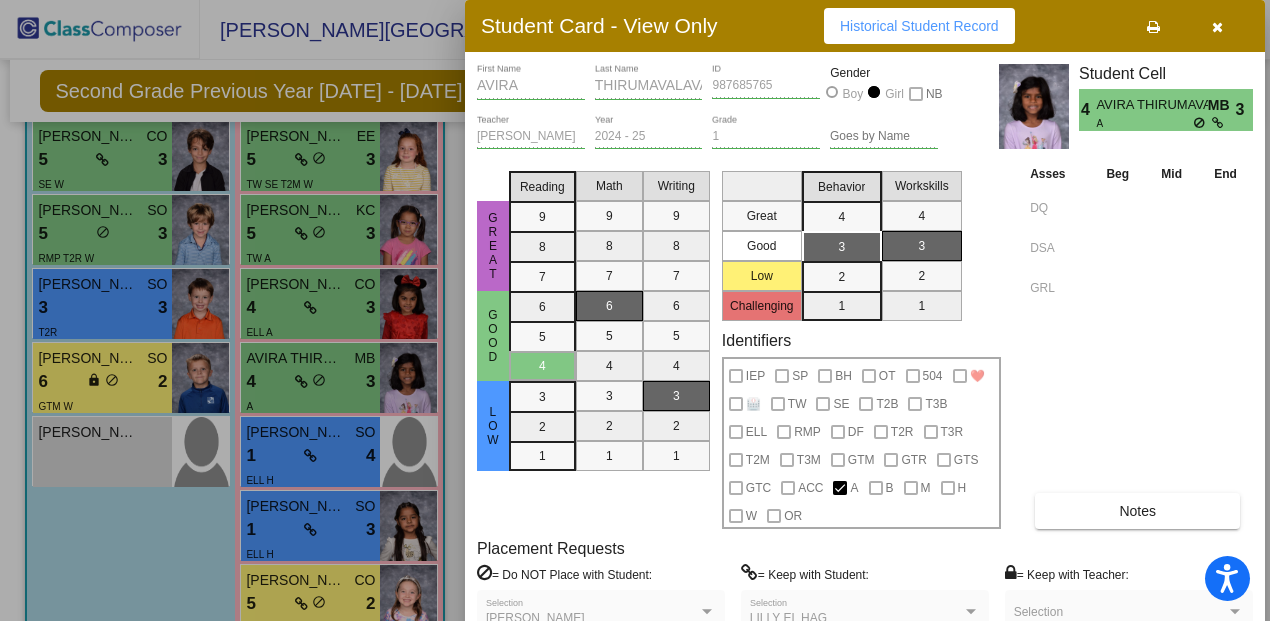 click on "Notes" at bounding box center [1137, 511] 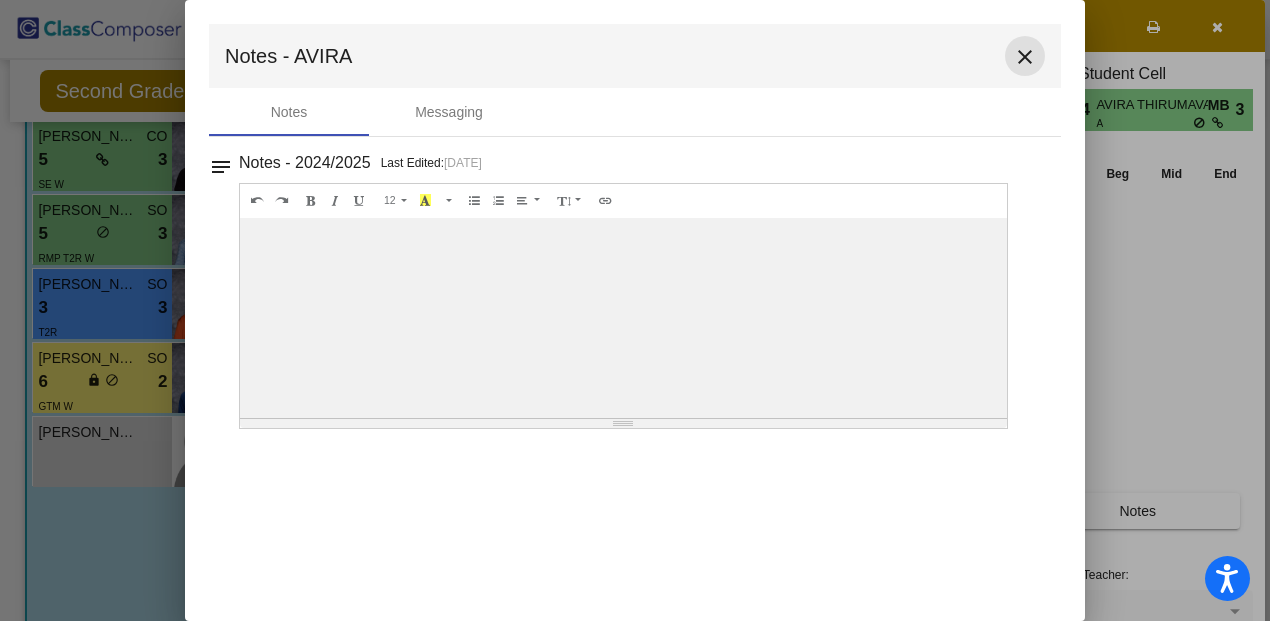 click on "close" at bounding box center (1025, 57) 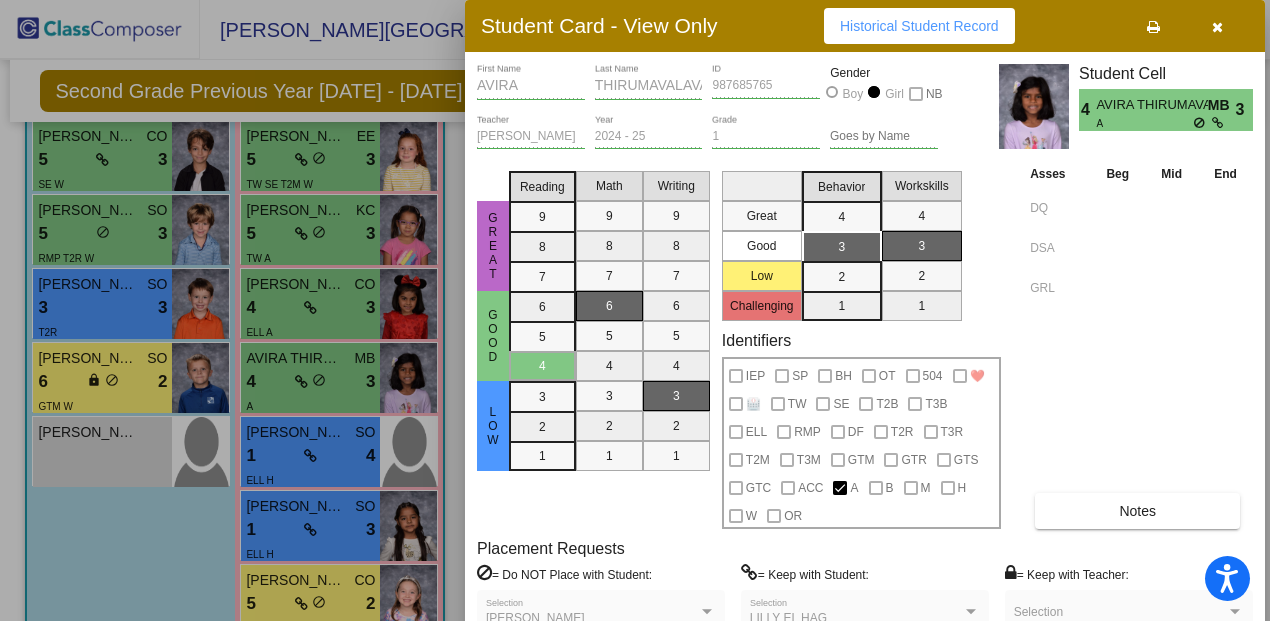 click at bounding box center [1217, 27] 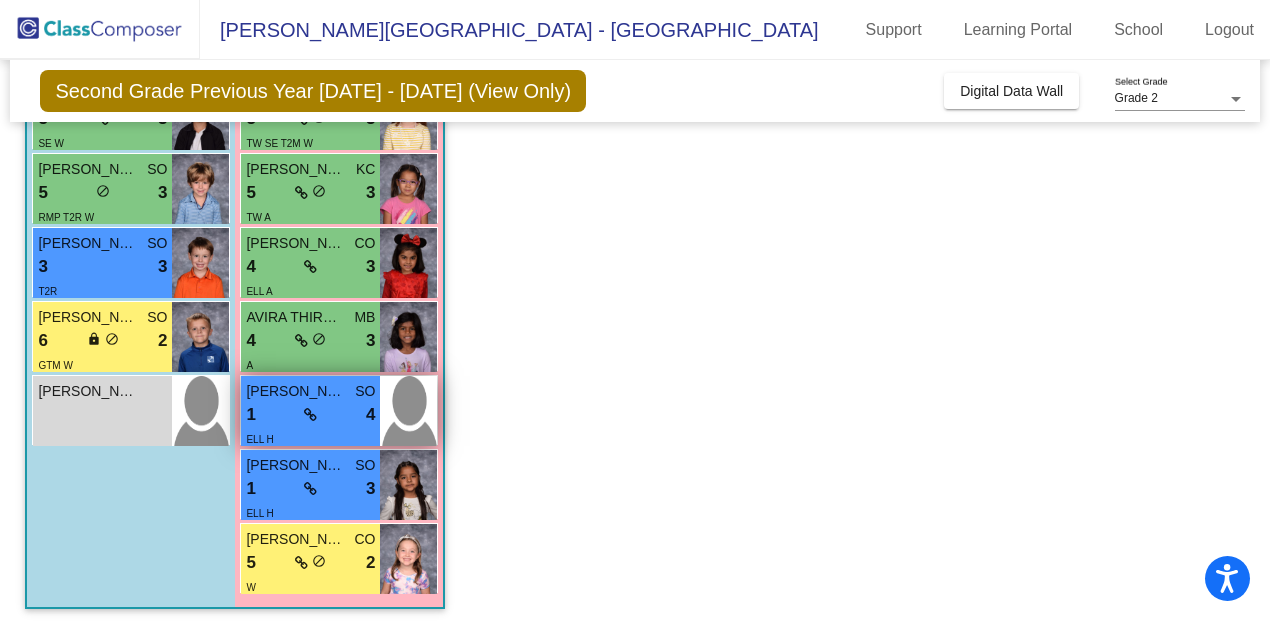 scroll, scrollTop: 619, scrollLeft: 0, axis: vertical 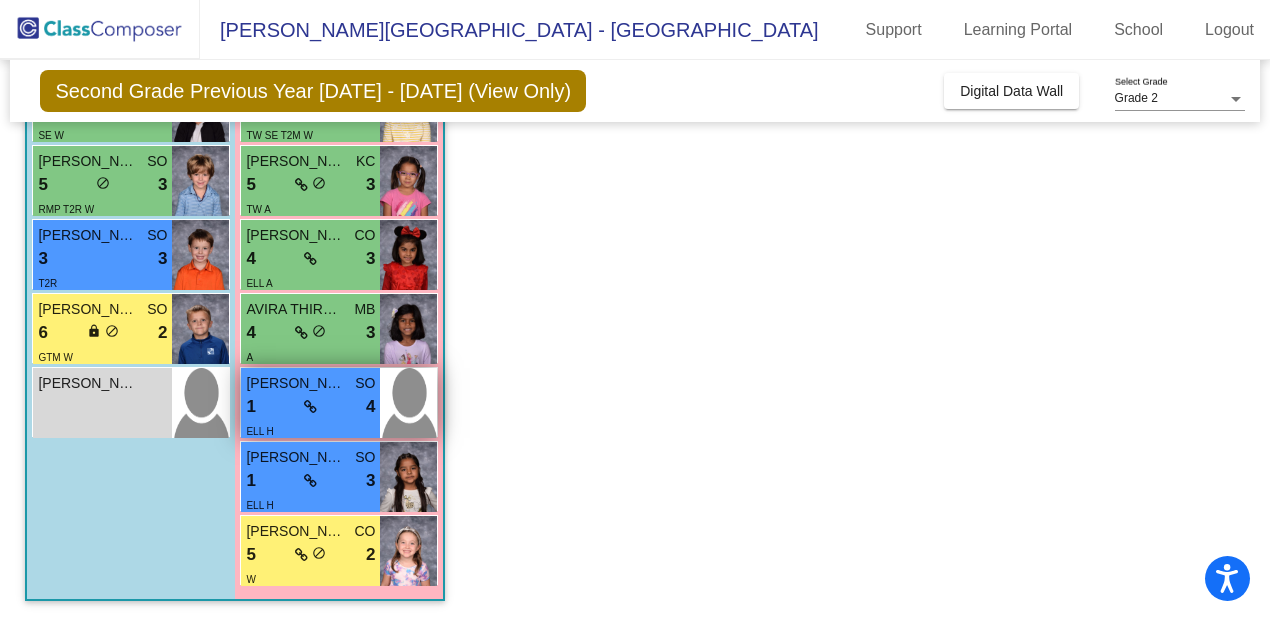 click on "[PERSON_NAME] [PERSON_NAME]" at bounding box center (296, 383) 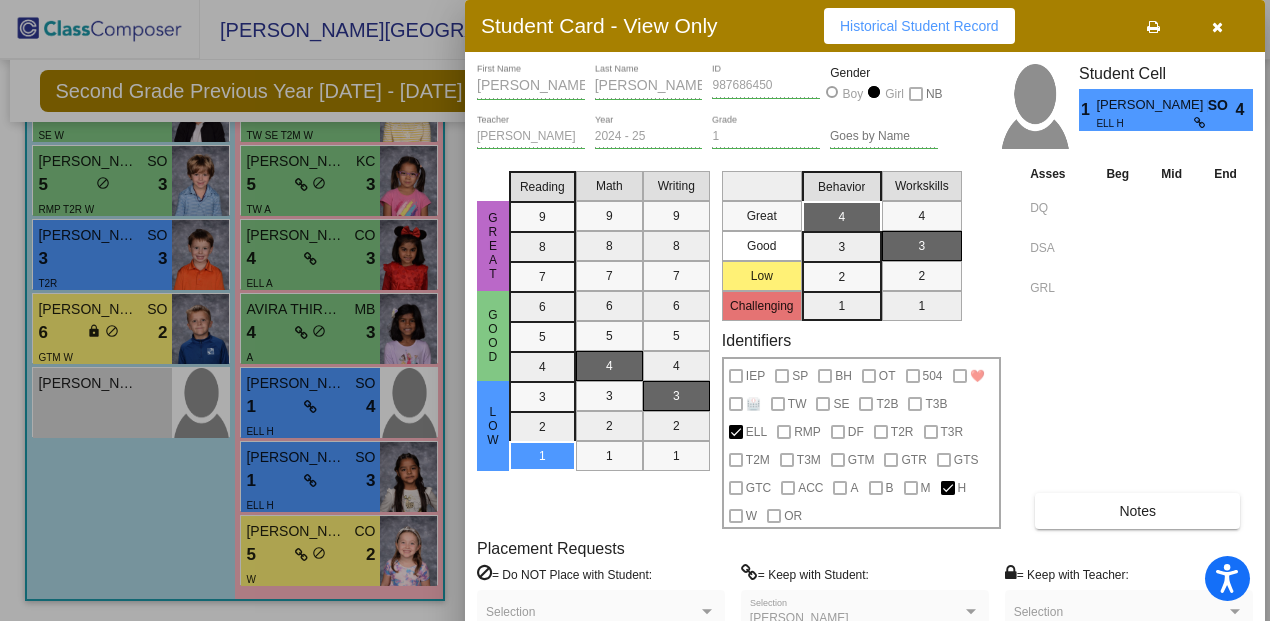 click at bounding box center (1217, 27) 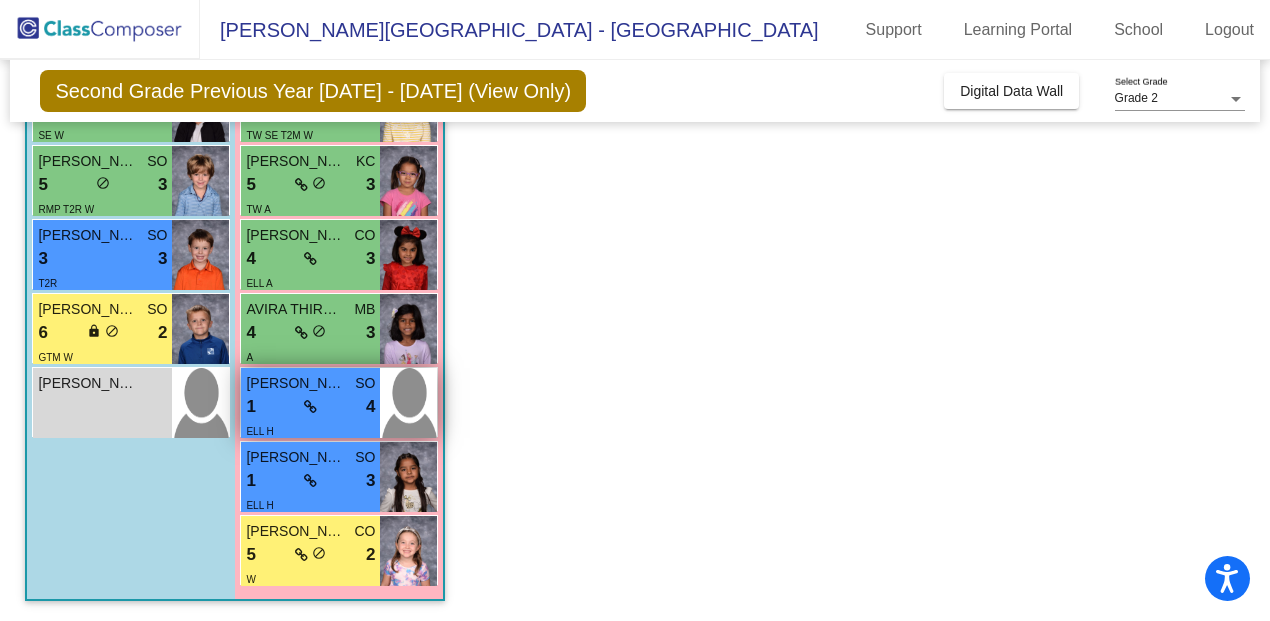 click on "[PERSON_NAME] [PERSON_NAME]" at bounding box center (296, 383) 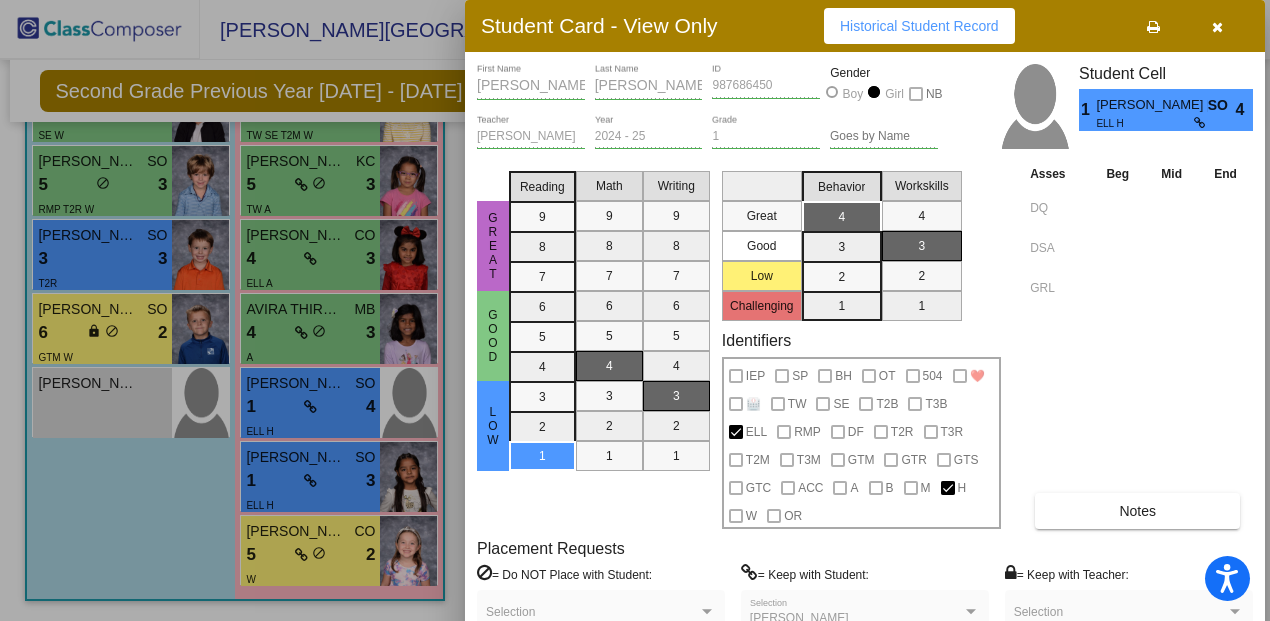 click at bounding box center (1217, 27) 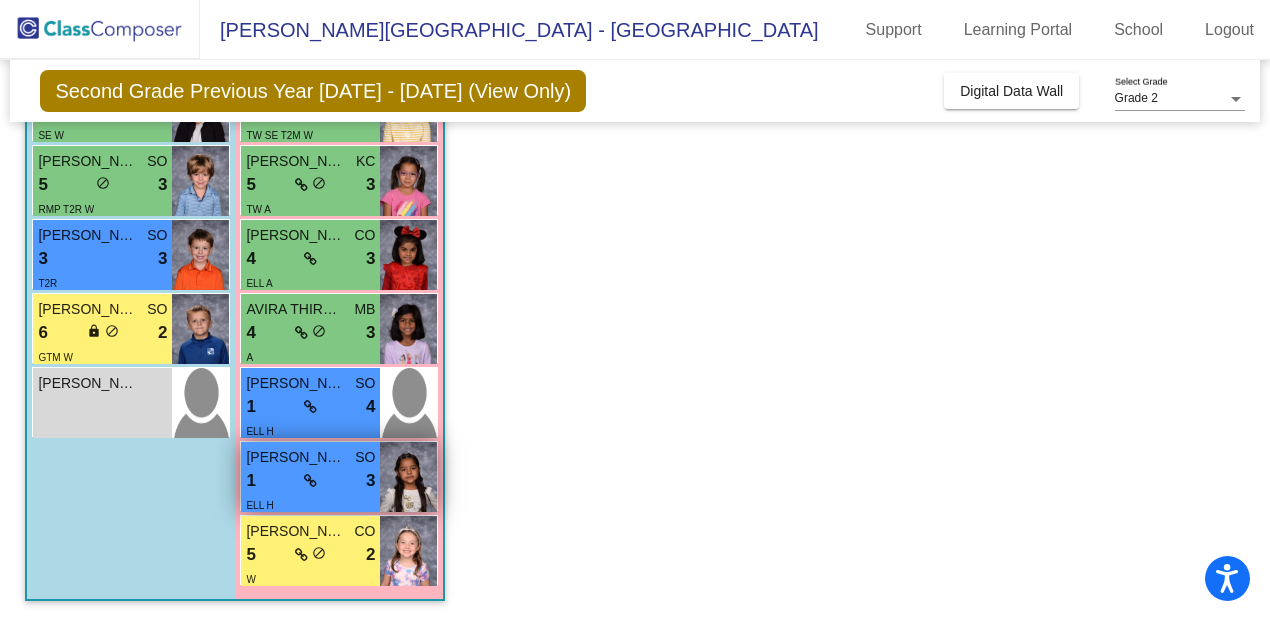 click on "[PERSON_NAME]" at bounding box center (296, 457) 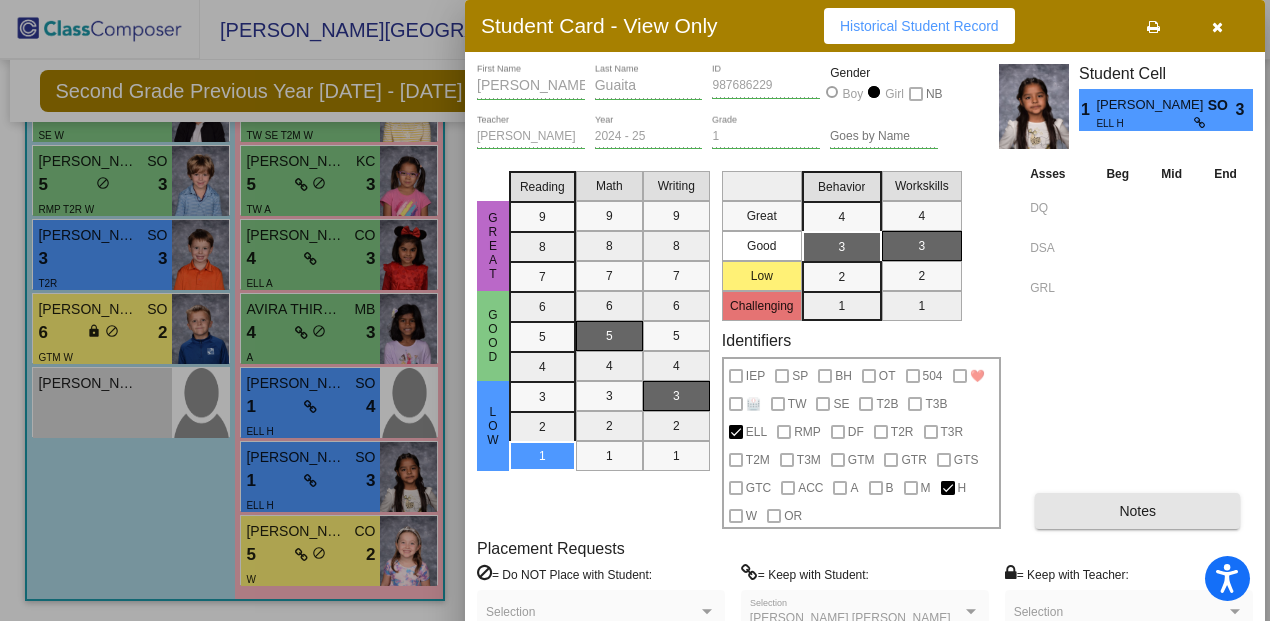 click on "Notes" at bounding box center [1137, 511] 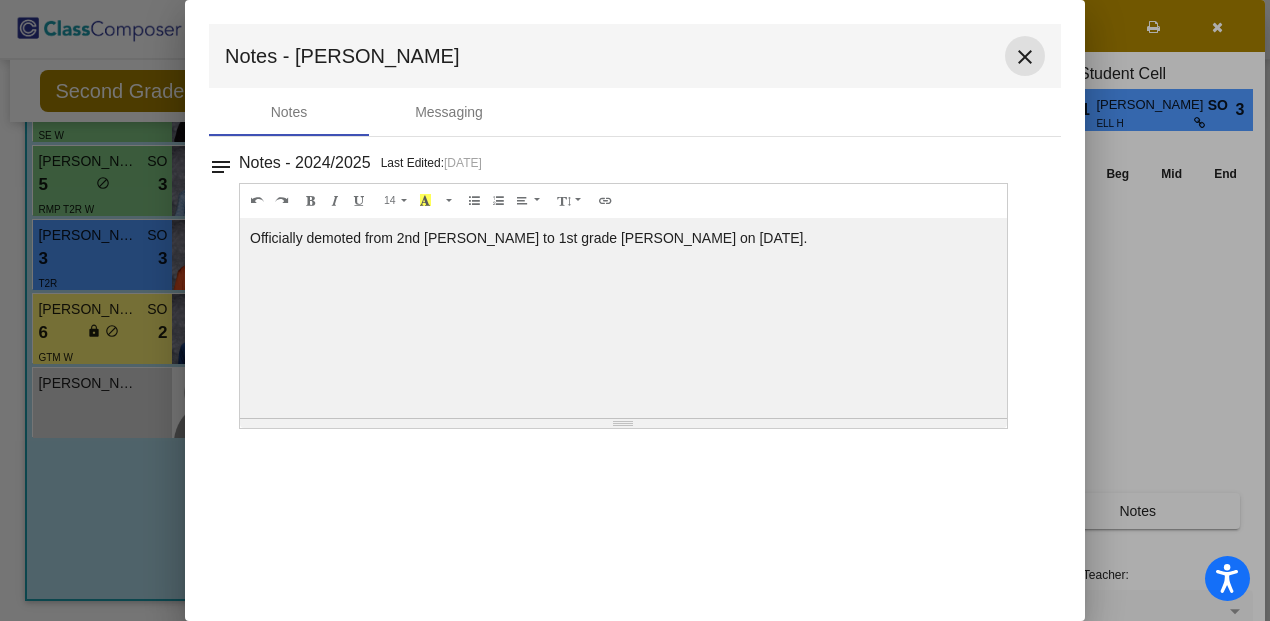 click on "close" at bounding box center [1025, 57] 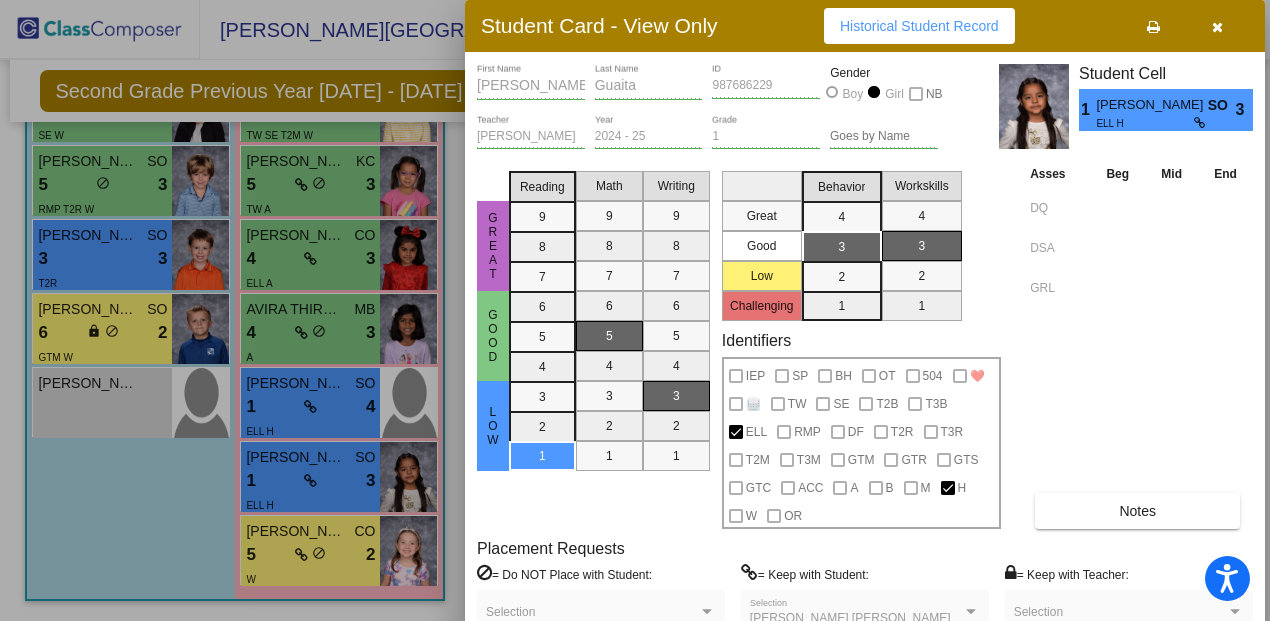 click at bounding box center (1217, 27) 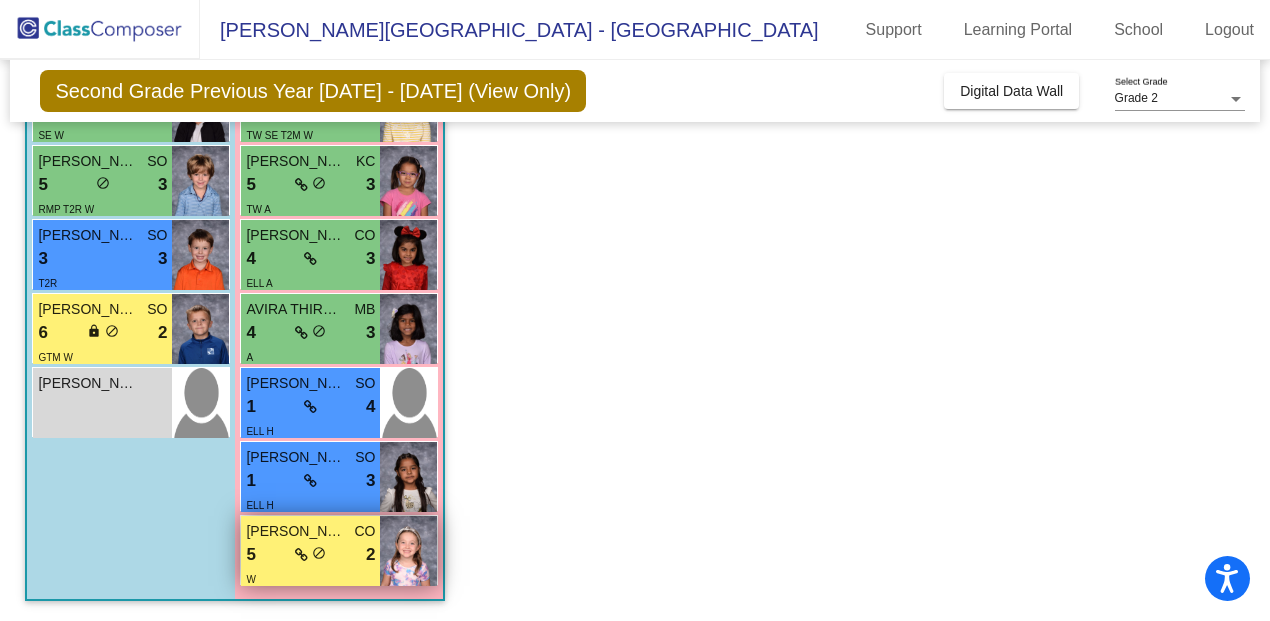 click on "[PERSON_NAME]" at bounding box center [296, 531] 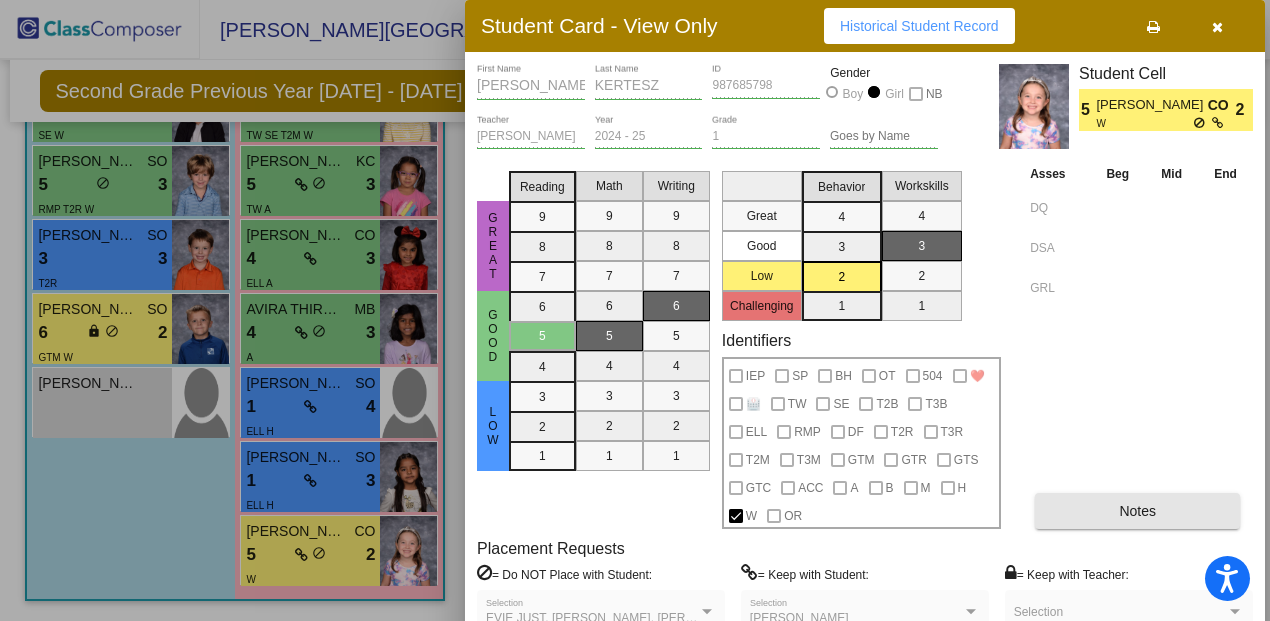click on "Notes" at bounding box center [1137, 511] 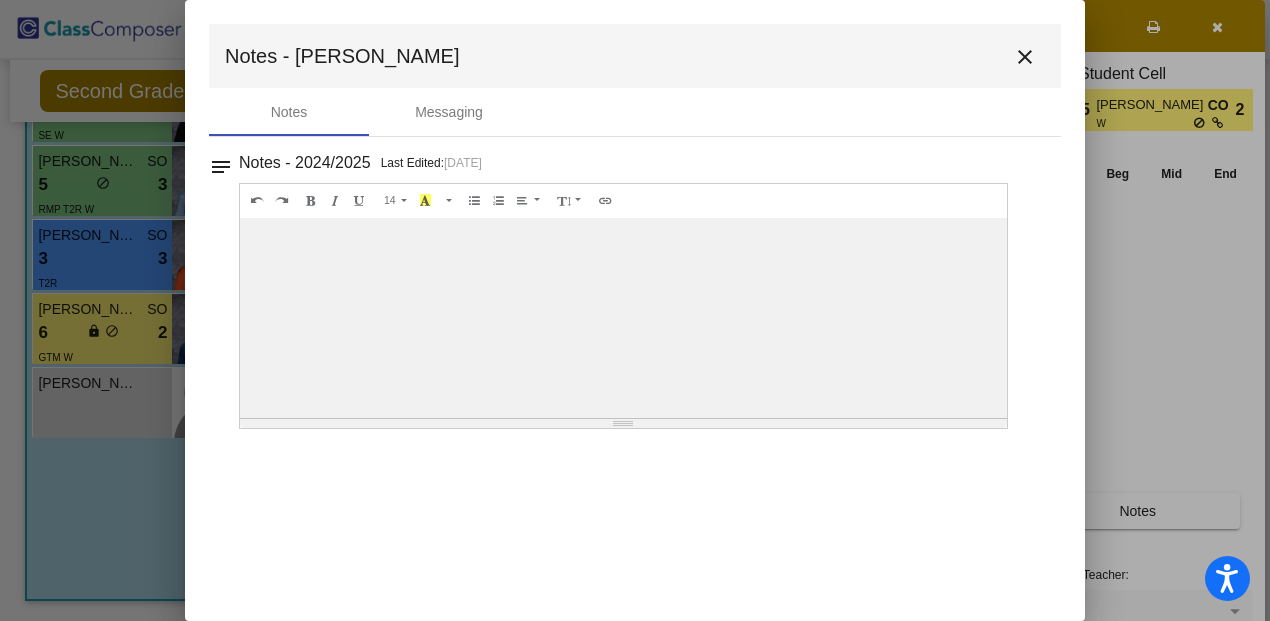 click on "close" at bounding box center (1025, 57) 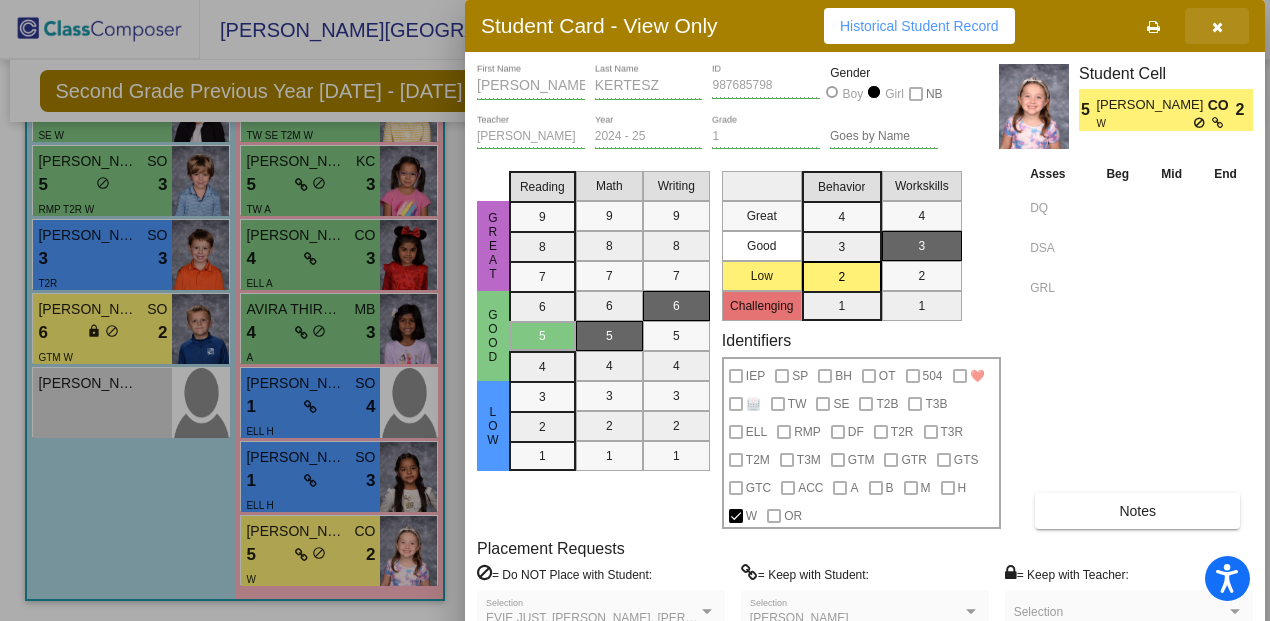 click at bounding box center (1217, 27) 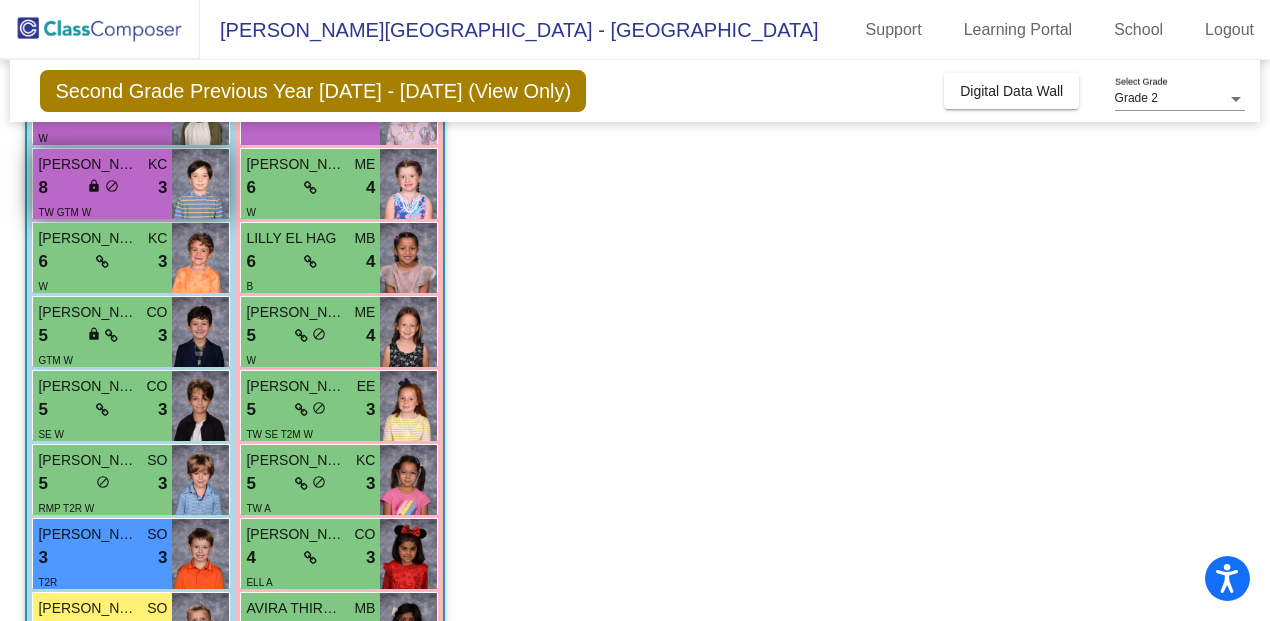 scroll, scrollTop: 0, scrollLeft: 0, axis: both 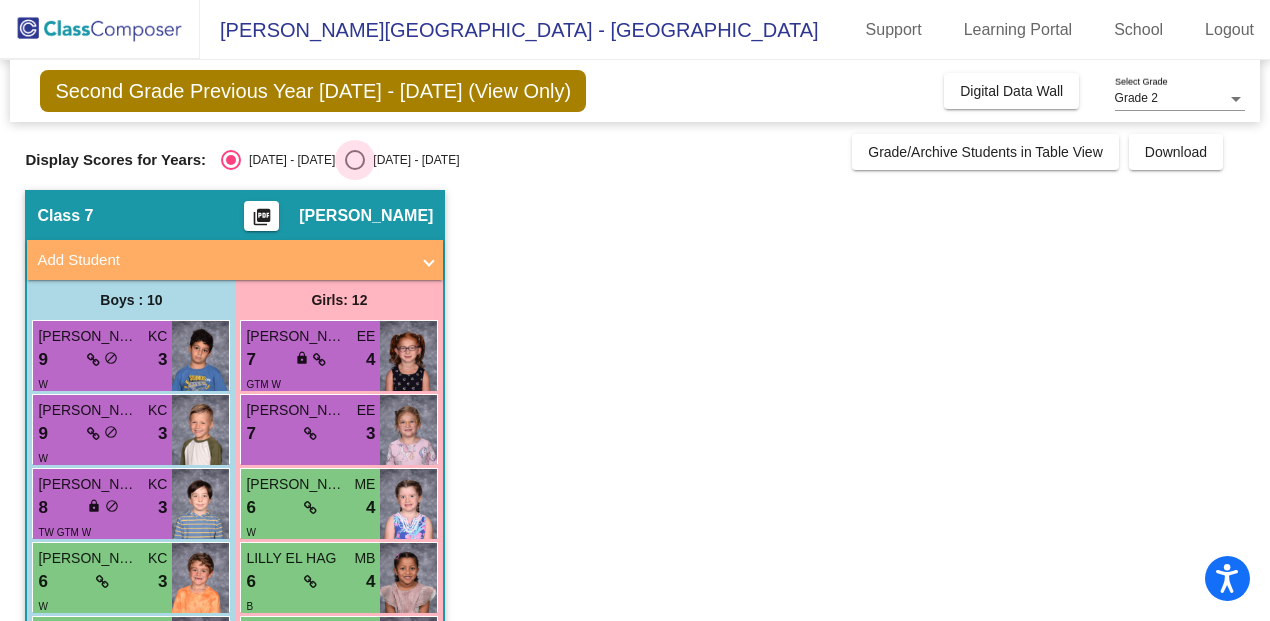 click at bounding box center [355, 160] 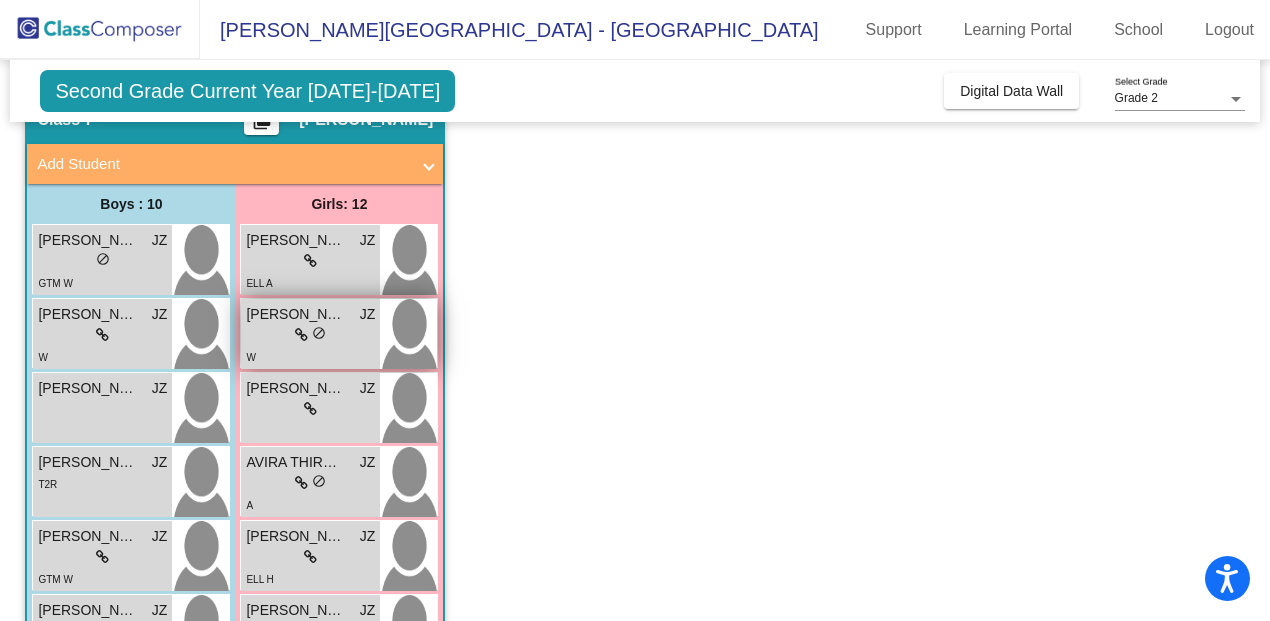 scroll, scrollTop: 104, scrollLeft: 0, axis: vertical 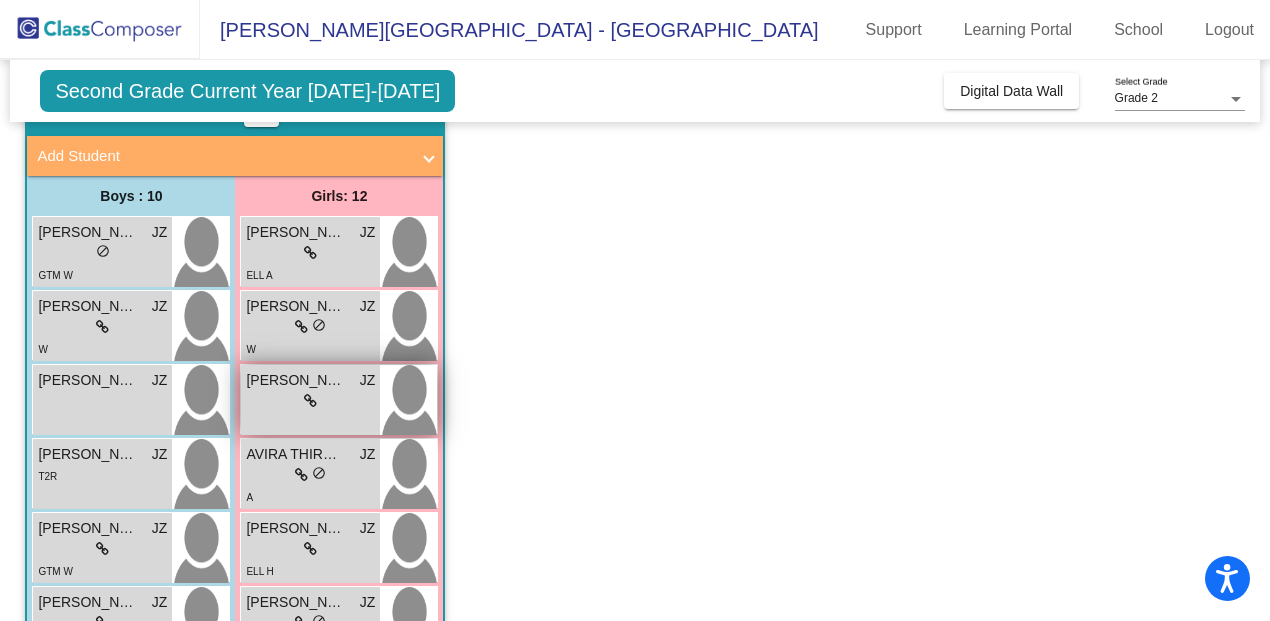 click on "[PERSON_NAME]" at bounding box center (296, 380) 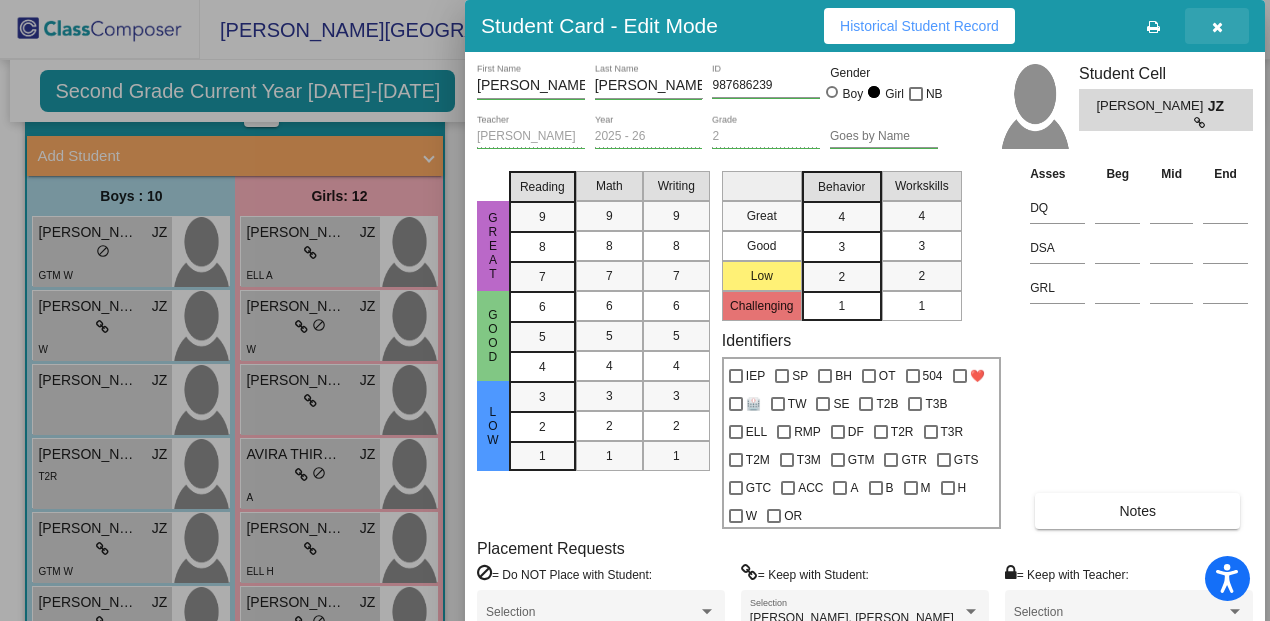 click at bounding box center (1217, 27) 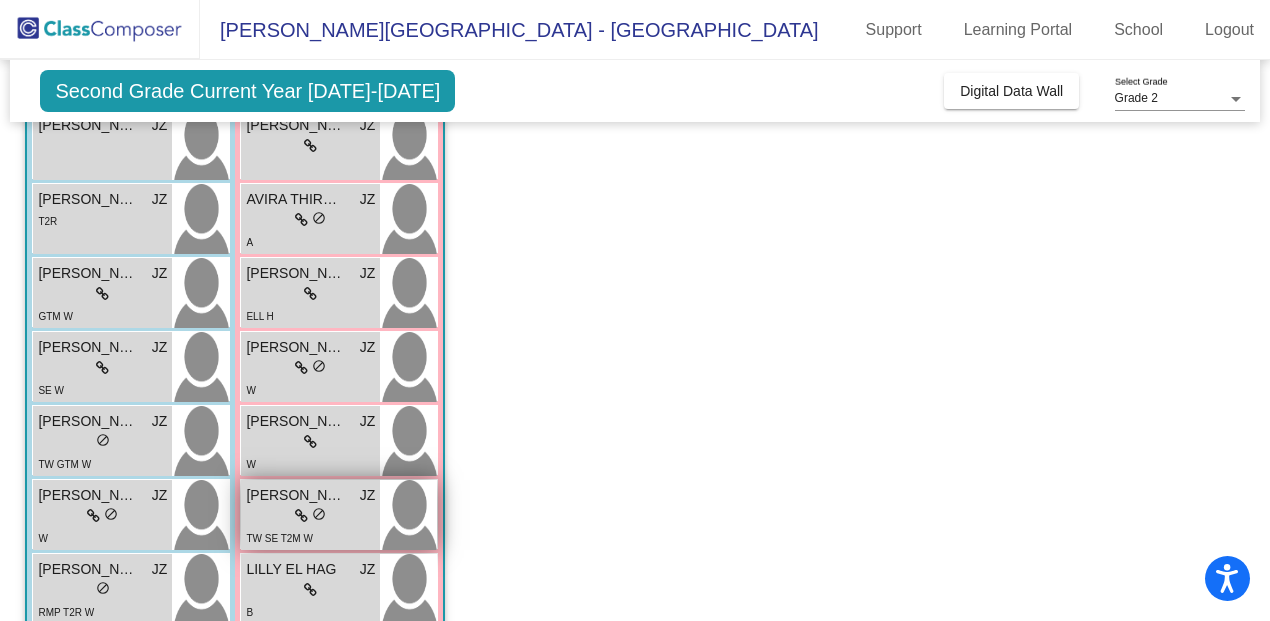 scroll, scrollTop: 0, scrollLeft: 0, axis: both 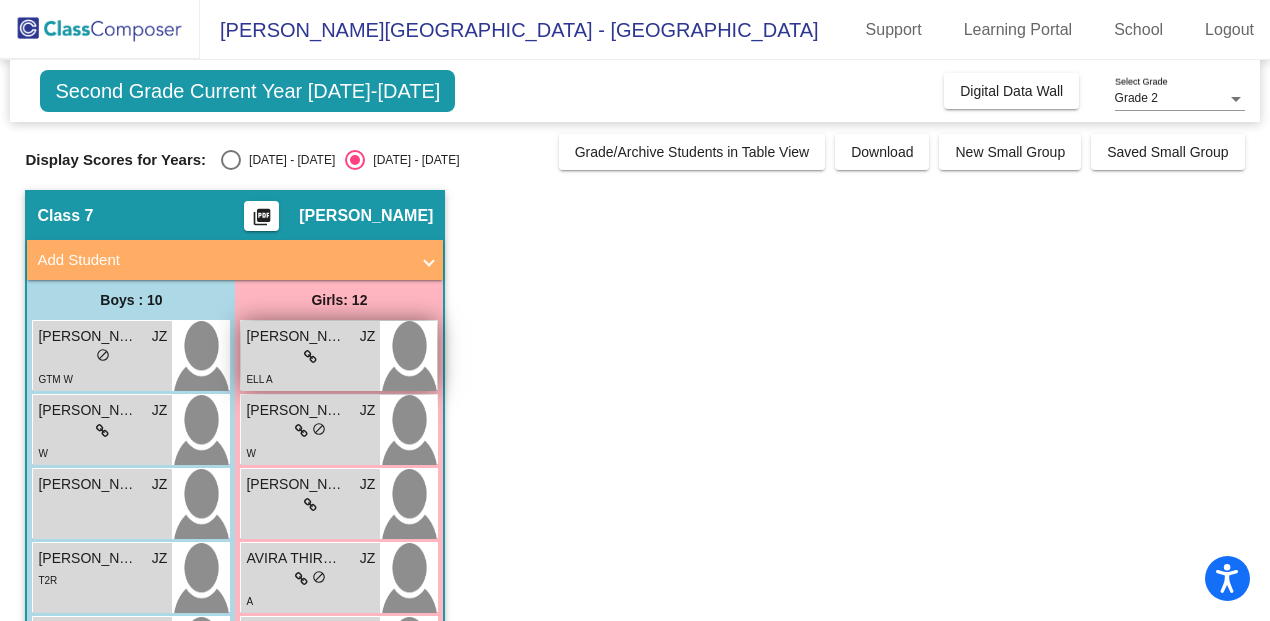 click on "[PERSON_NAME]" at bounding box center (296, 336) 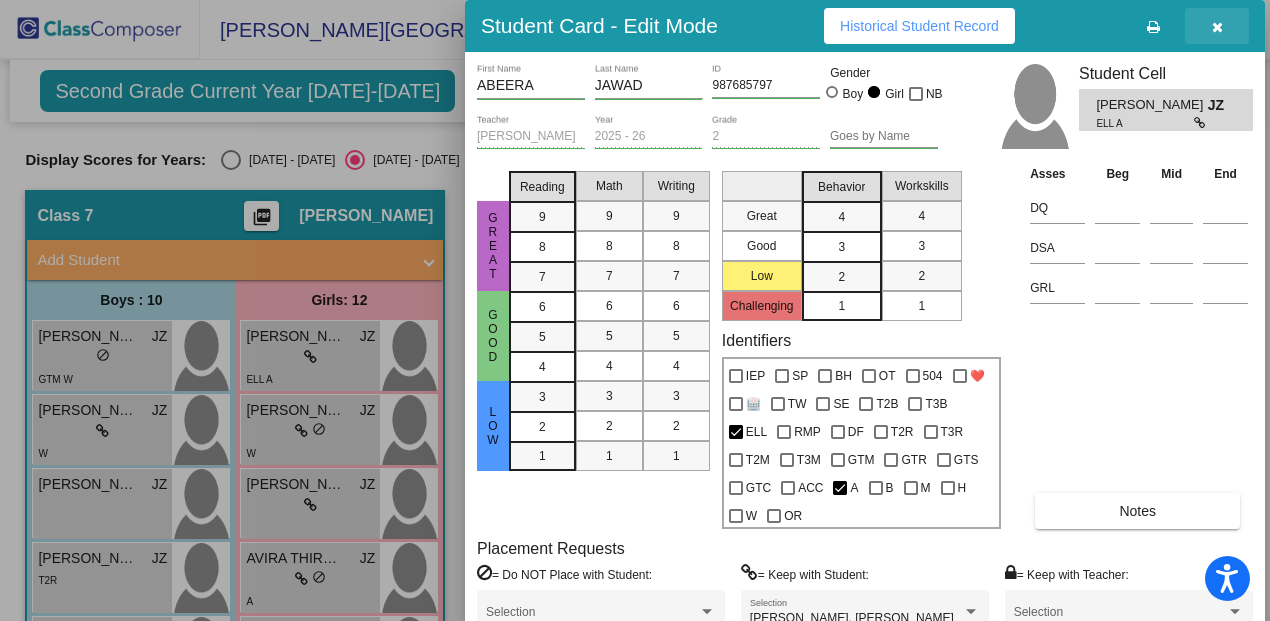 click at bounding box center [1217, 27] 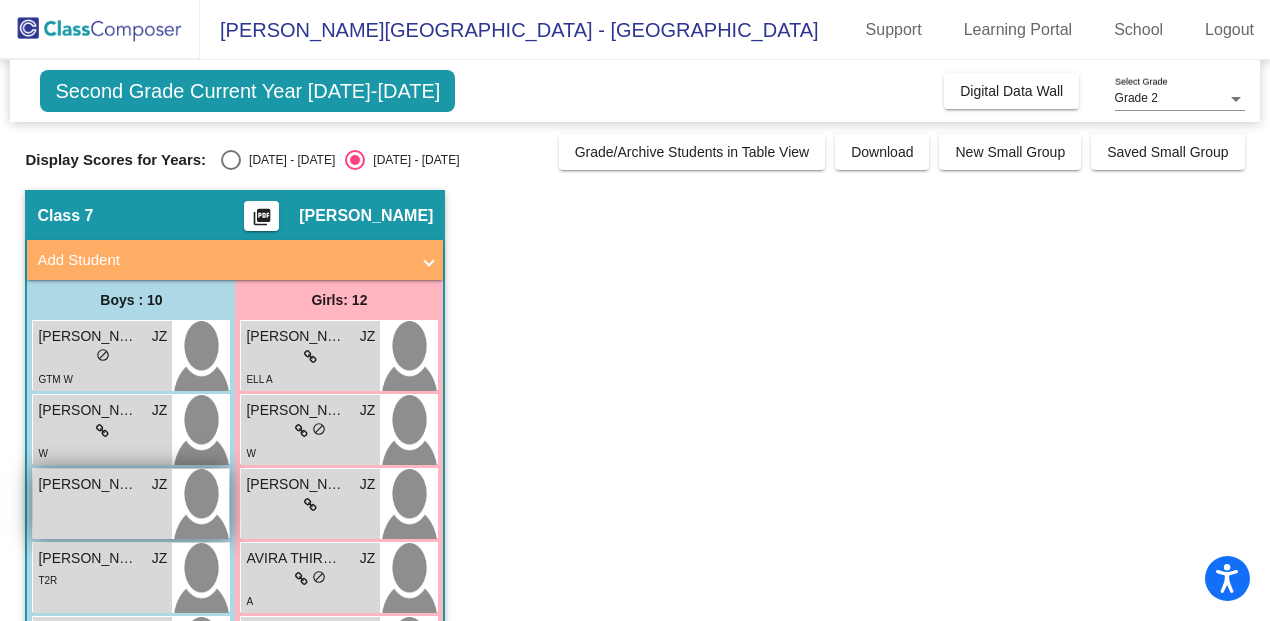 click on "[PERSON_NAME]" at bounding box center [88, 484] 